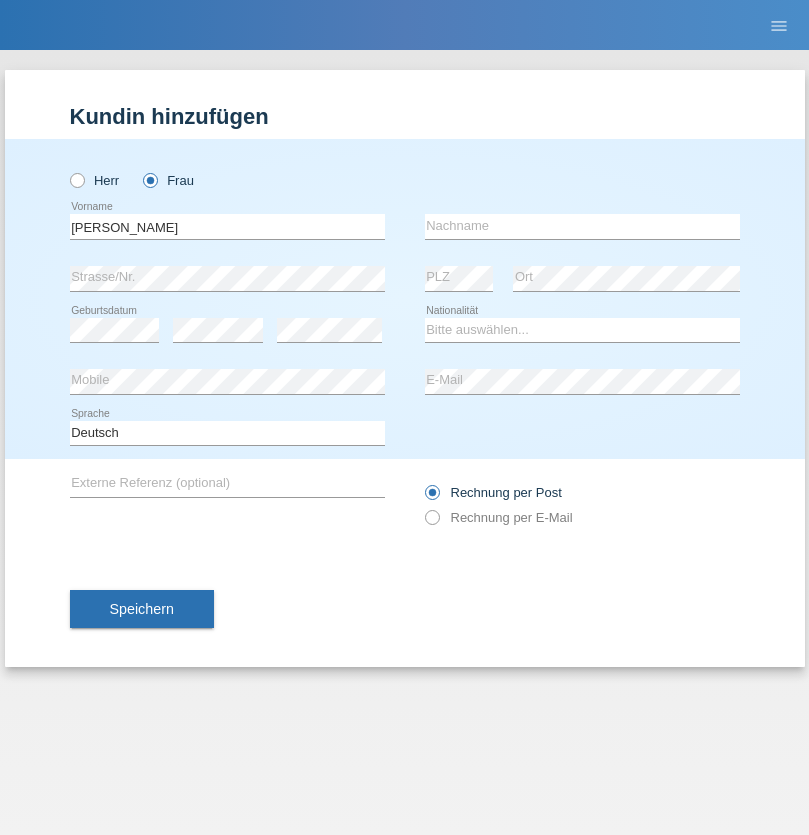 scroll, scrollTop: 0, scrollLeft: 0, axis: both 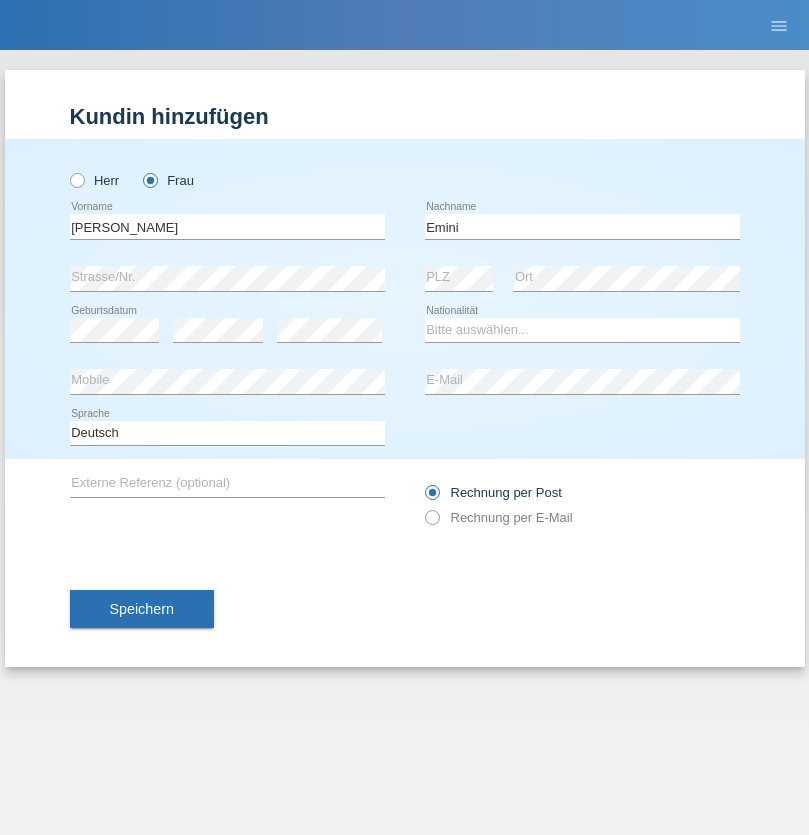 type on "Emini" 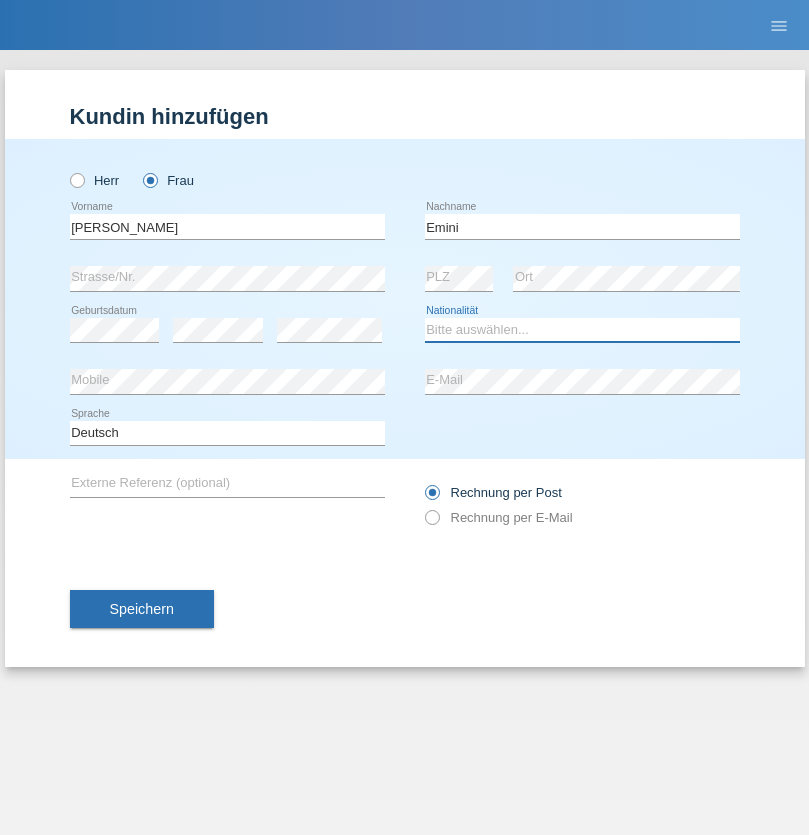 select on "BG" 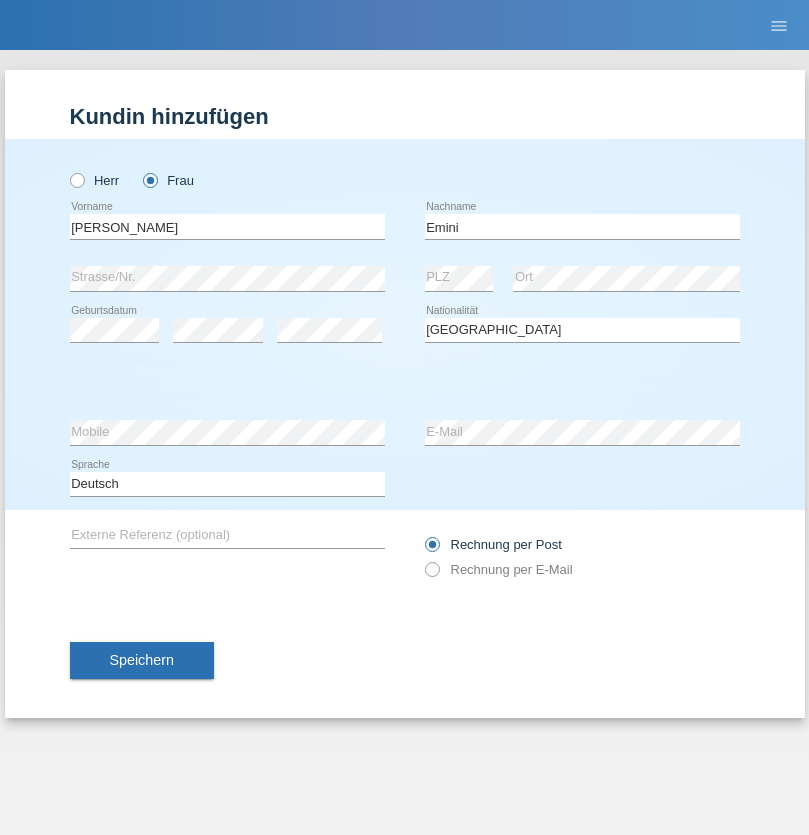 select on "C" 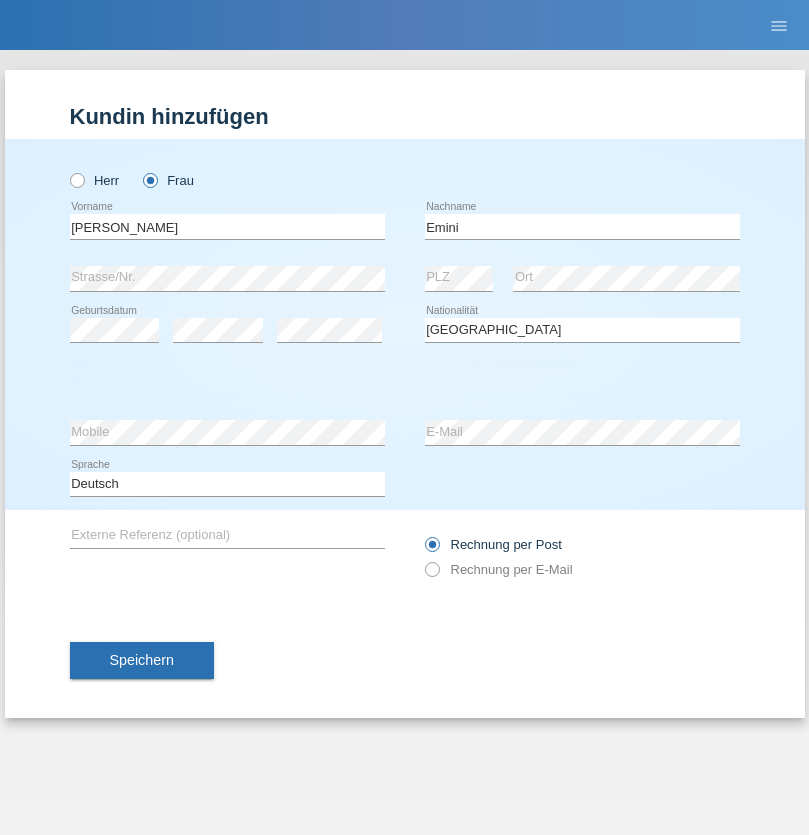 select on "02" 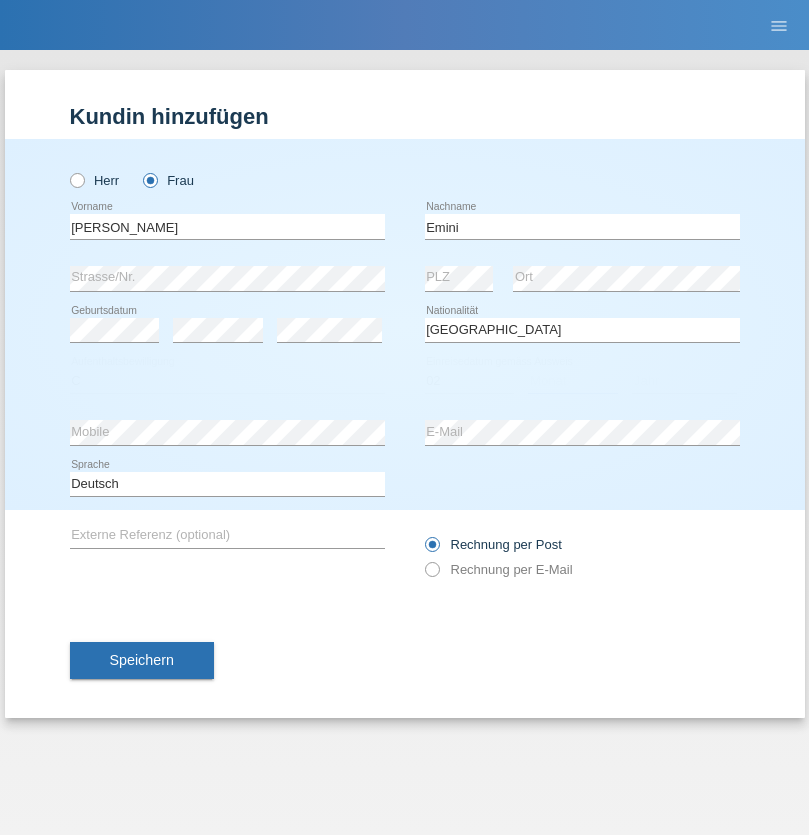 select on "04" 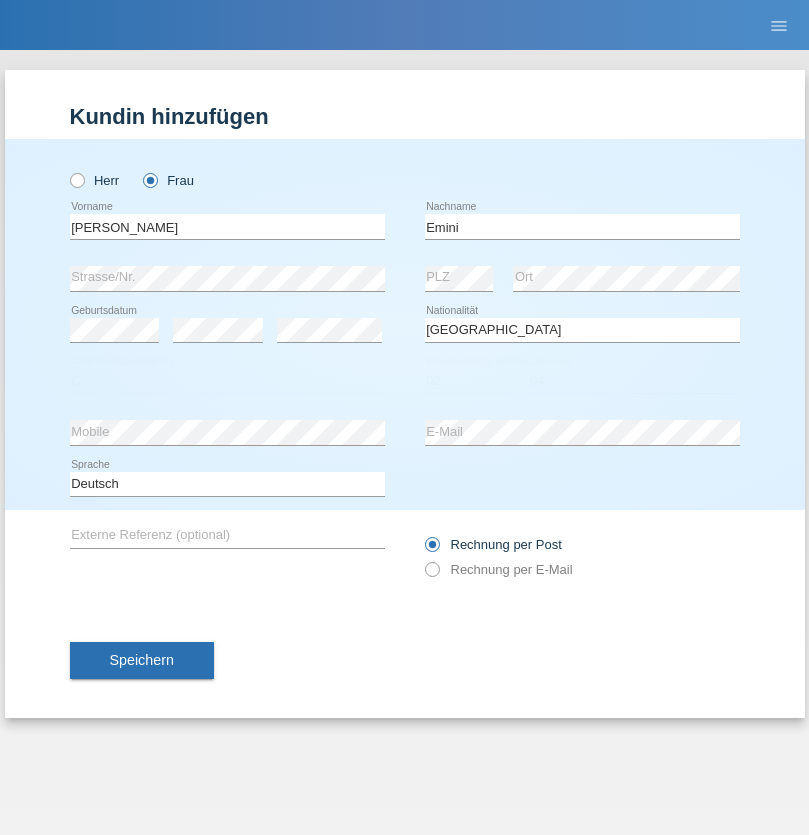 select on "2021" 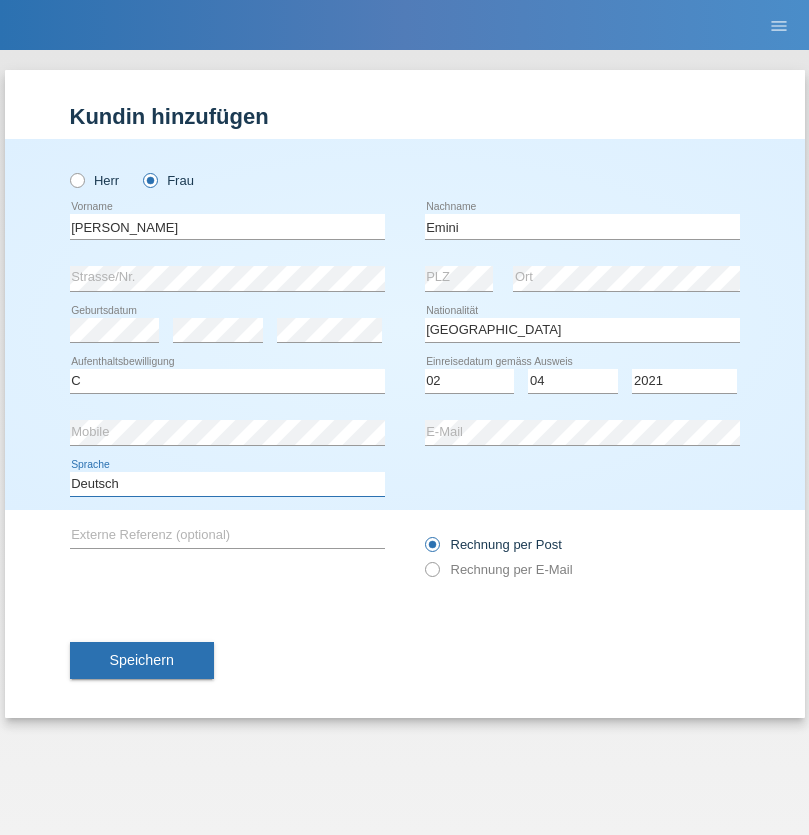 select on "en" 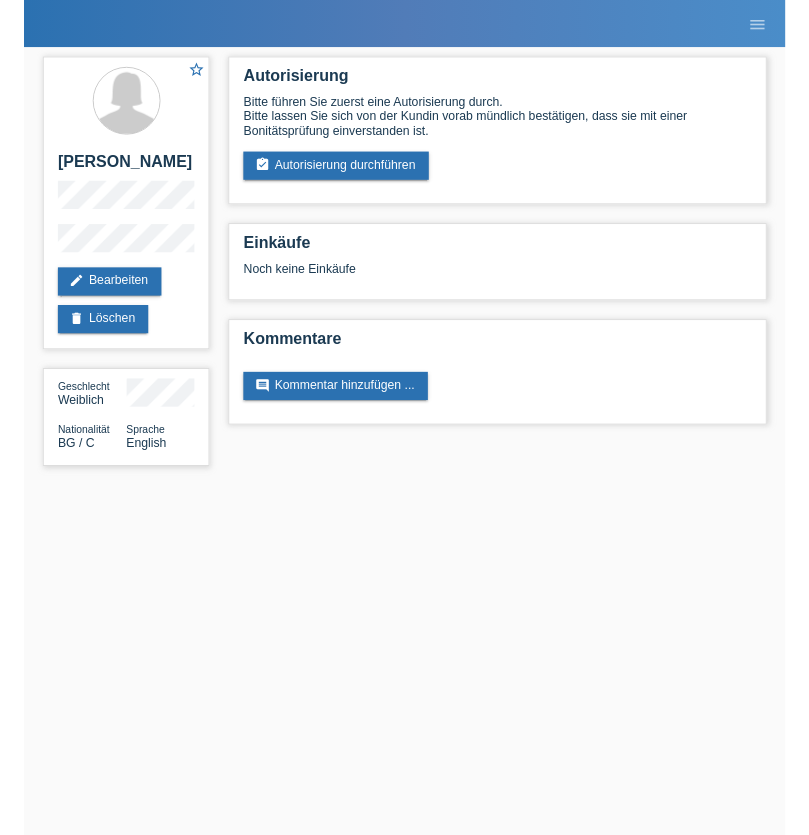 scroll, scrollTop: 0, scrollLeft: 0, axis: both 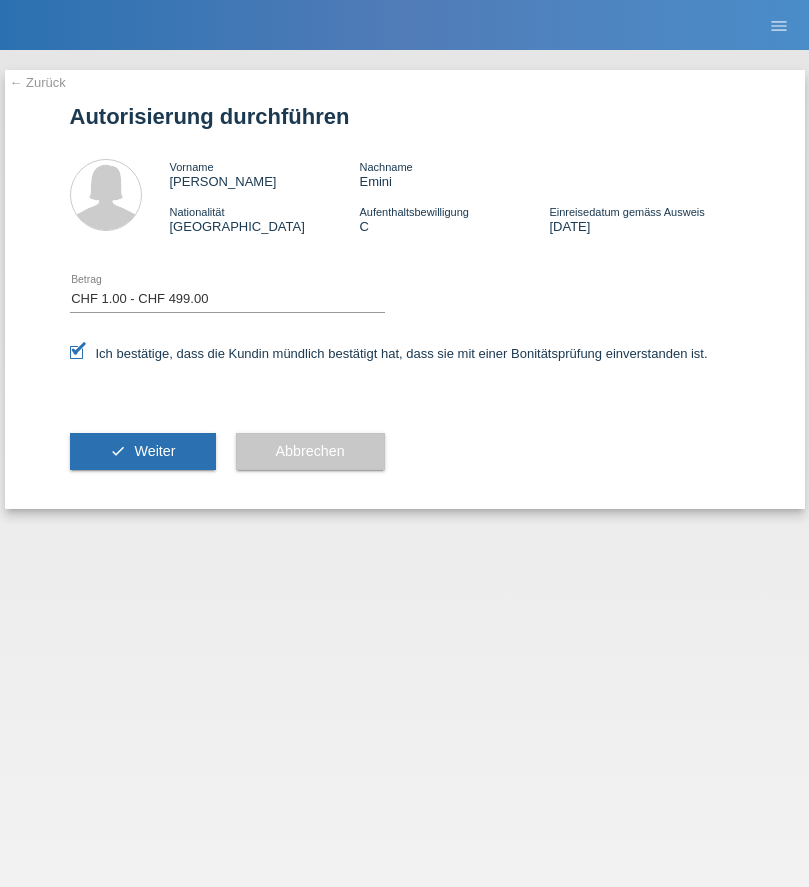 select on "1" 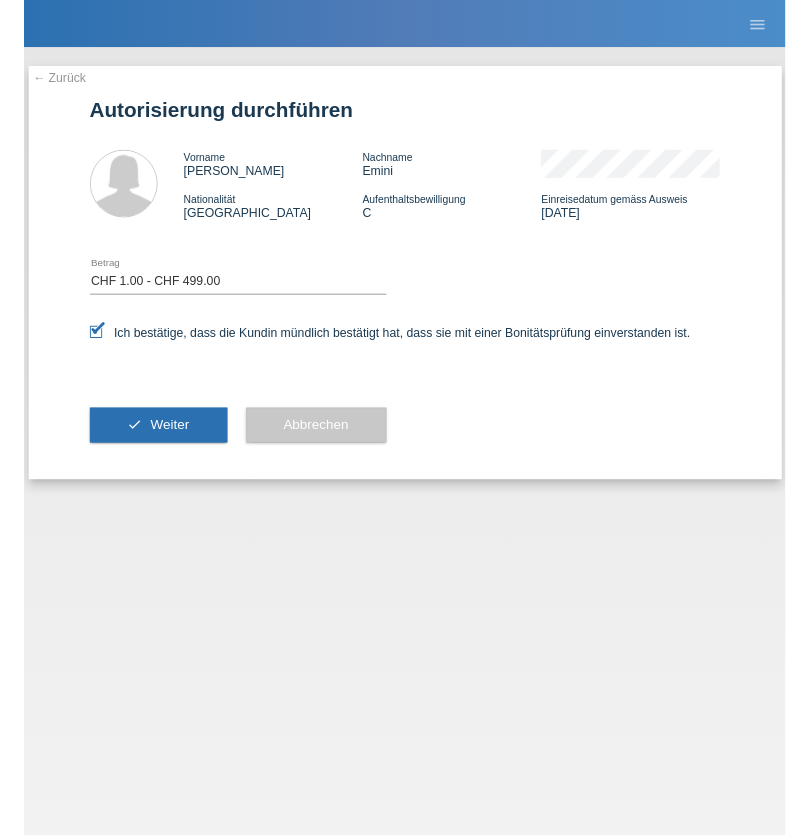 scroll, scrollTop: 0, scrollLeft: 0, axis: both 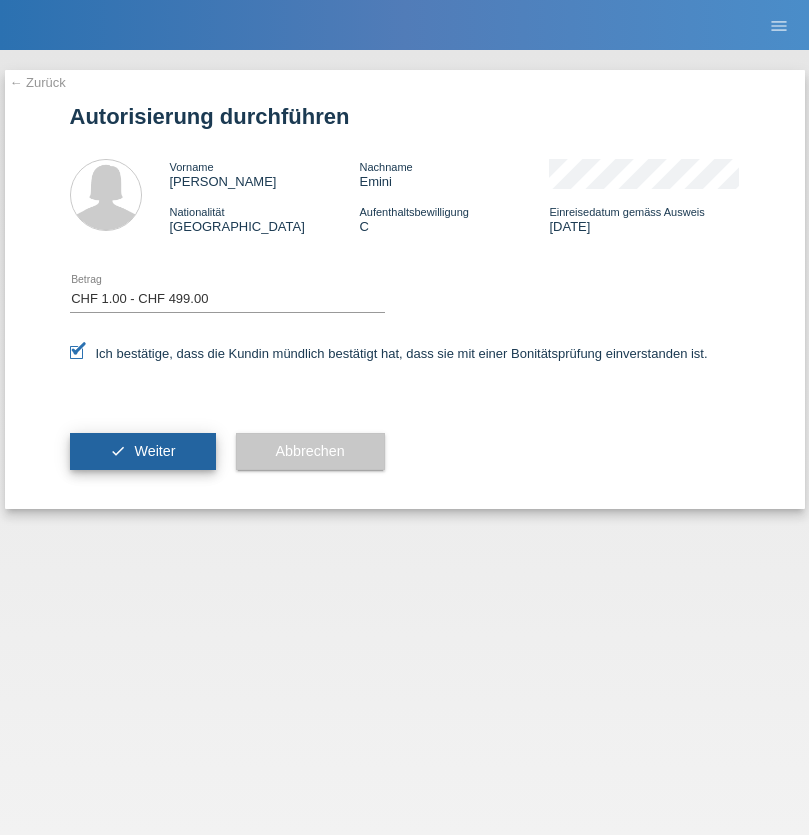 click on "Weiter" at bounding box center [154, 451] 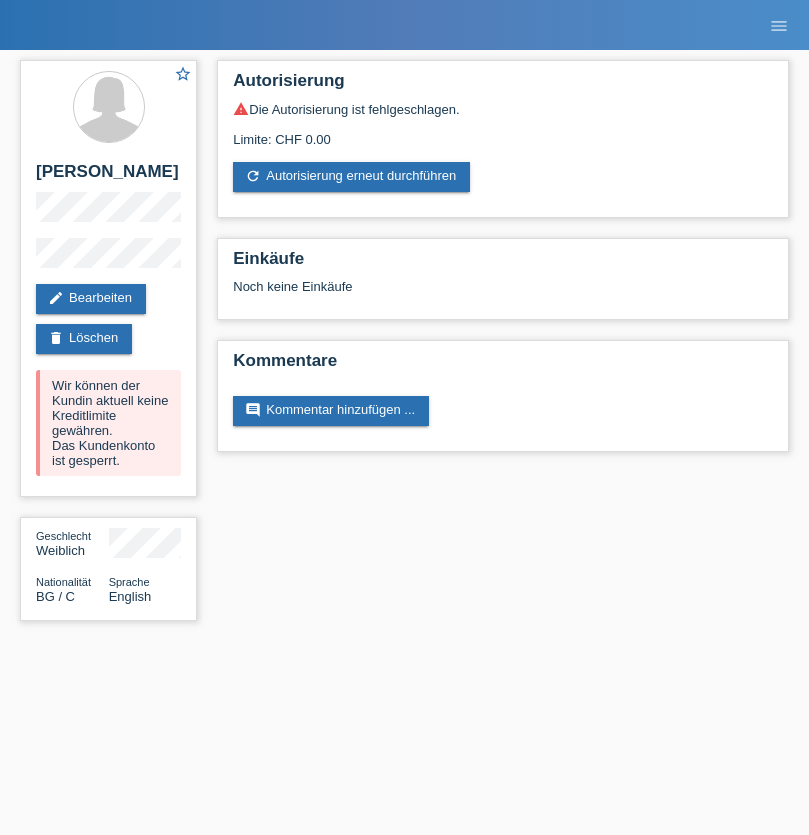scroll, scrollTop: 0, scrollLeft: 0, axis: both 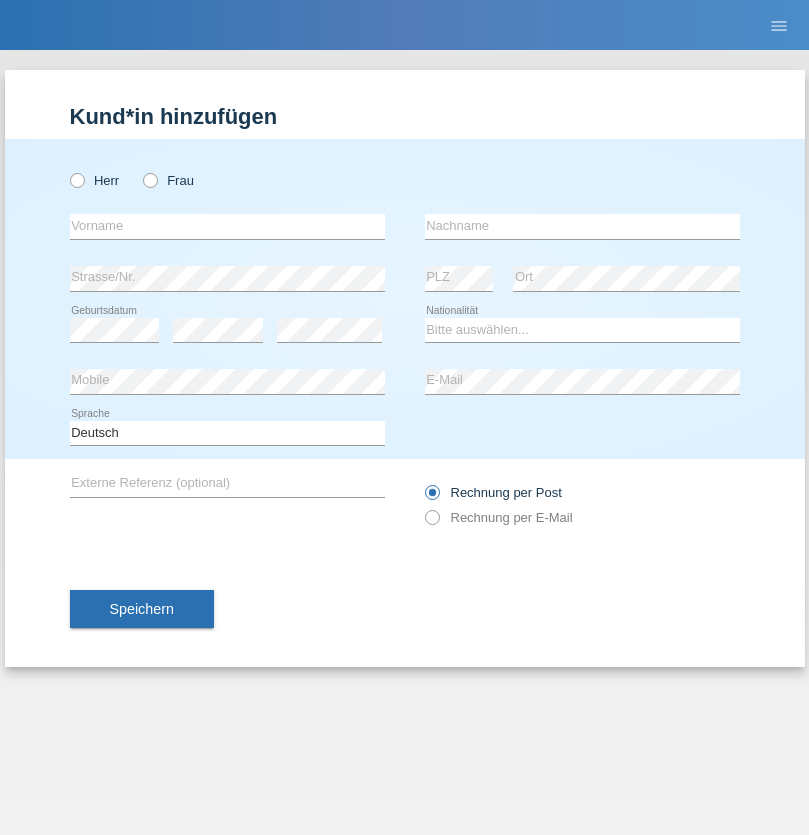 radio on "true" 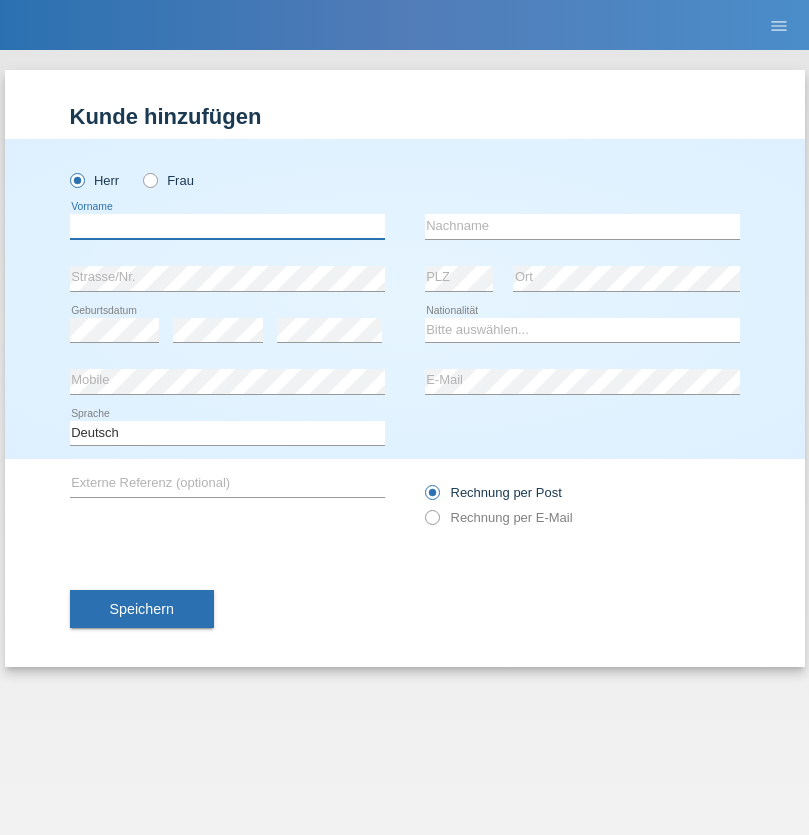 click at bounding box center (227, 226) 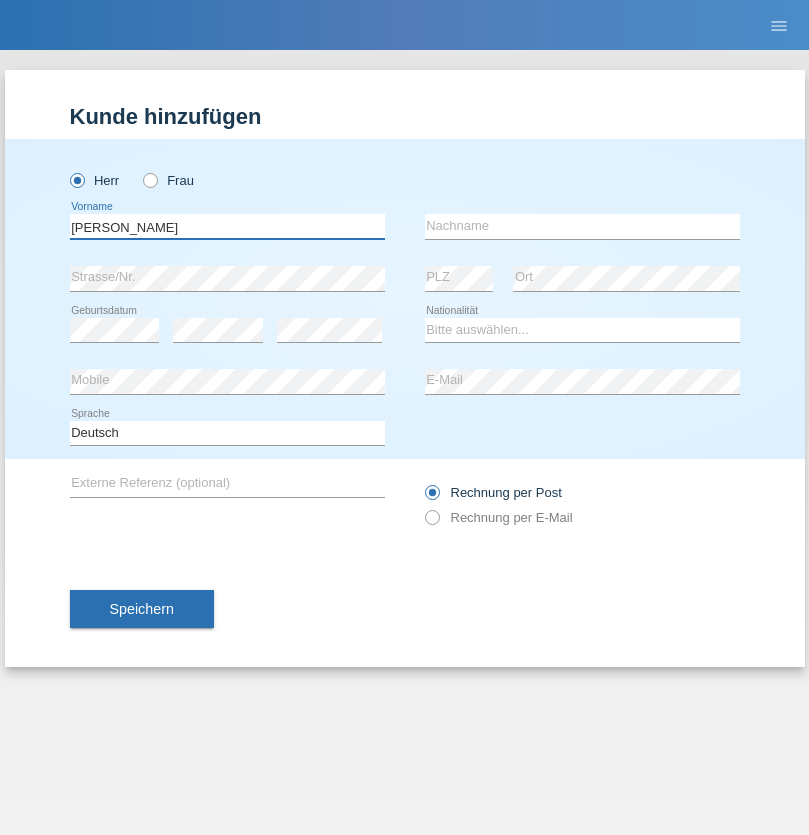 type on "Artur" 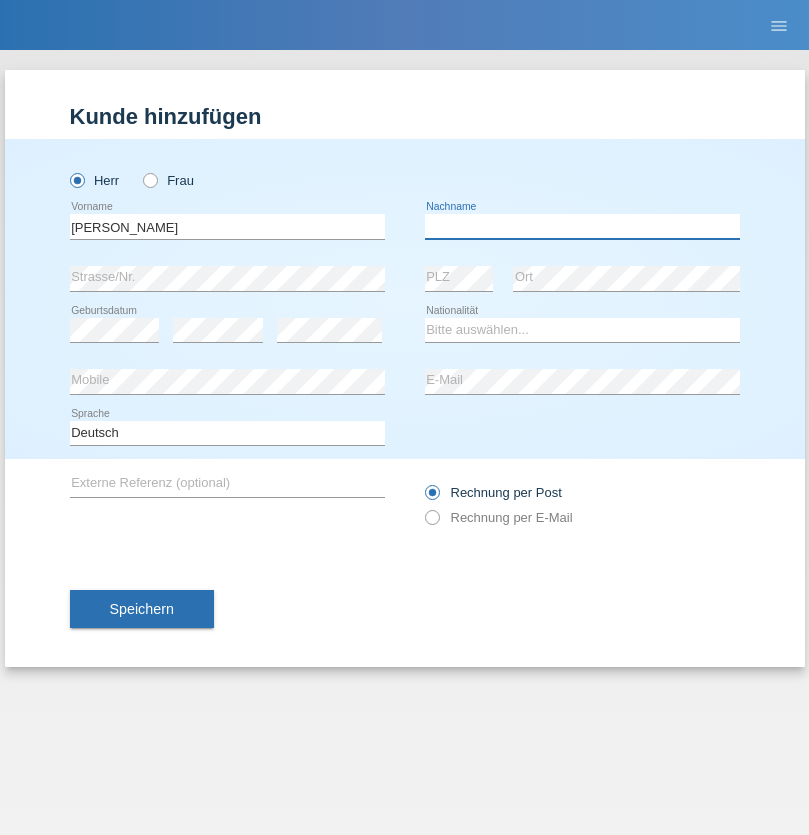 click at bounding box center (582, 226) 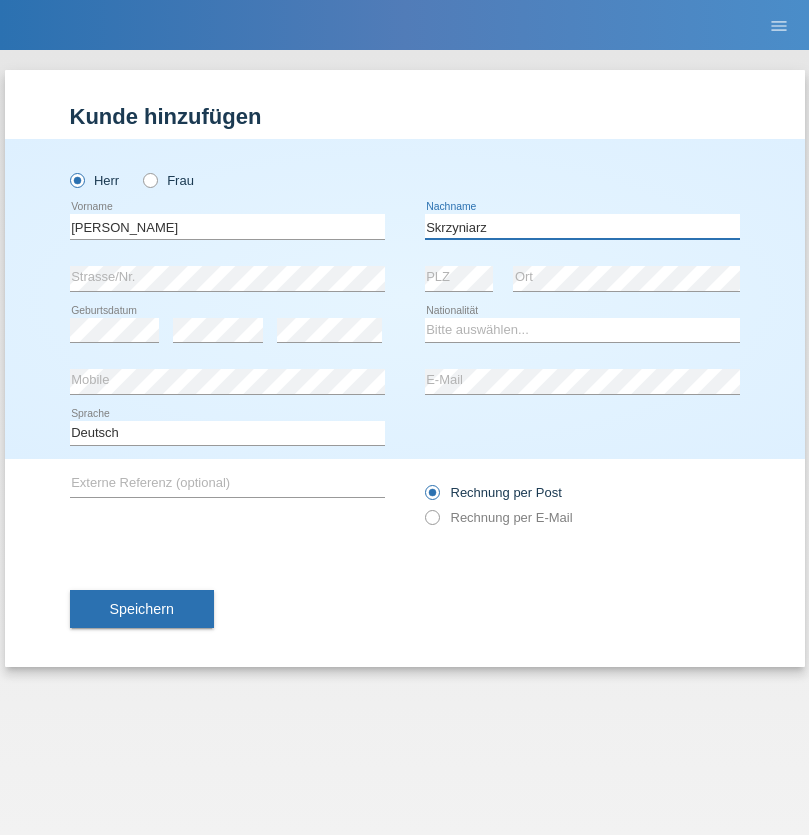 type on "Skrzyniarz" 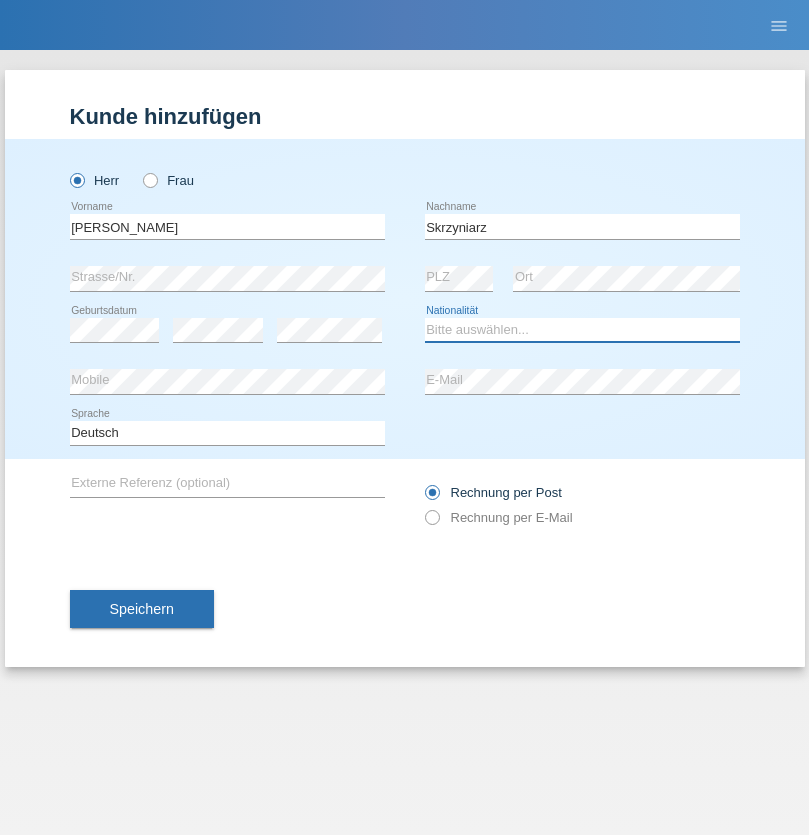select on "PL" 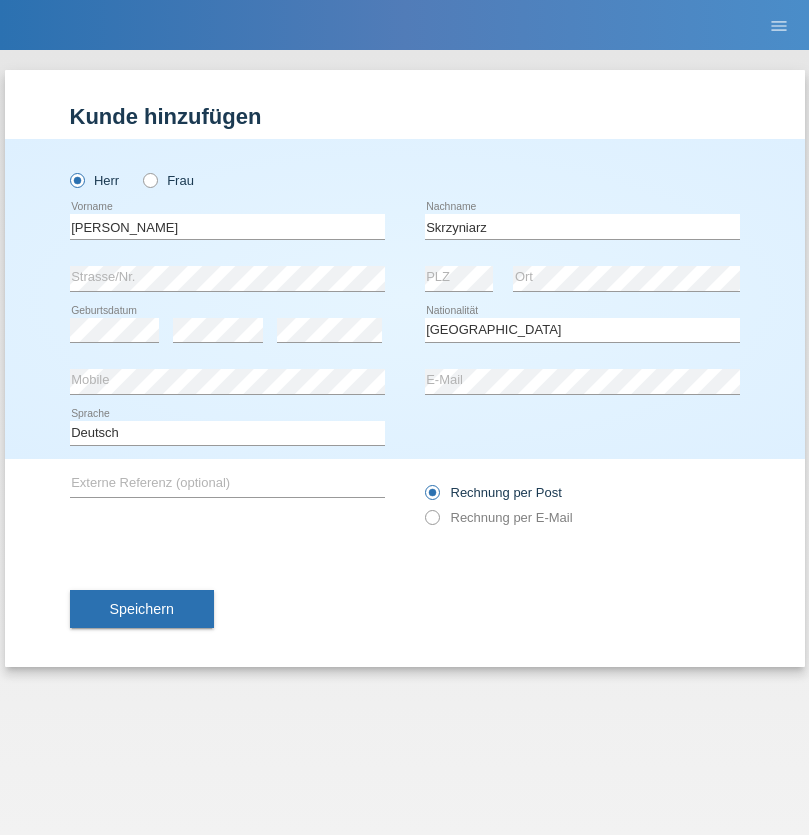 select on "C" 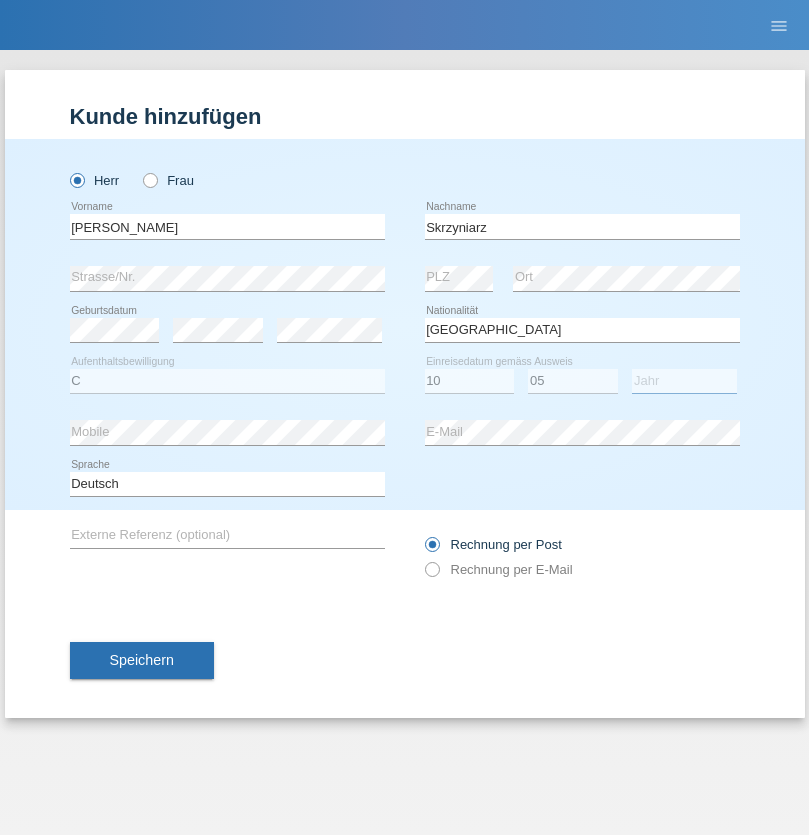 select on "1985" 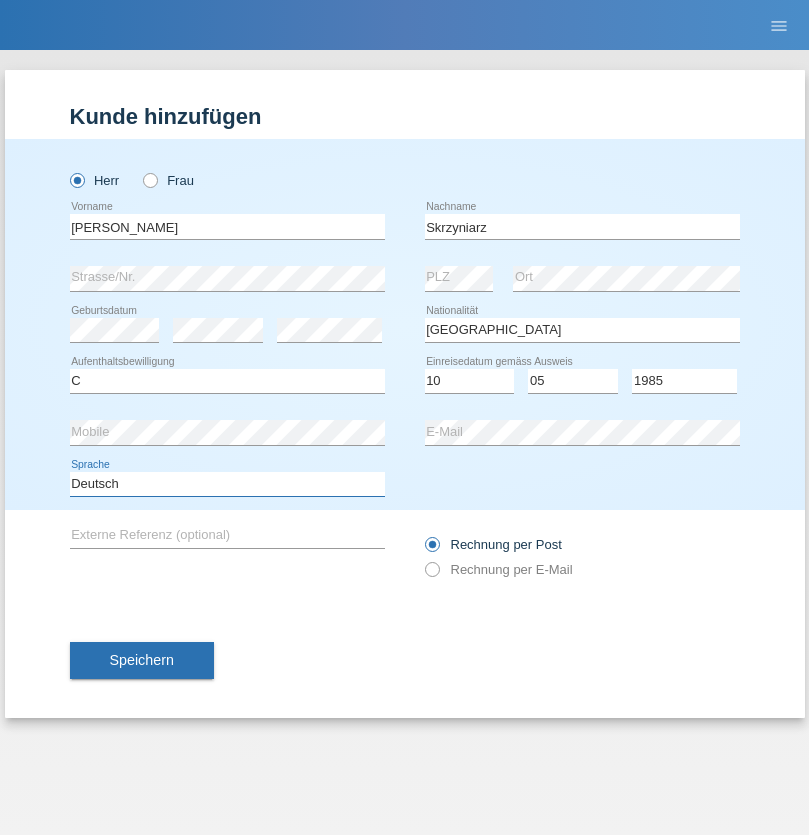 select on "en" 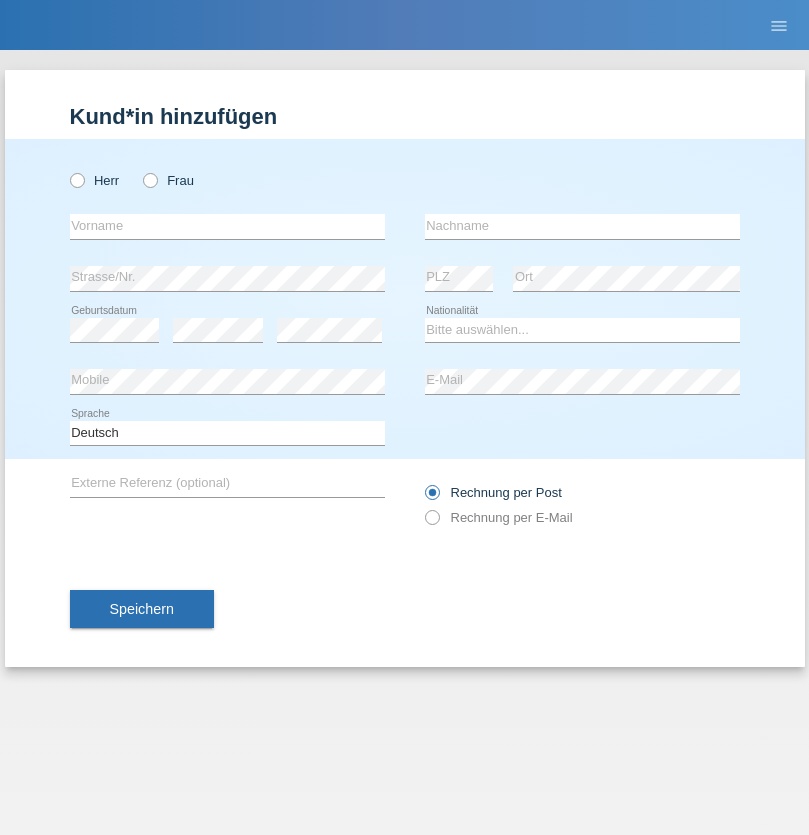 scroll, scrollTop: 0, scrollLeft: 0, axis: both 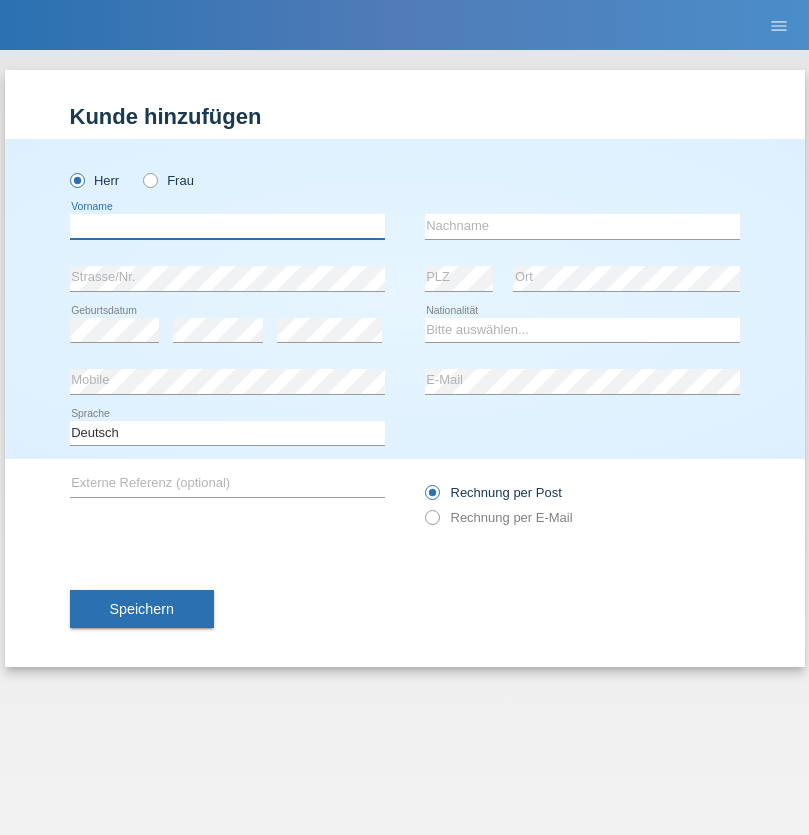 click at bounding box center [227, 226] 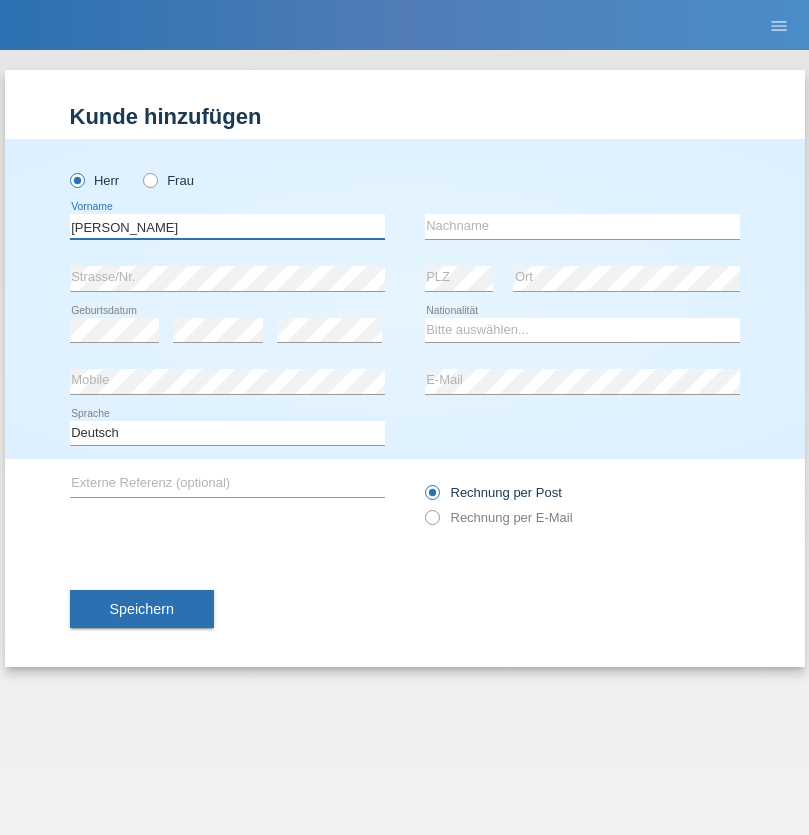 type on "Artur" 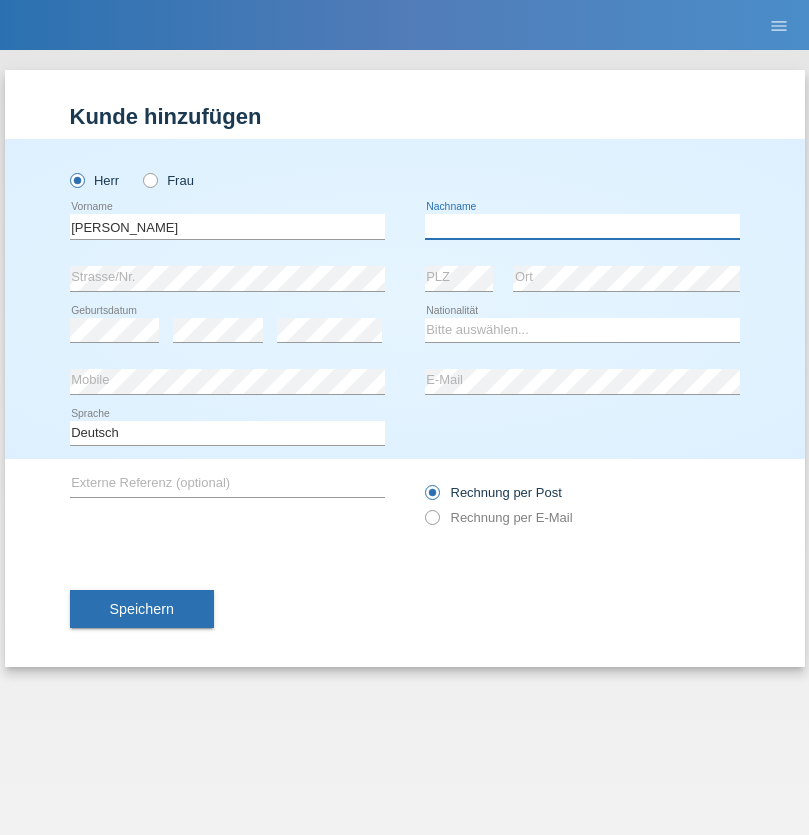 click at bounding box center (582, 226) 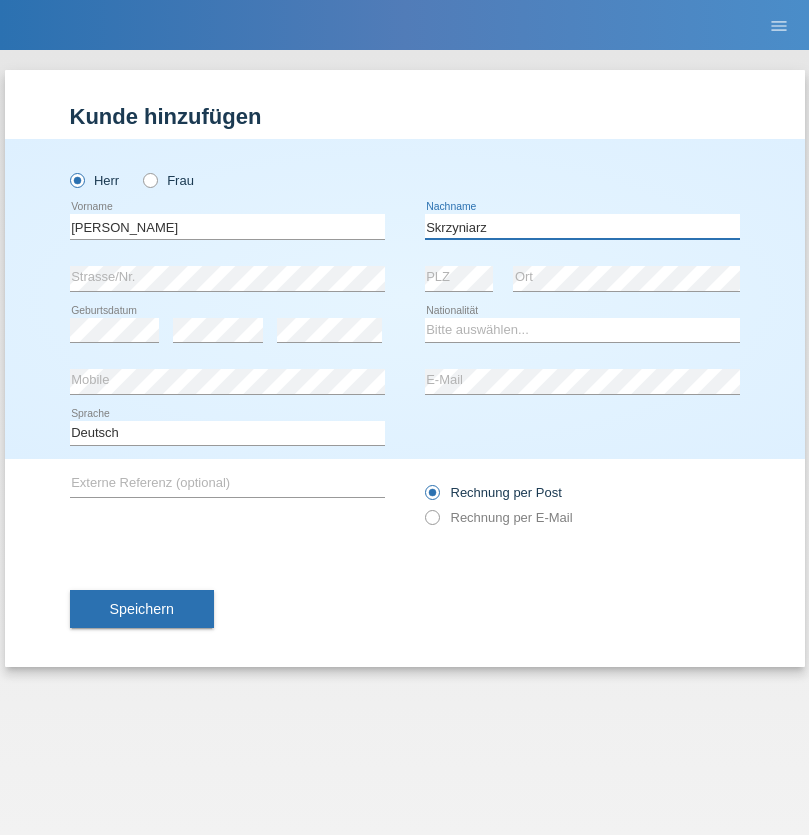 type on "Skrzyniarz" 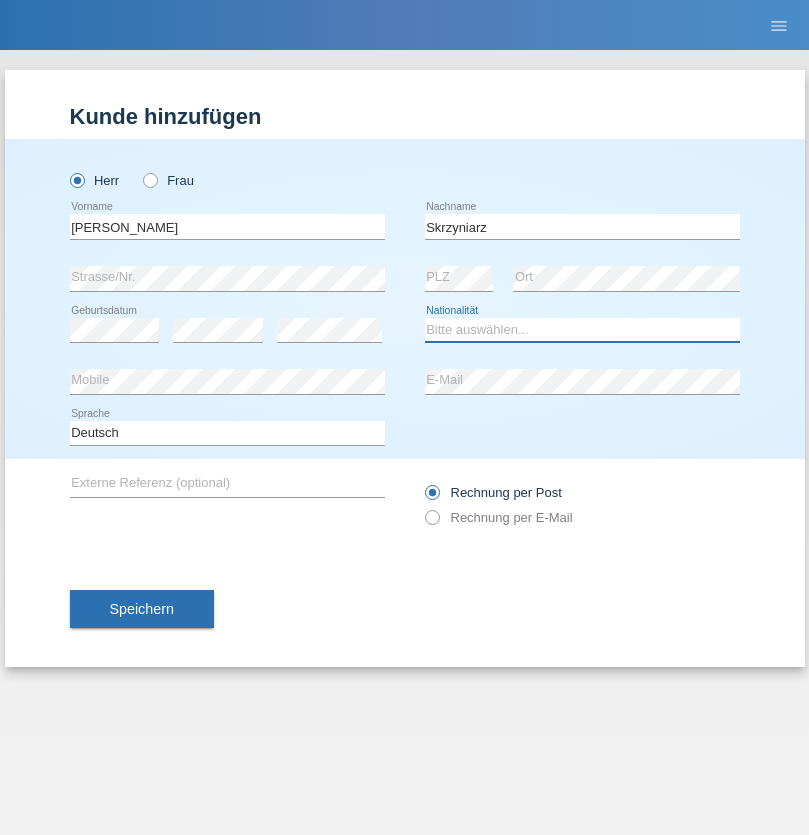 select on "PL" 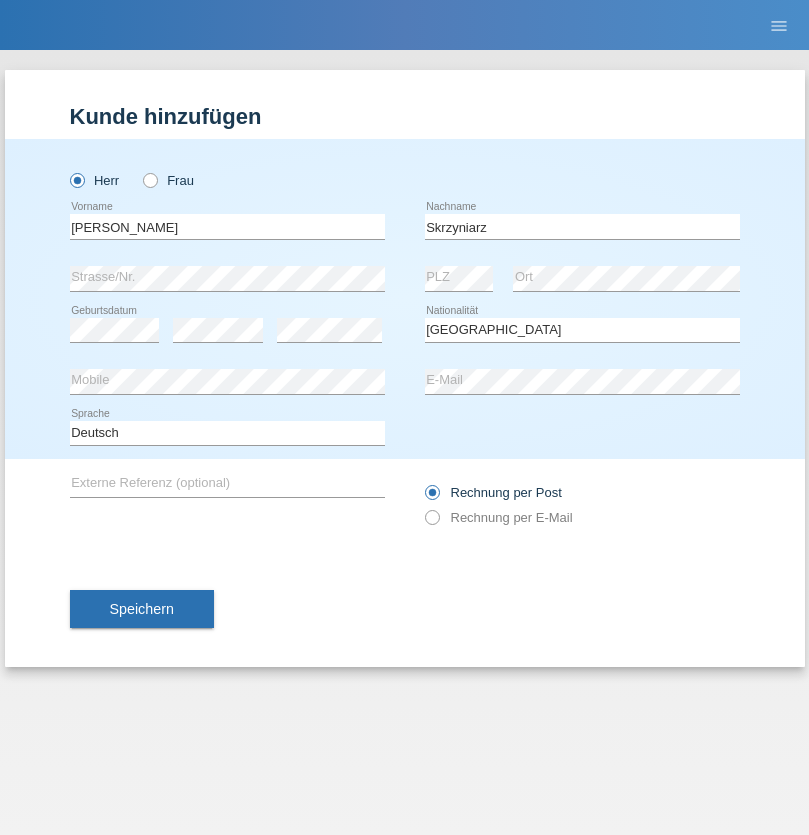 select on "C" 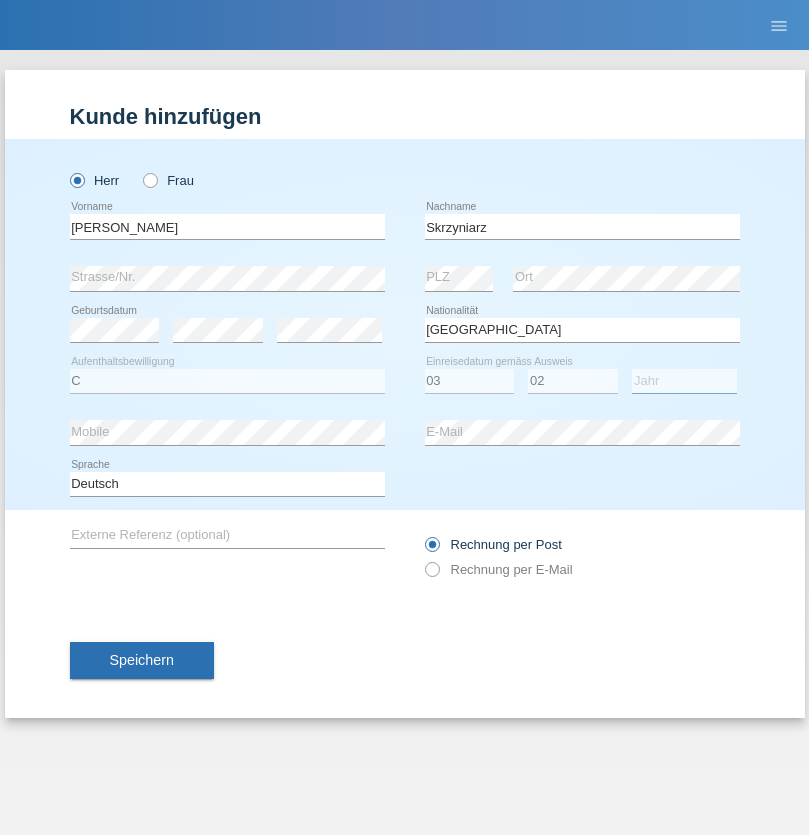 select on "2020" 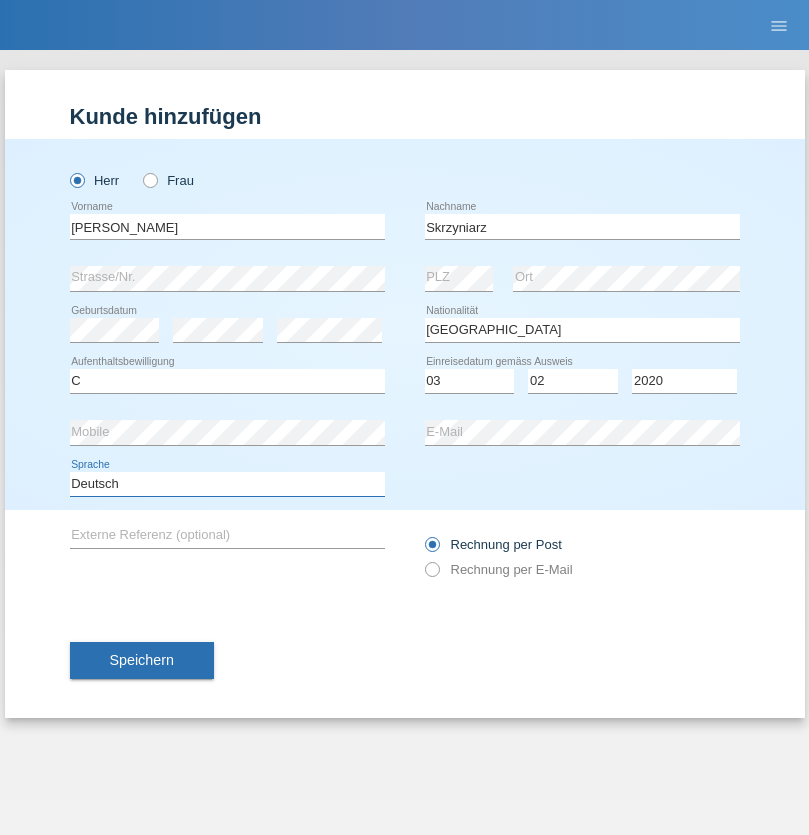 select on "en" 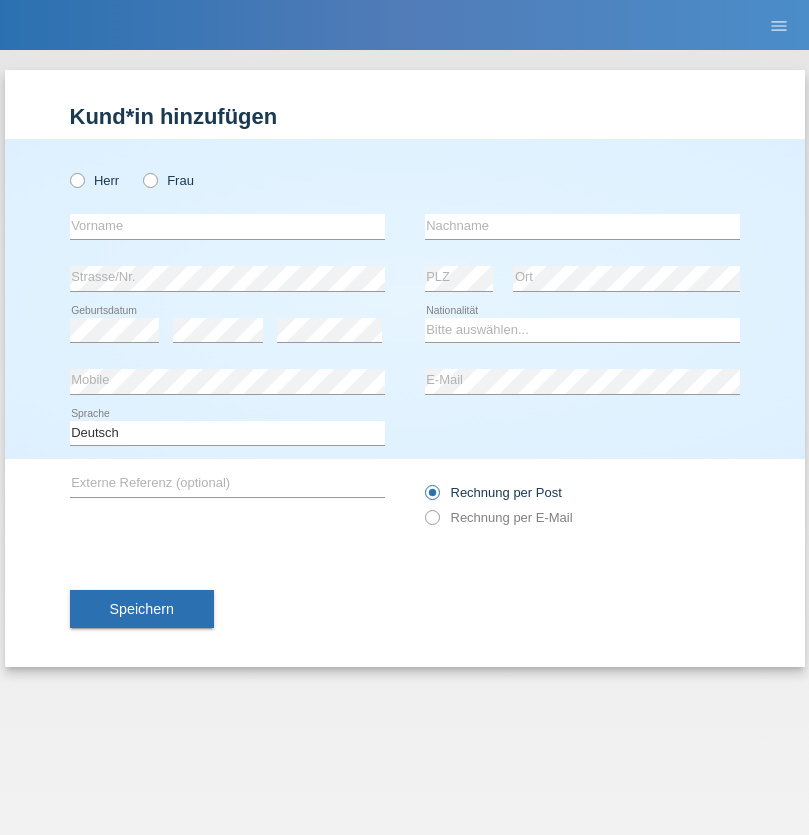 scroll, scrollTop: 0, scrollLeft: 0, axis: both 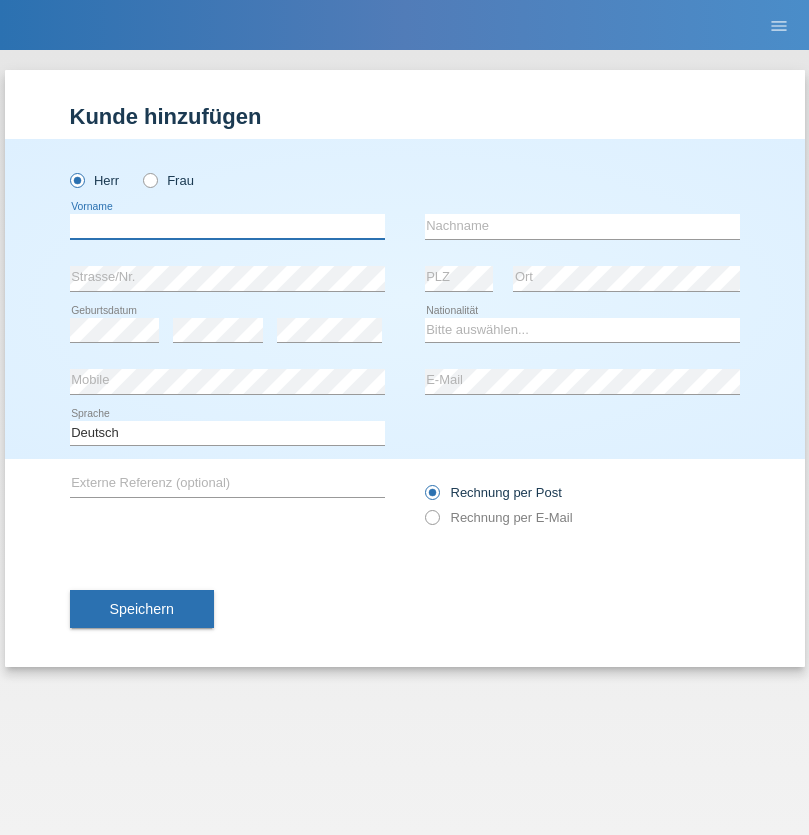 click at bounding box center (227, 226) 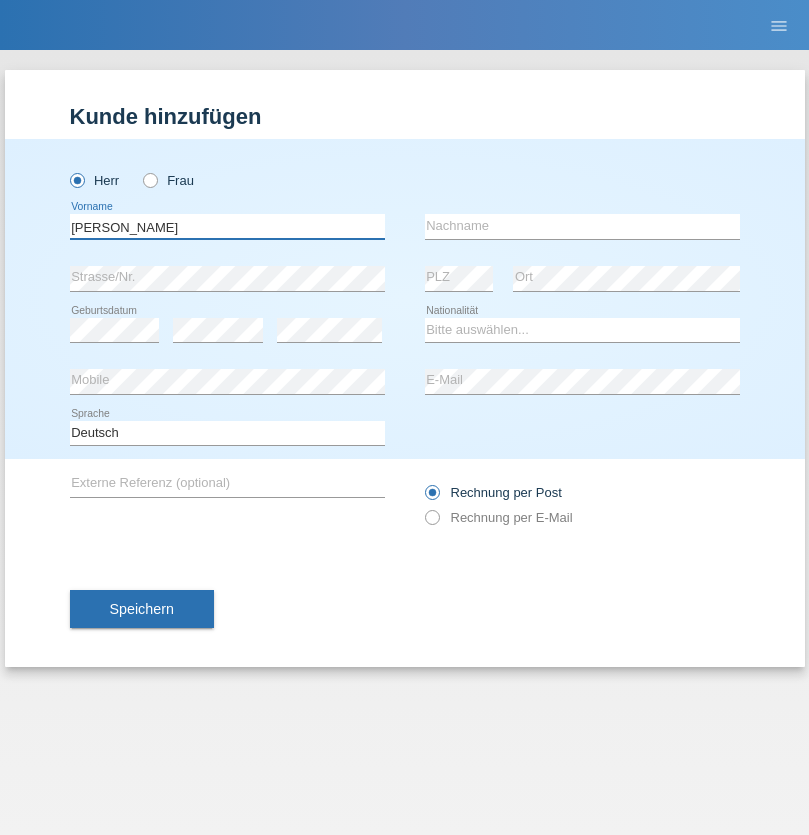 type on "Raffaele" 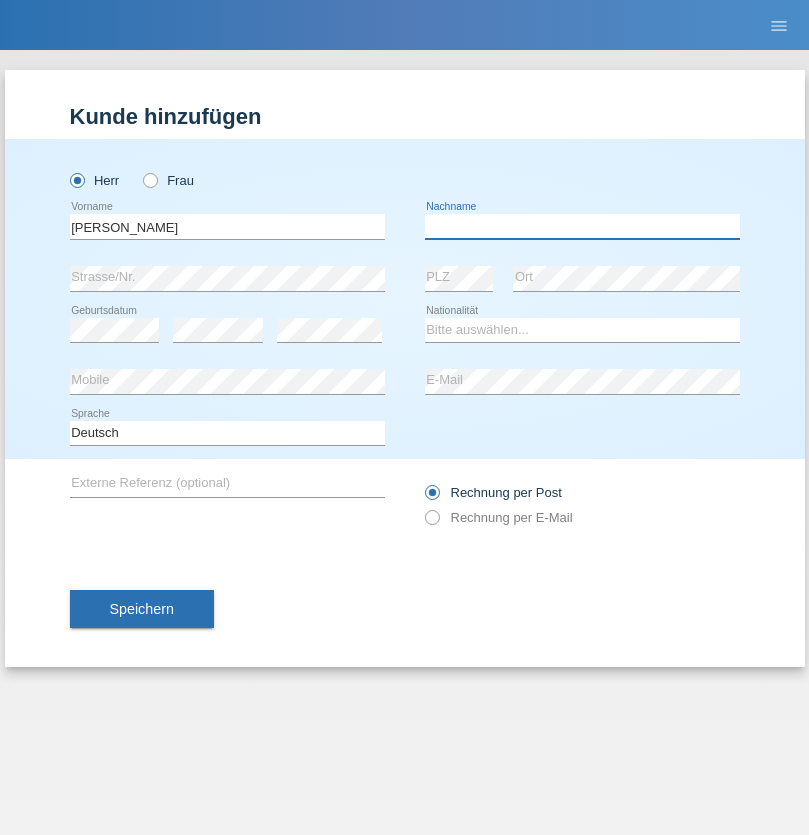 click at bounding box center (582, 226) 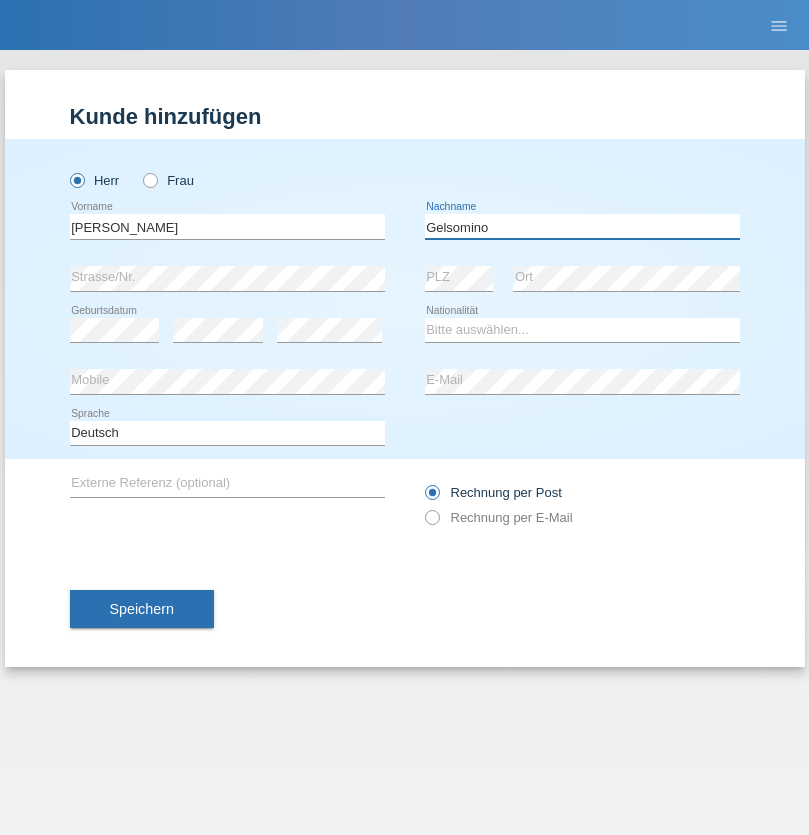 type on "Gelsomino" 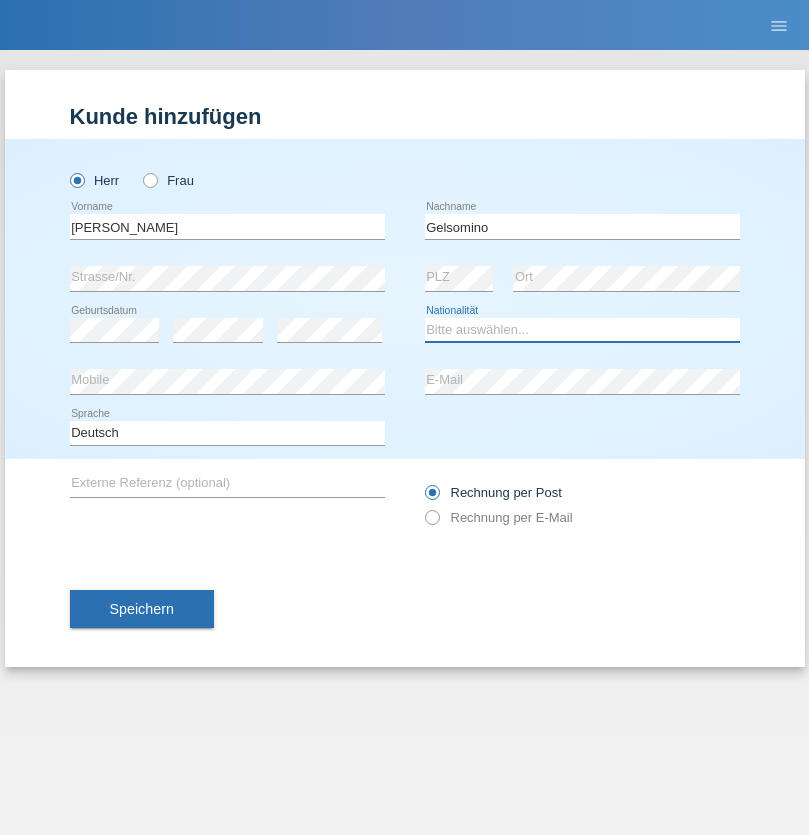 select on "IT" 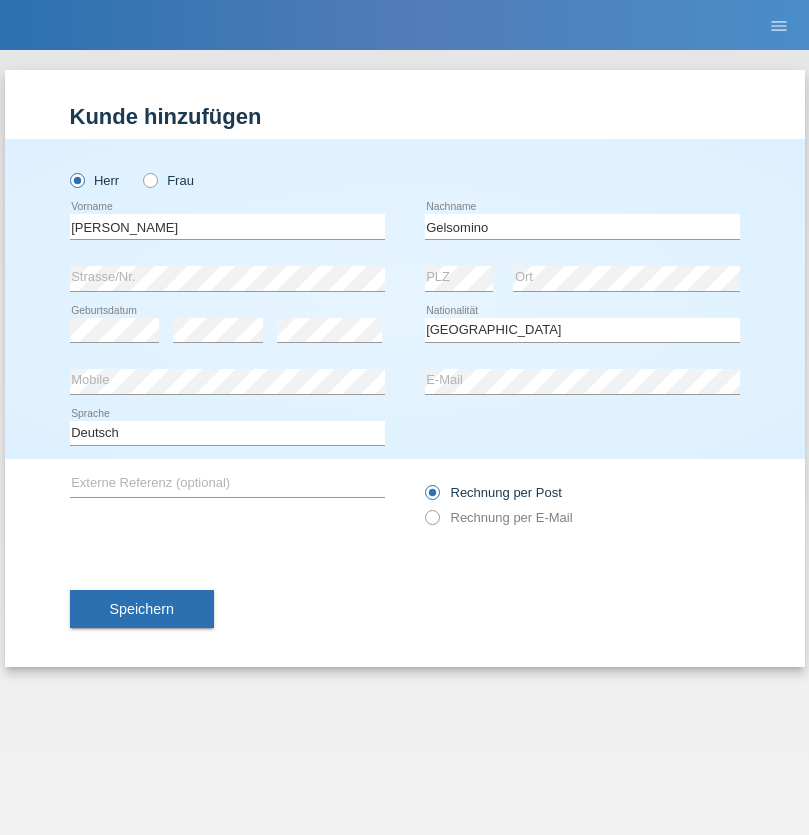 select on "C" 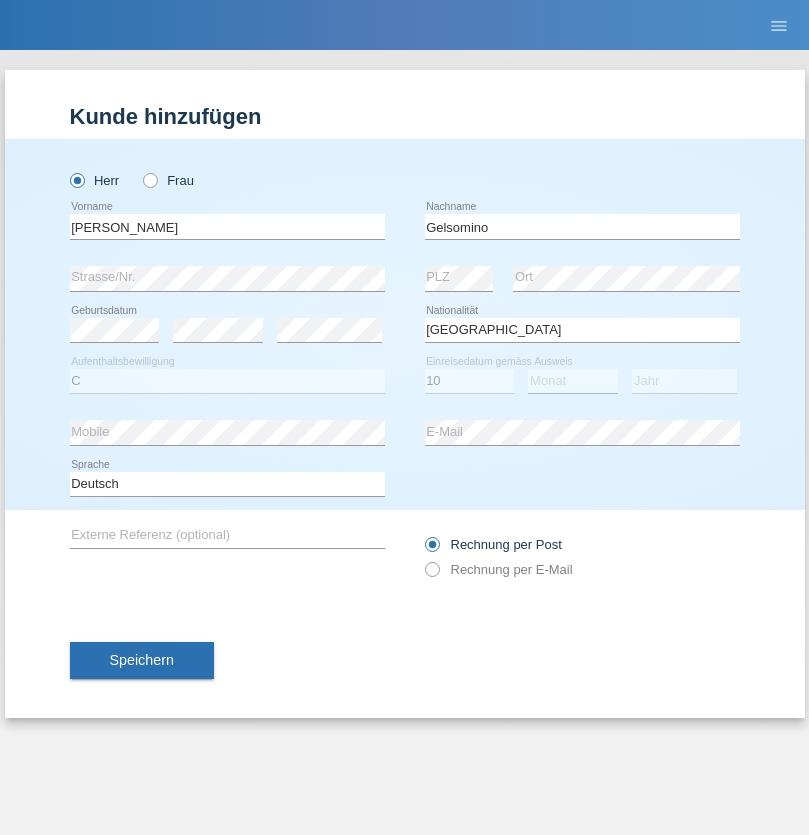 select on "01" 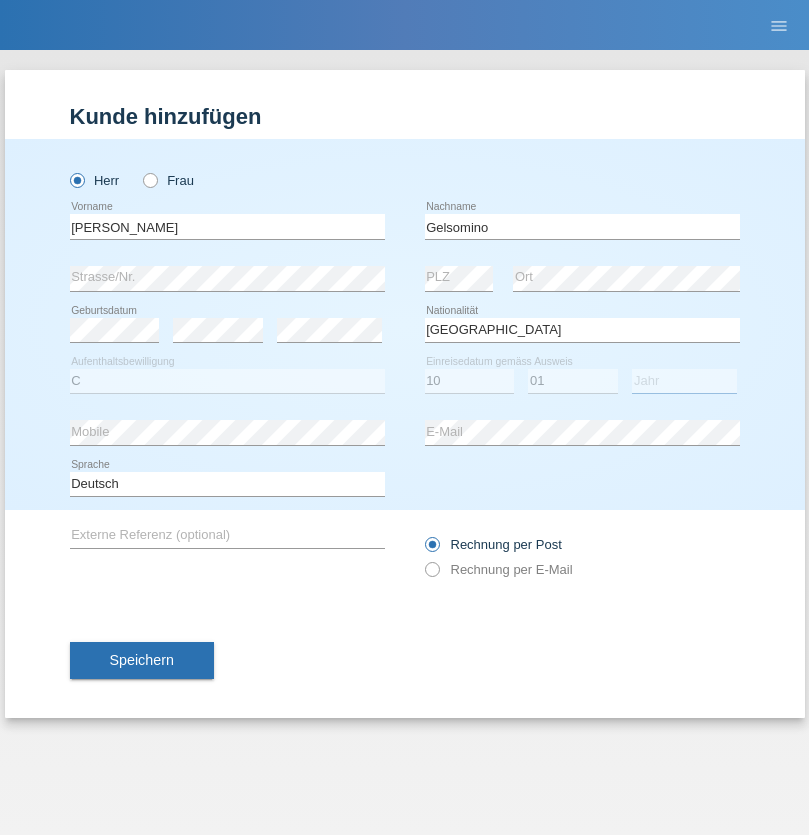 select on "2017" 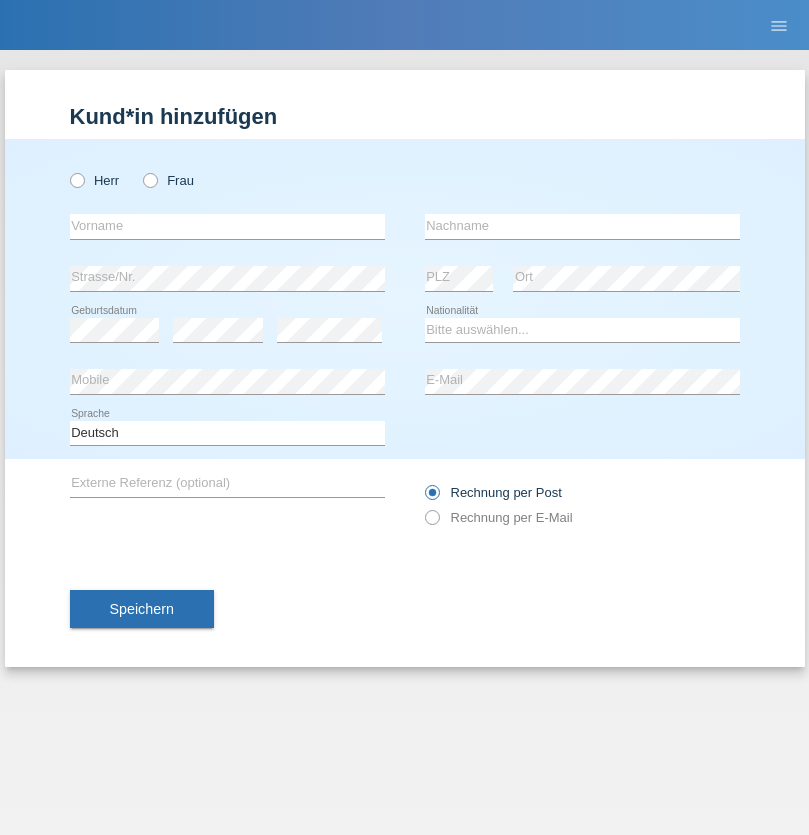 scroll, scrollTop: 0, scrollLeft: 0, axis: both 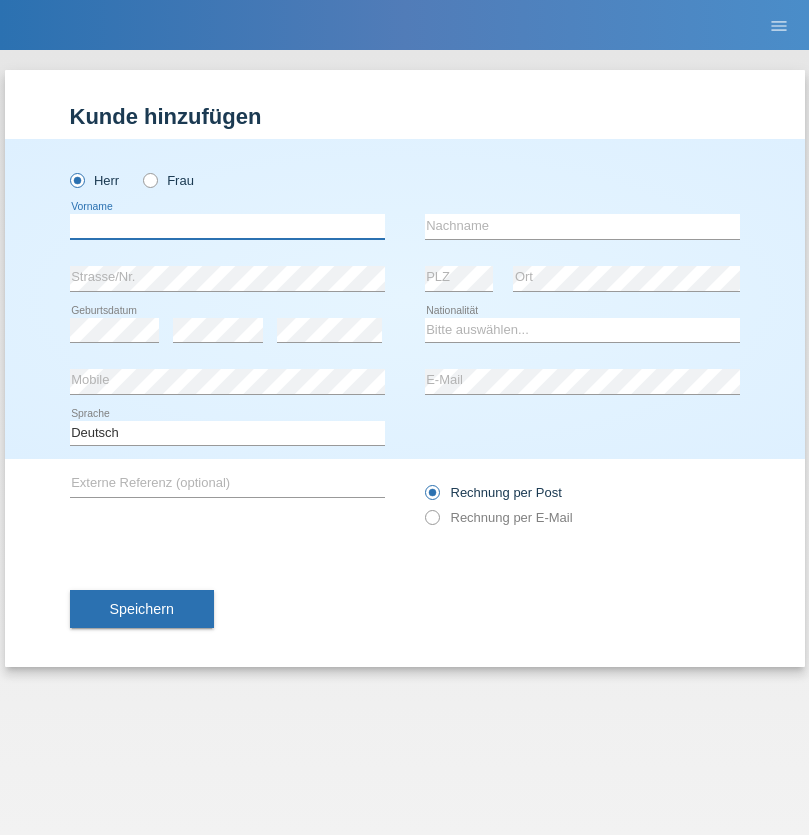 click at bounding box center [227, 226] 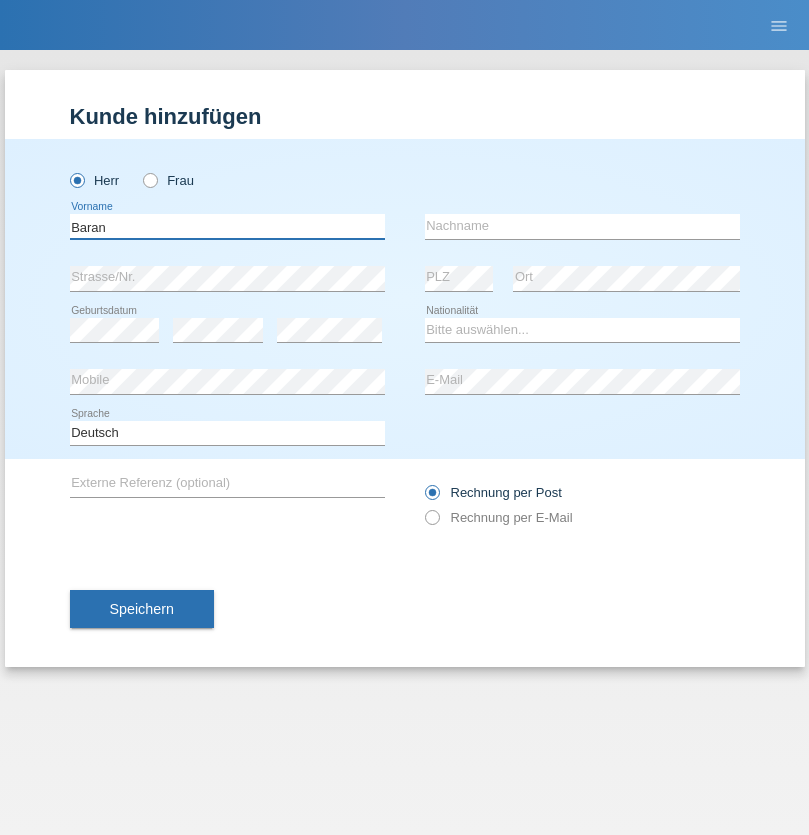 type on "Baran" 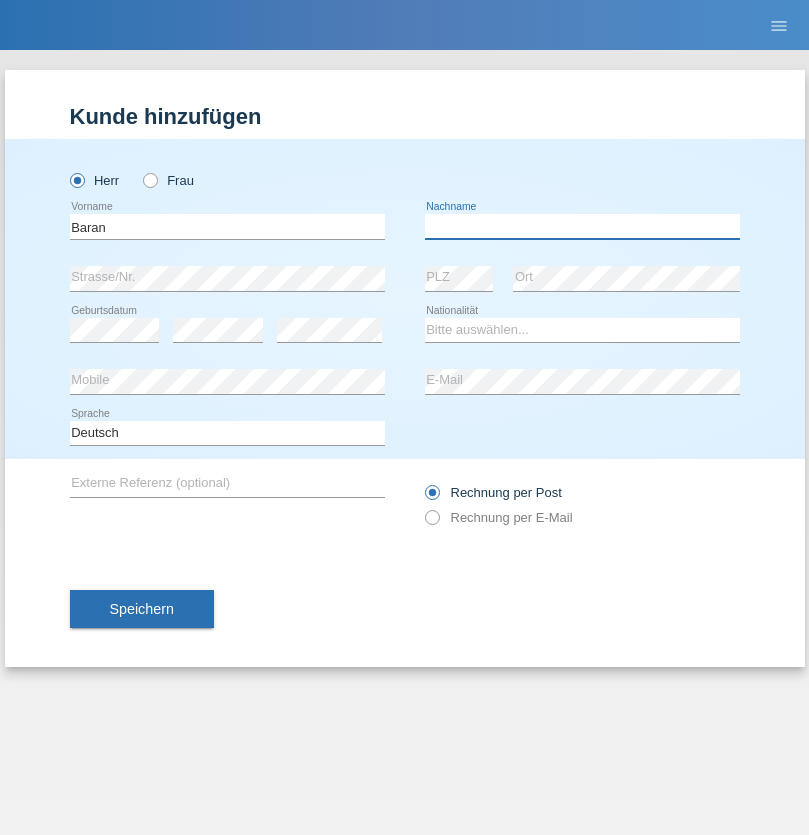 click at bounding box center (582, 226) 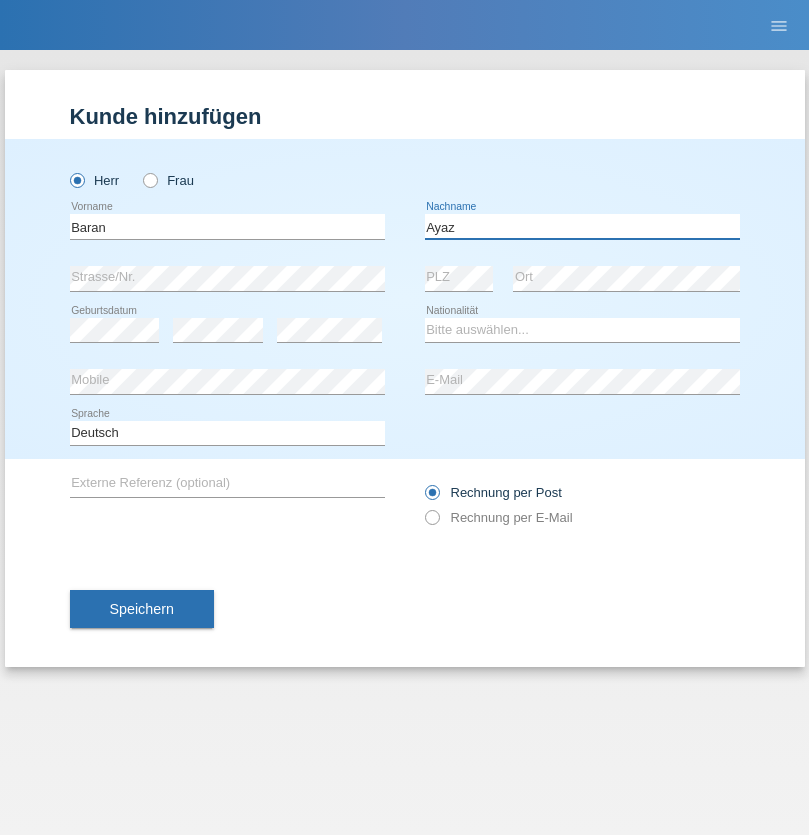 type on "Ayaz" 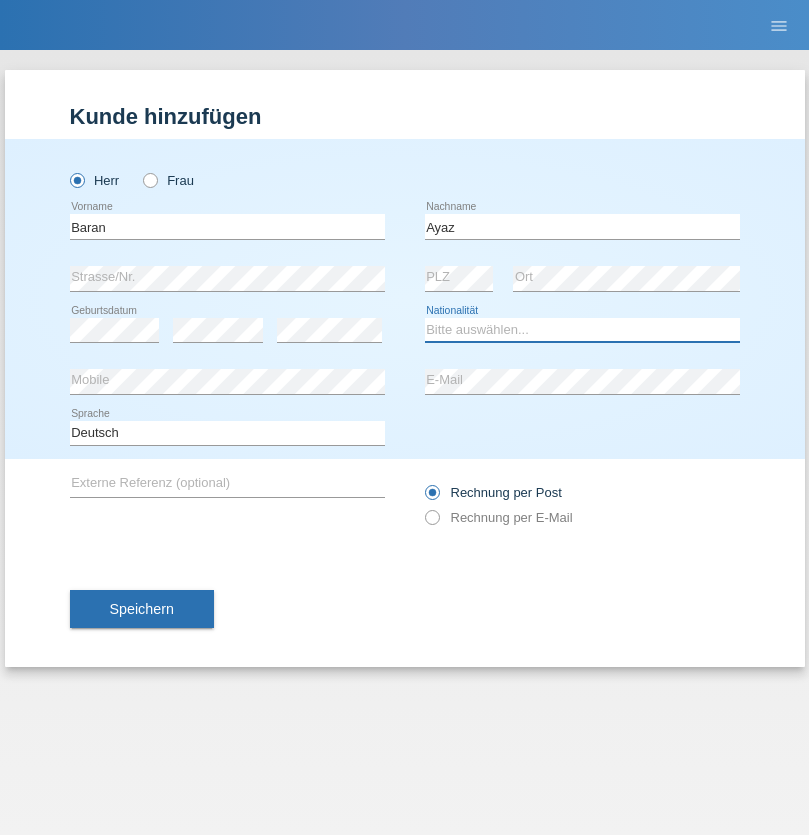 select on "TR" 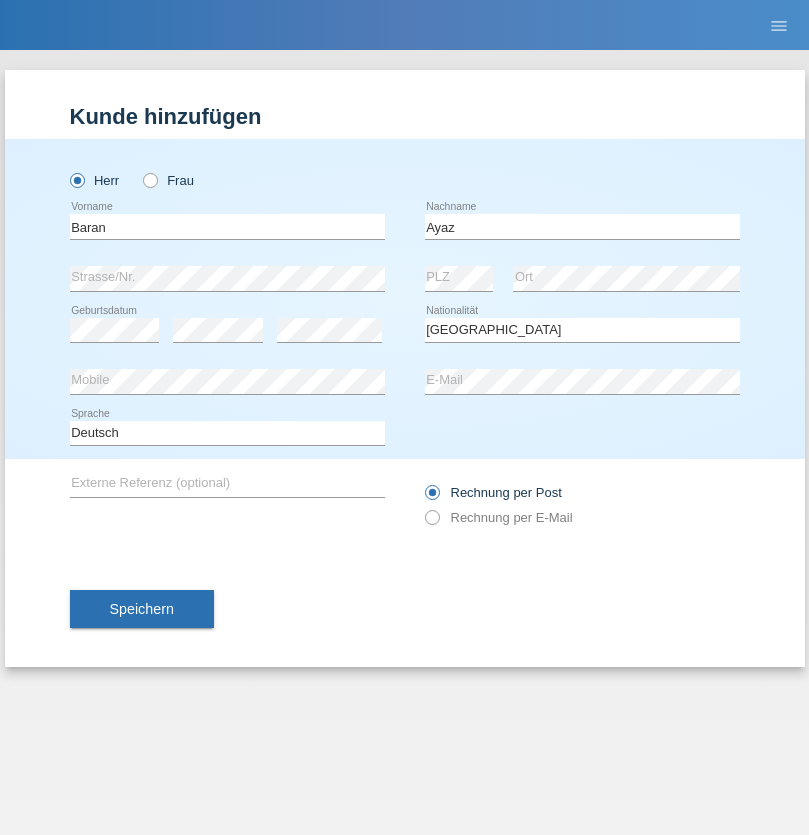 select on "C" 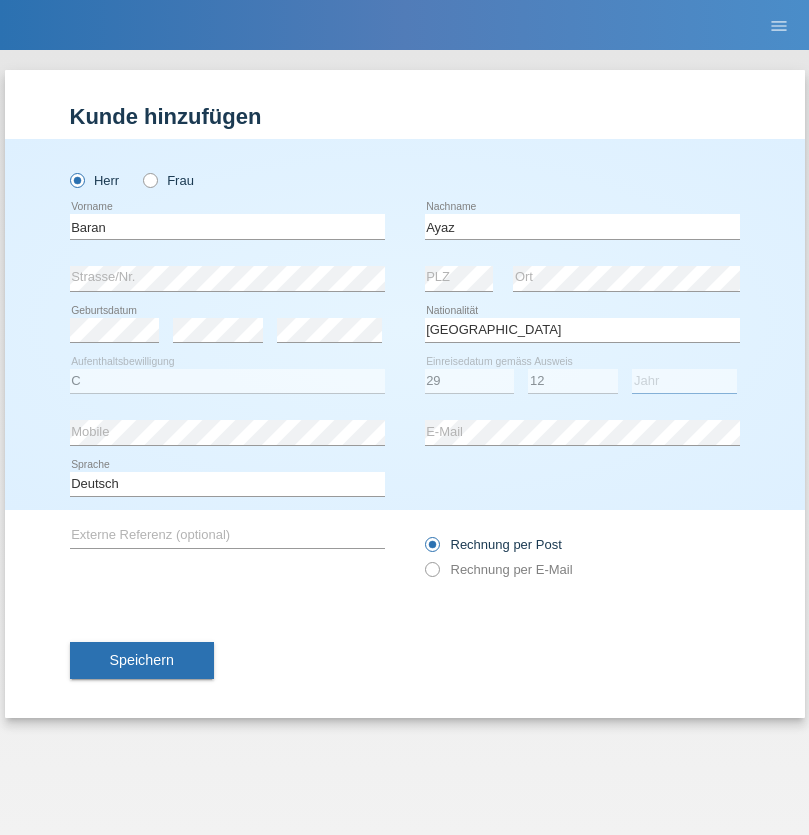 select on "2021" 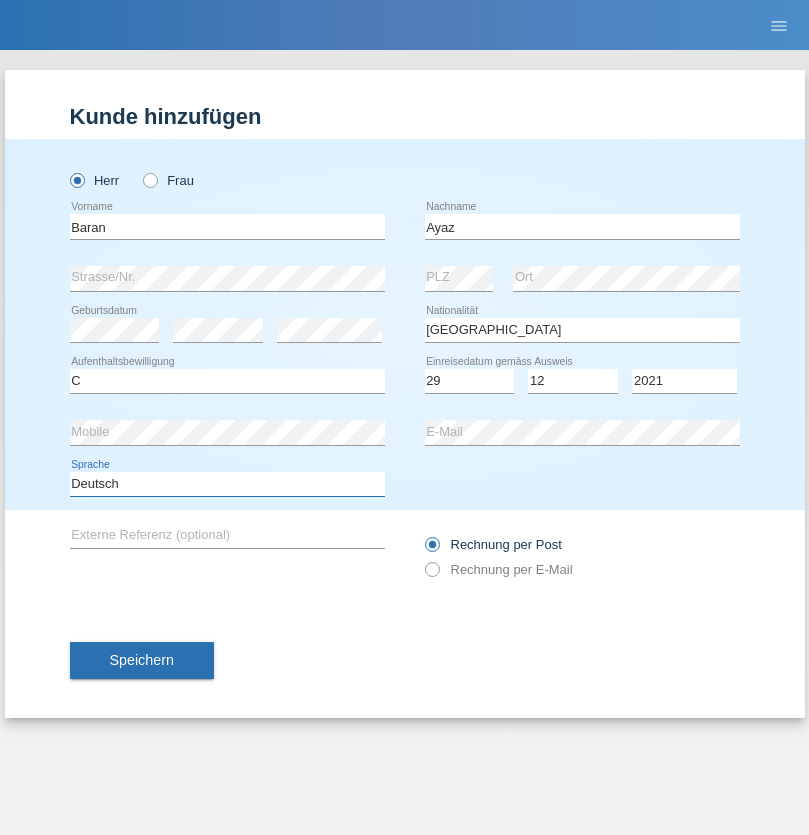 select on "en" 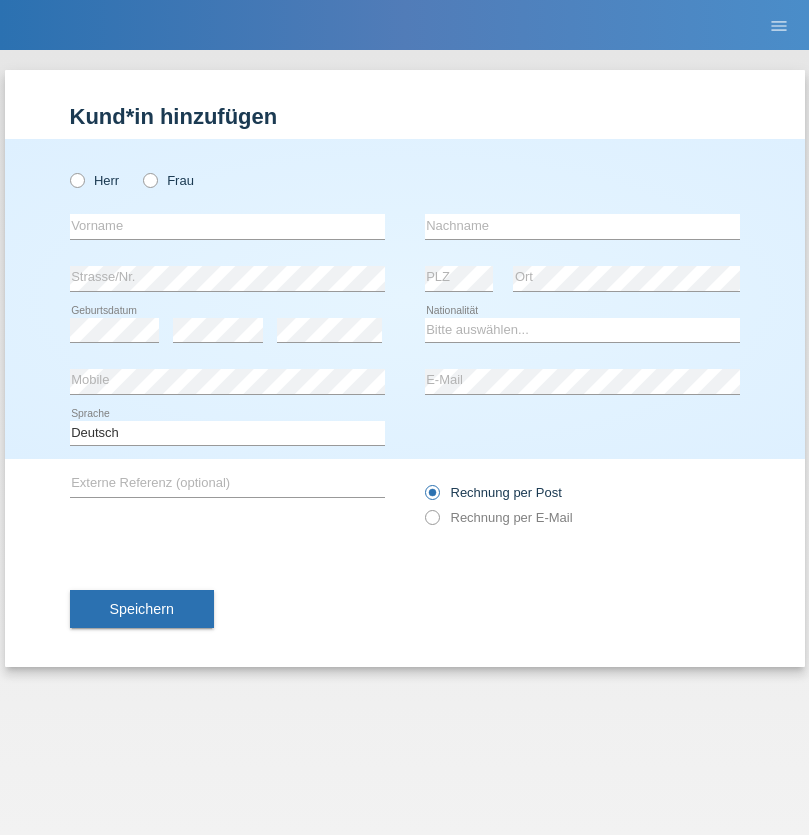 scroll, scrollTop: 0, scrollLeft: 0, axis: both 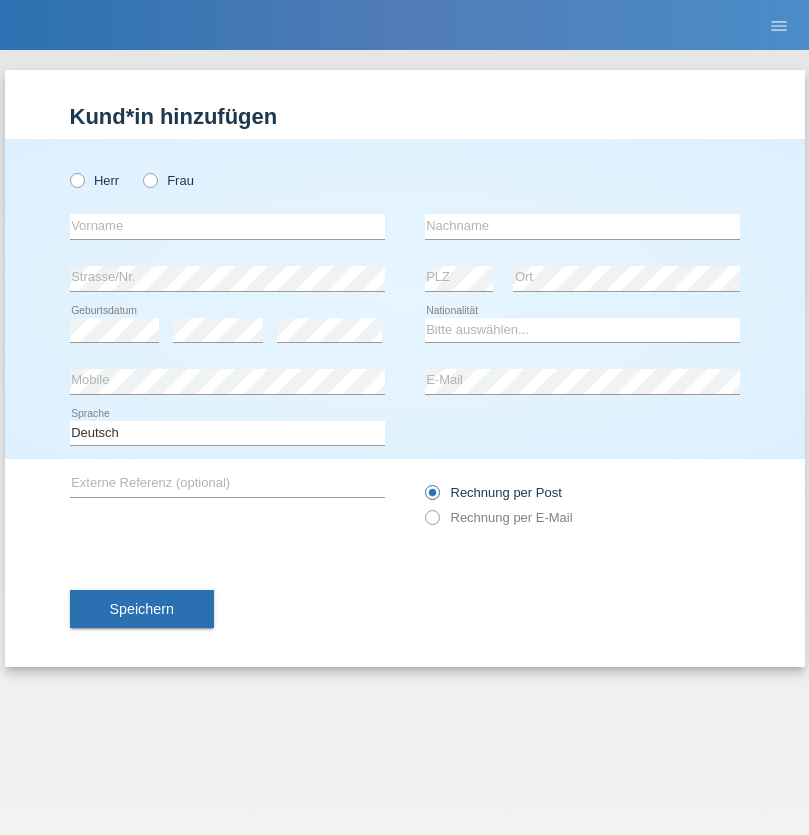 radio on "true" 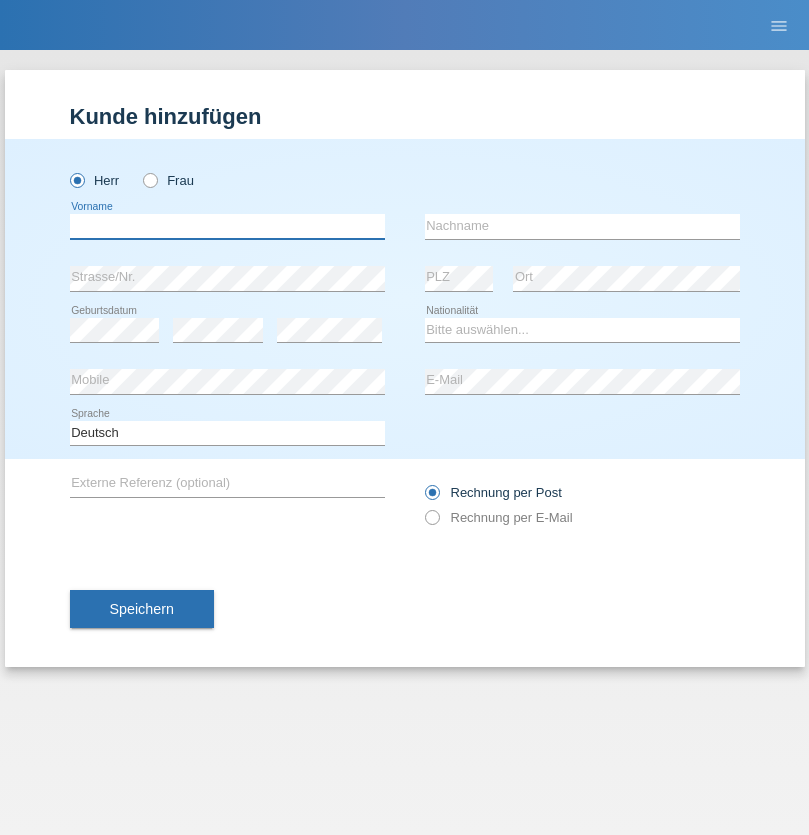 click at bounding box center (227, 226) 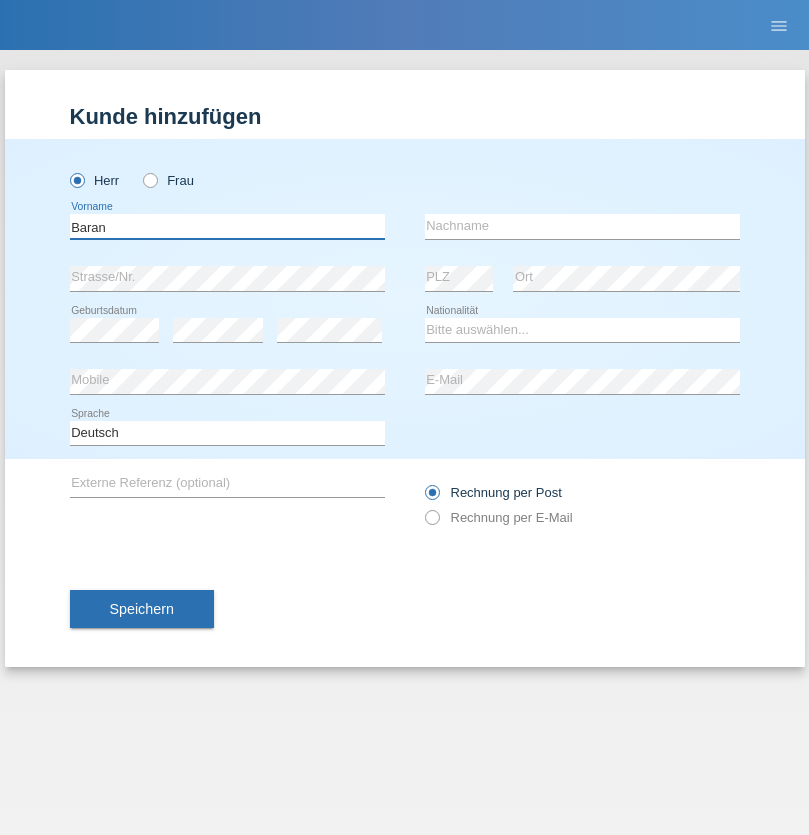 type on "Baran" 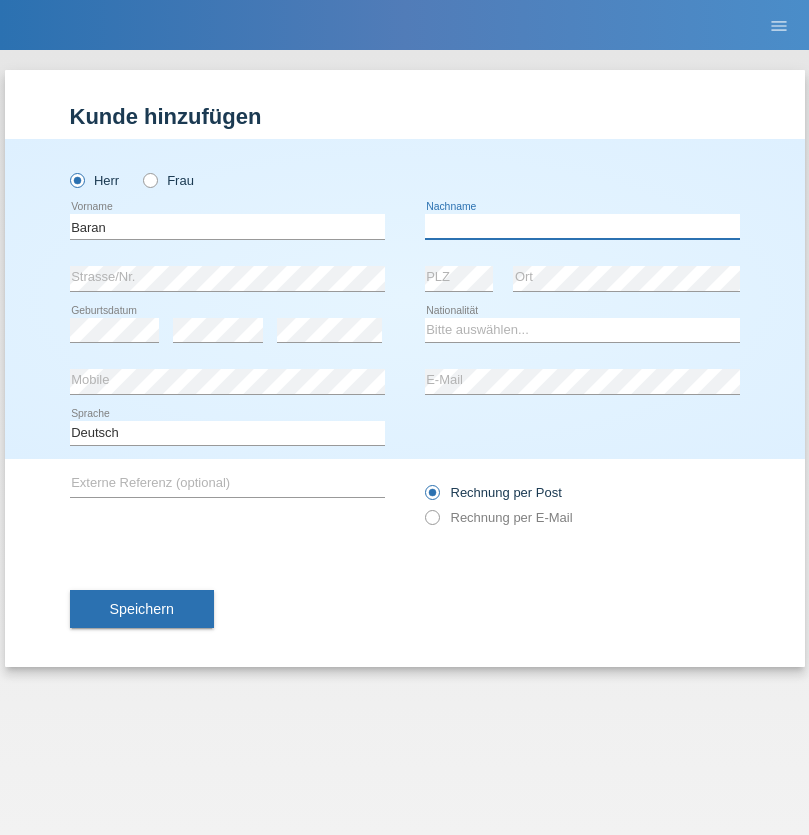 click at bounding box center [582, 226] 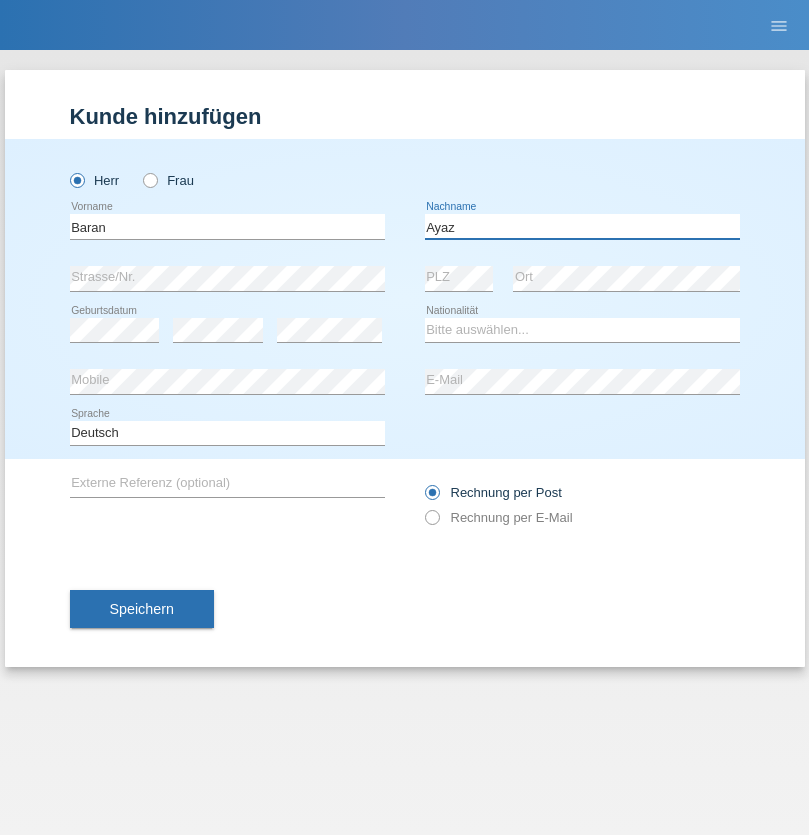 type on "Ayaz" 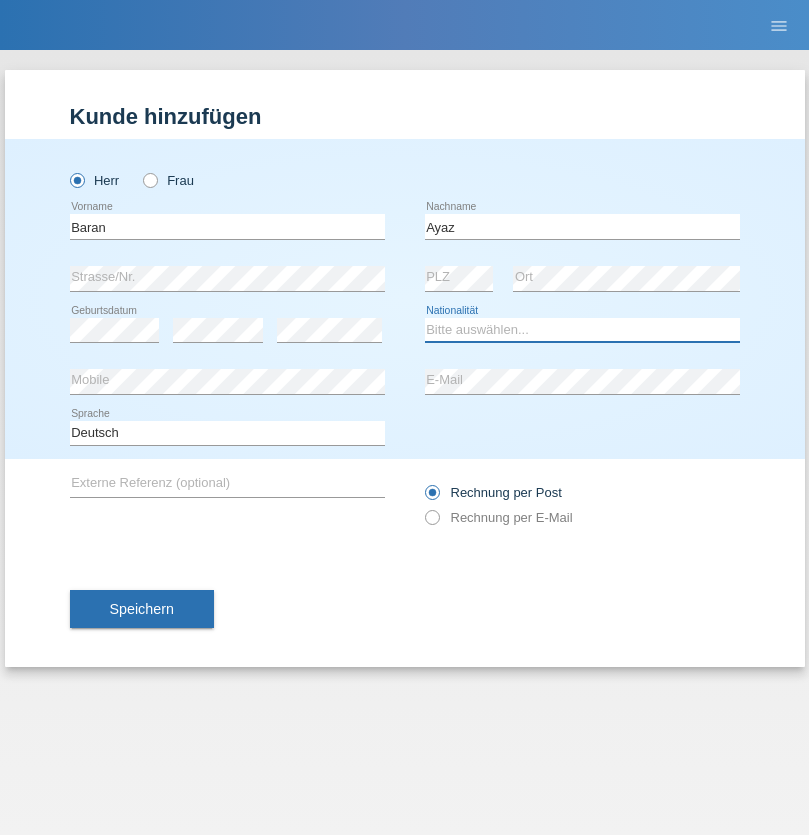 select on "TR" 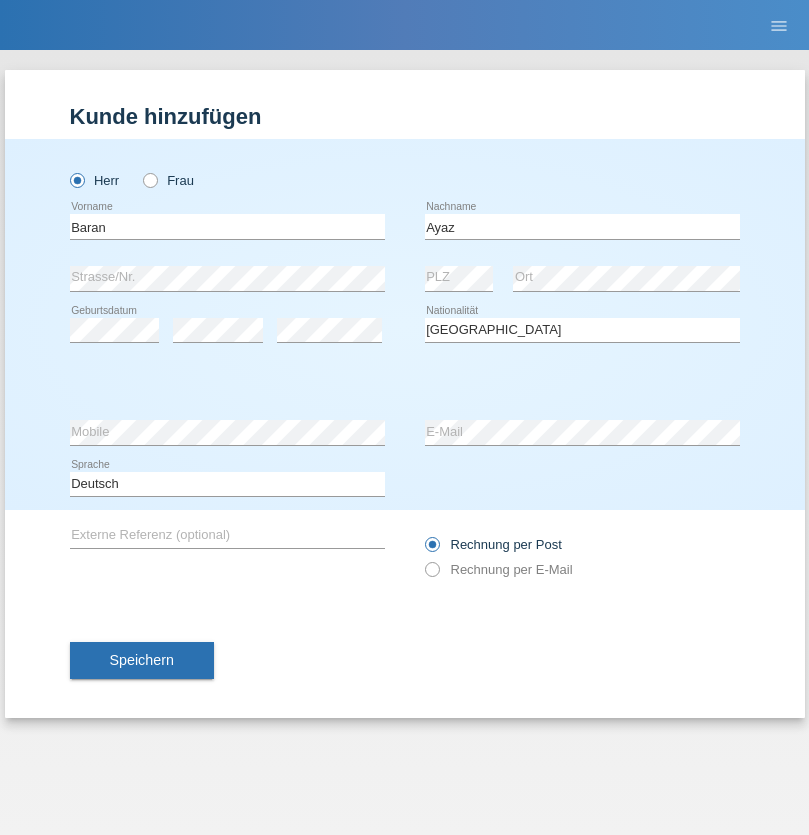 select on "C" 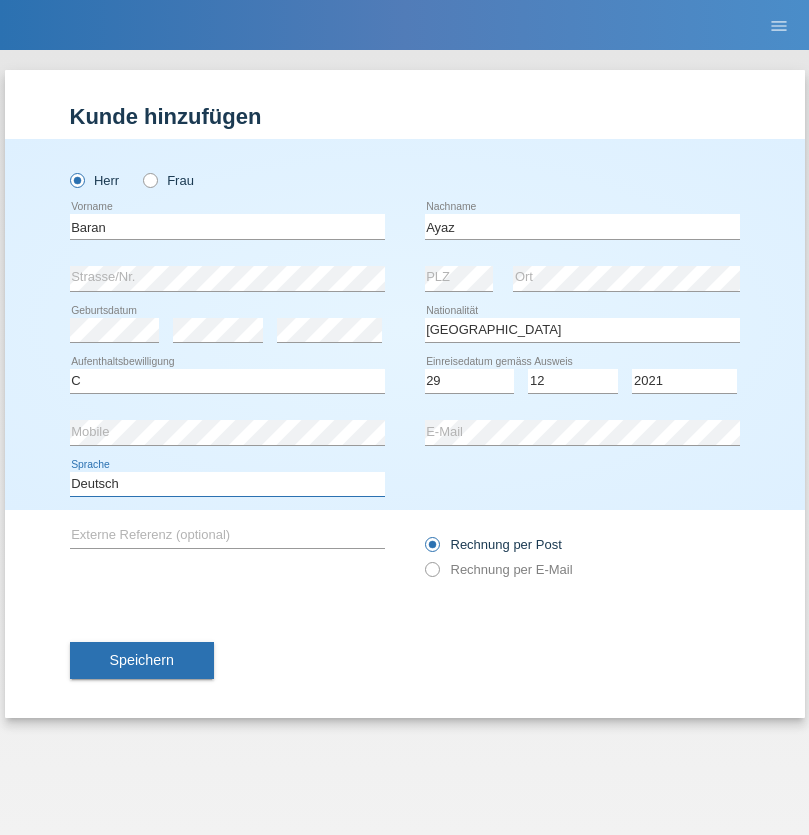 select on "en" 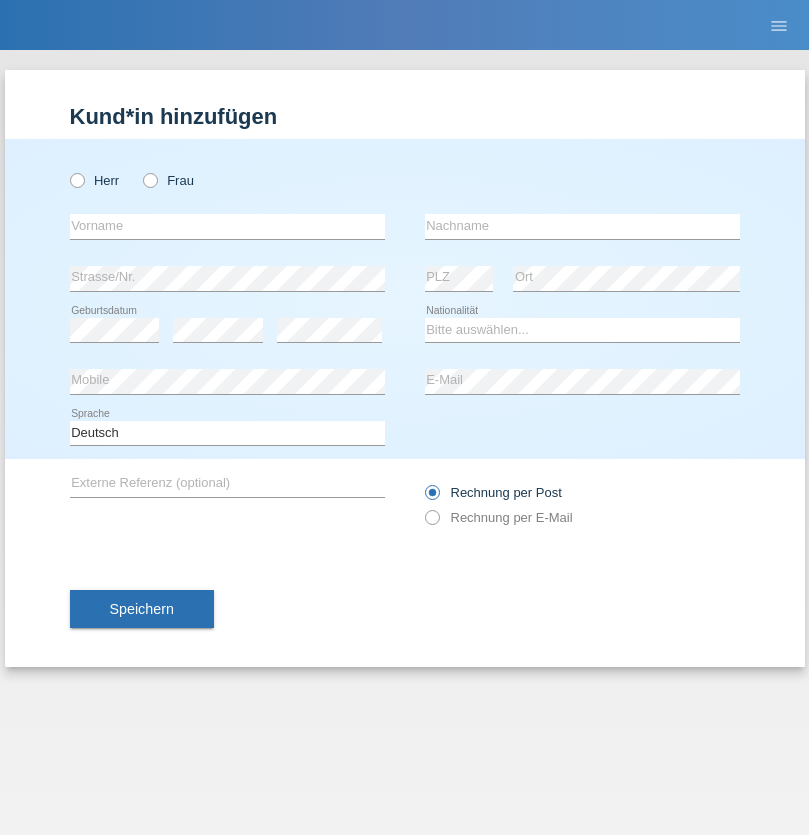scroll, scrollTop: 0, scrollLeft: 0, axis: both 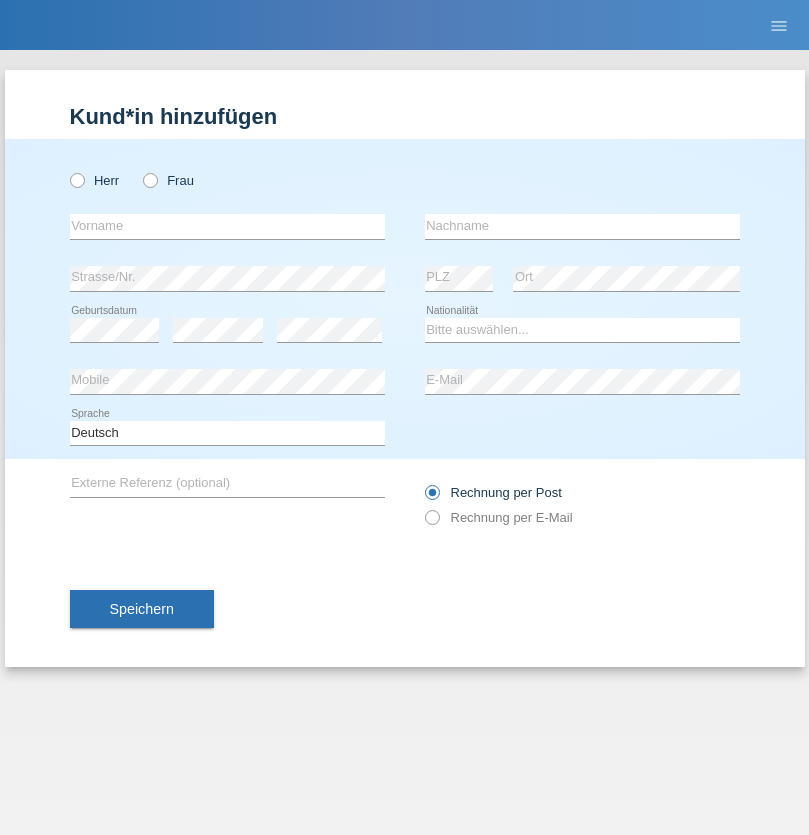 radio on "true" 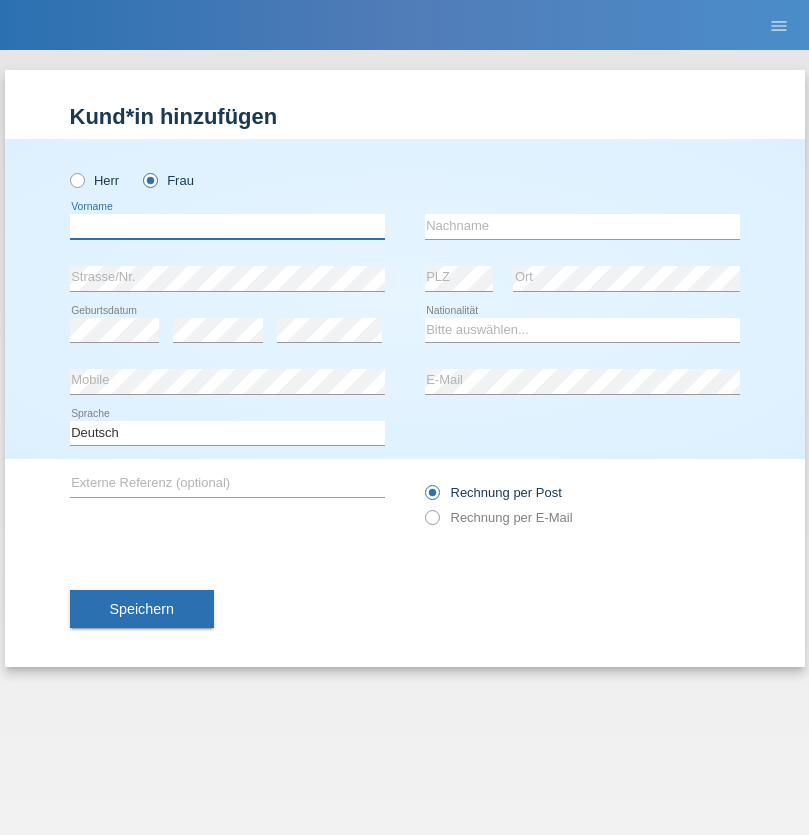 click at bounding box center [227, 226] 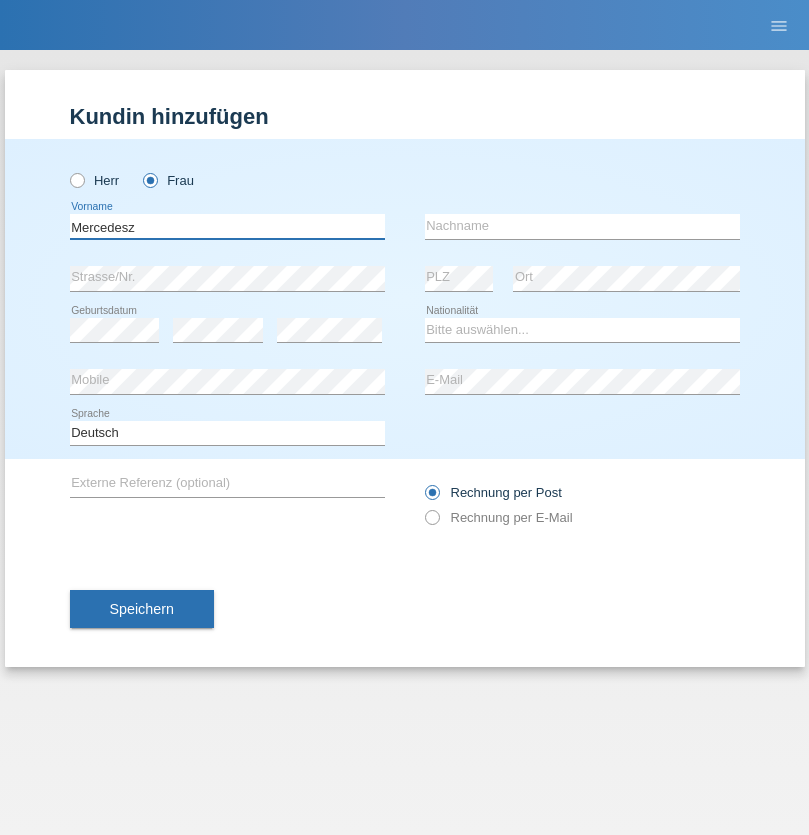 type on "Mercedesz" 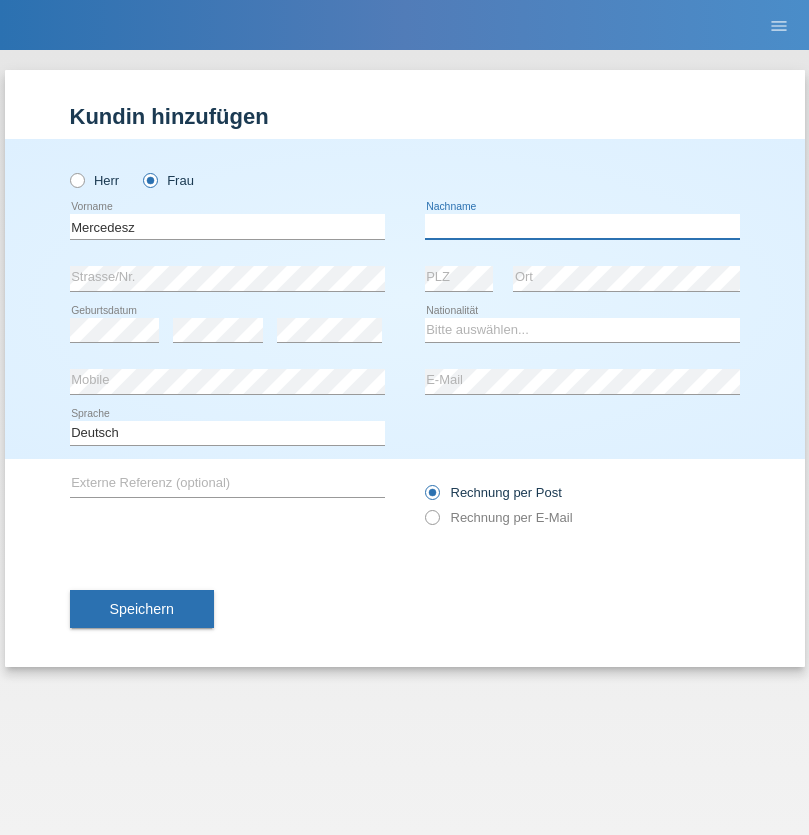 click at bounding box center (582, 226) 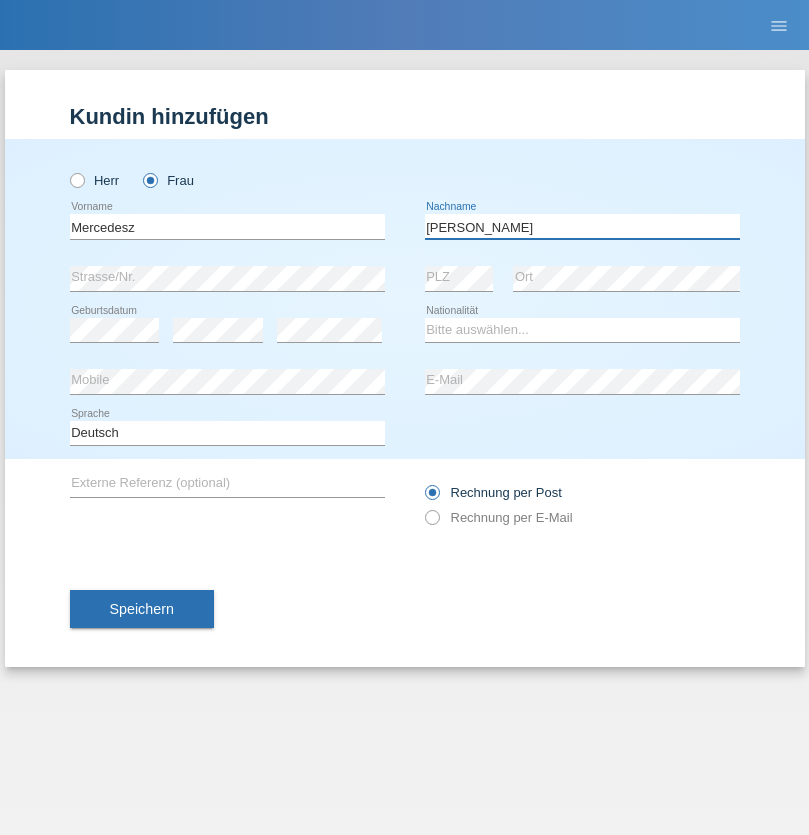 type on "[PERSON_NAME]" 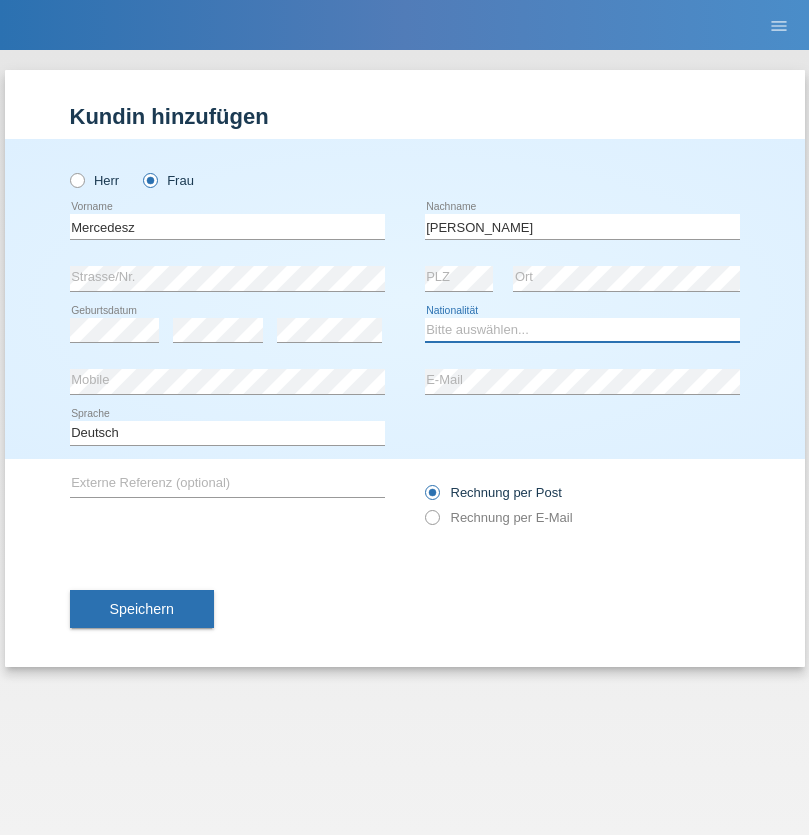 select on "OM" 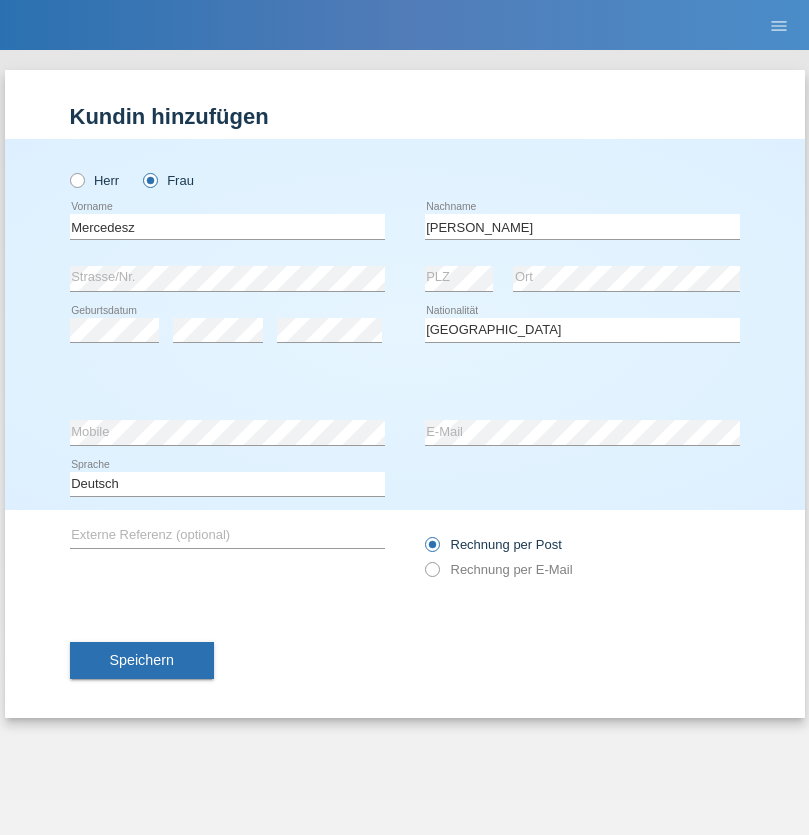 select on "C" 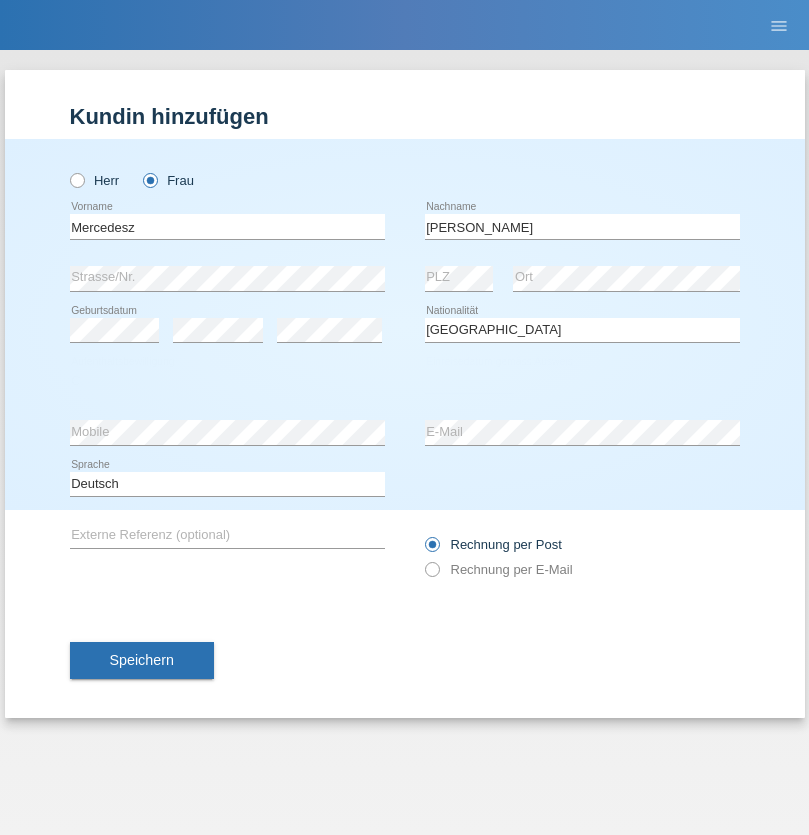 select on "04" 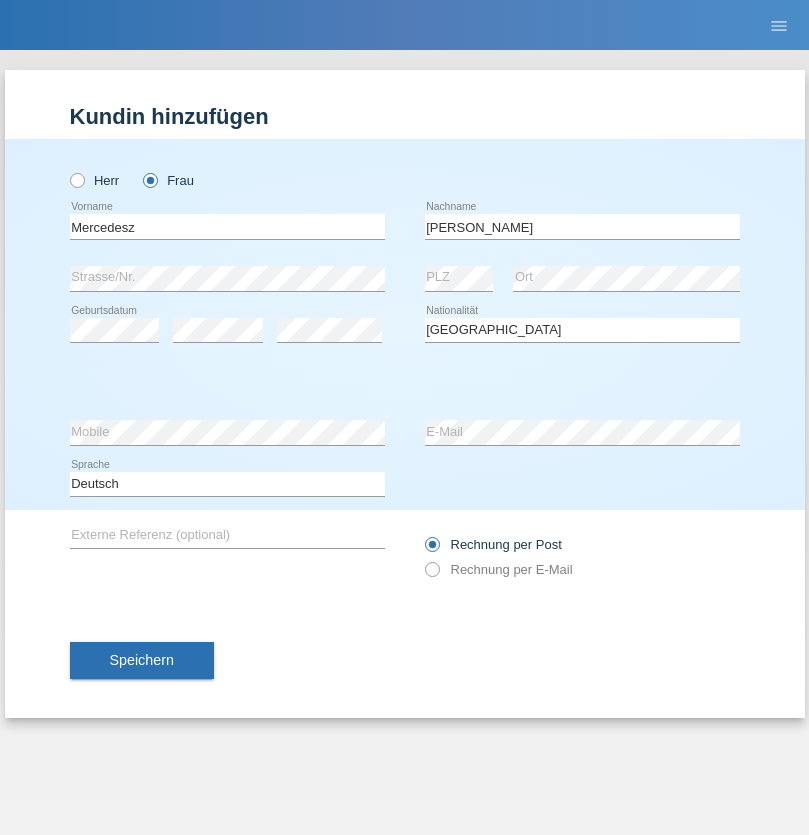 select on "08" 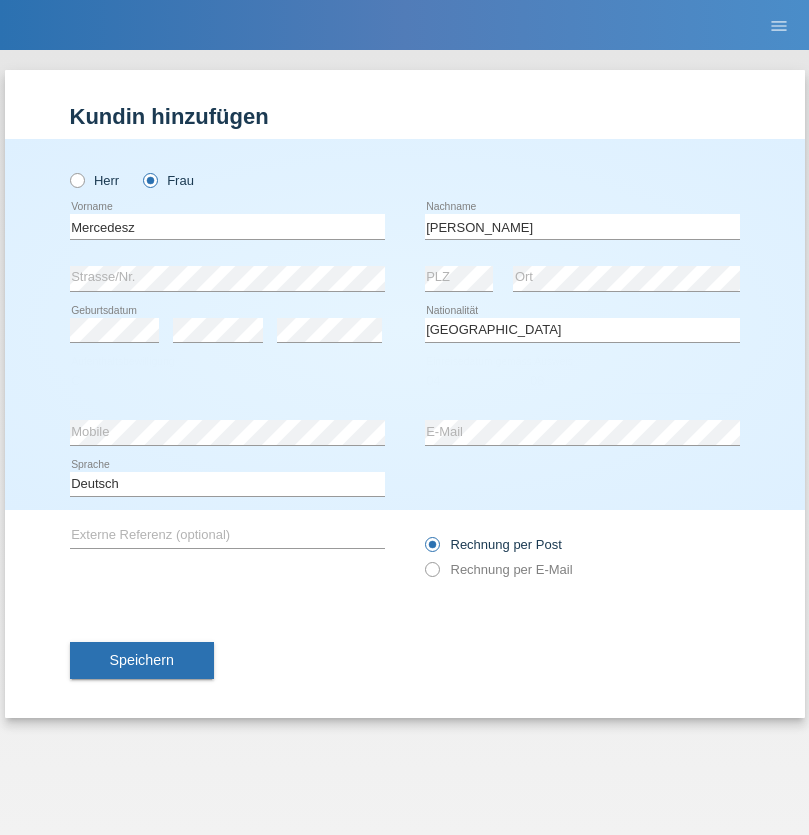 select on "2021" 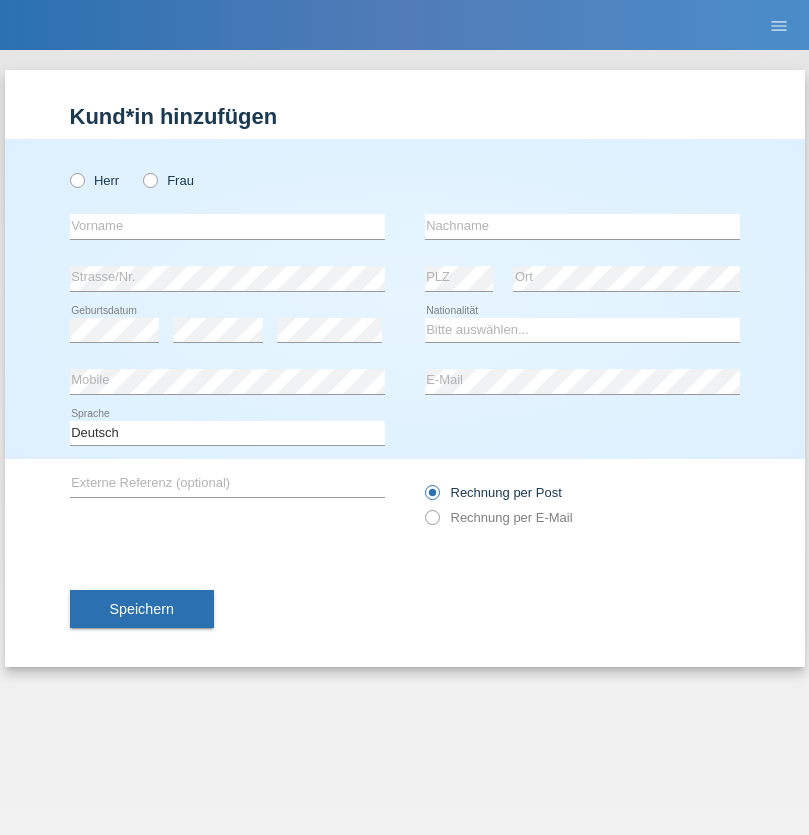 scroll, scrollTop: 0, scrollLeft: 0, axis: both 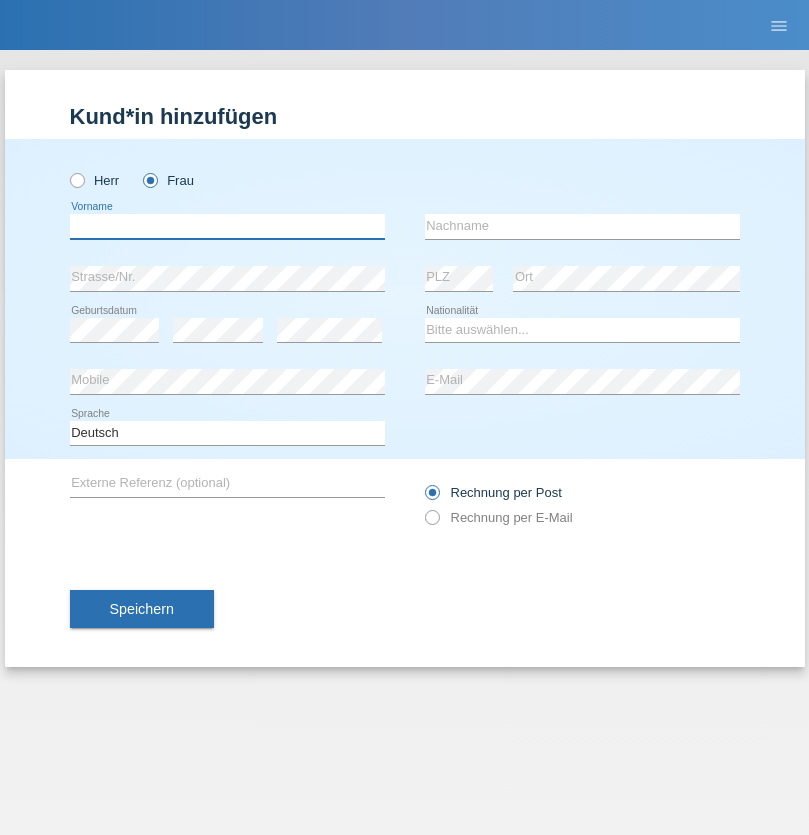 click at bounding box center [227, 226] 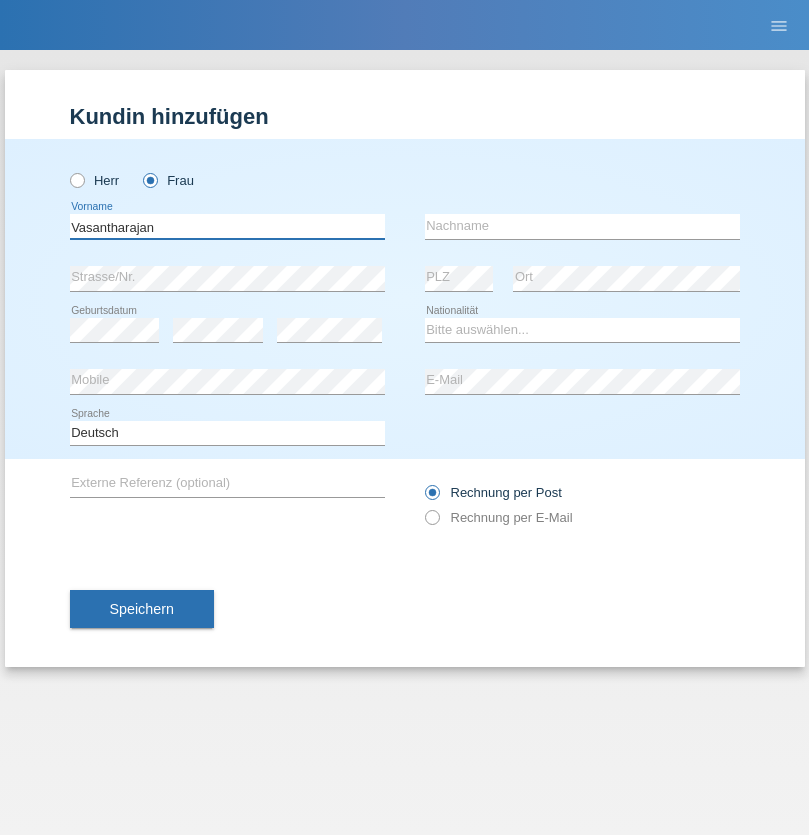 type on "Vasantharajan" 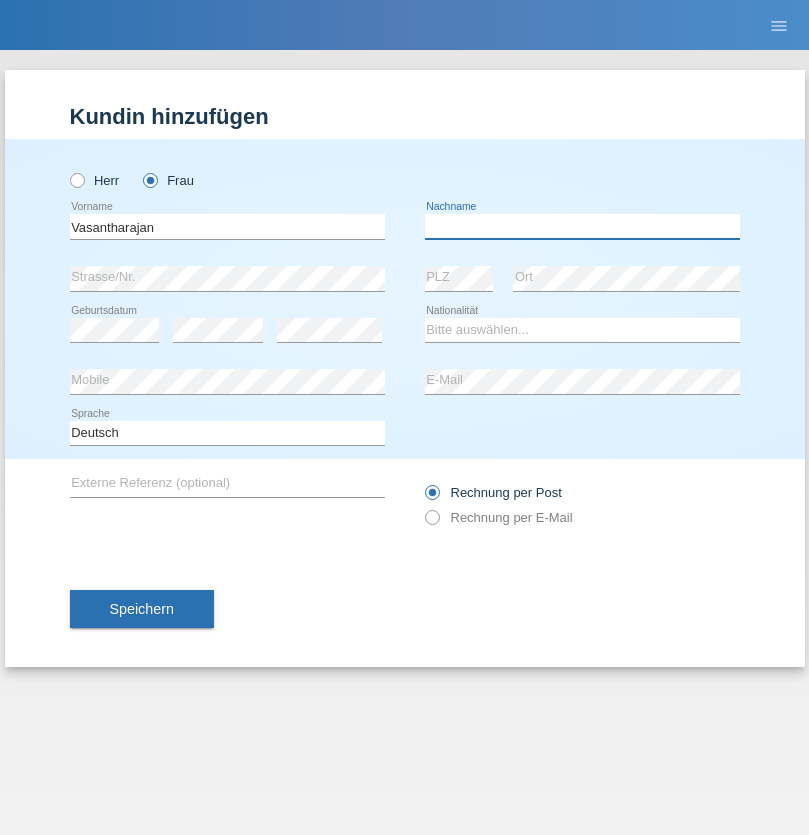 click at bounding box center (582, 226) 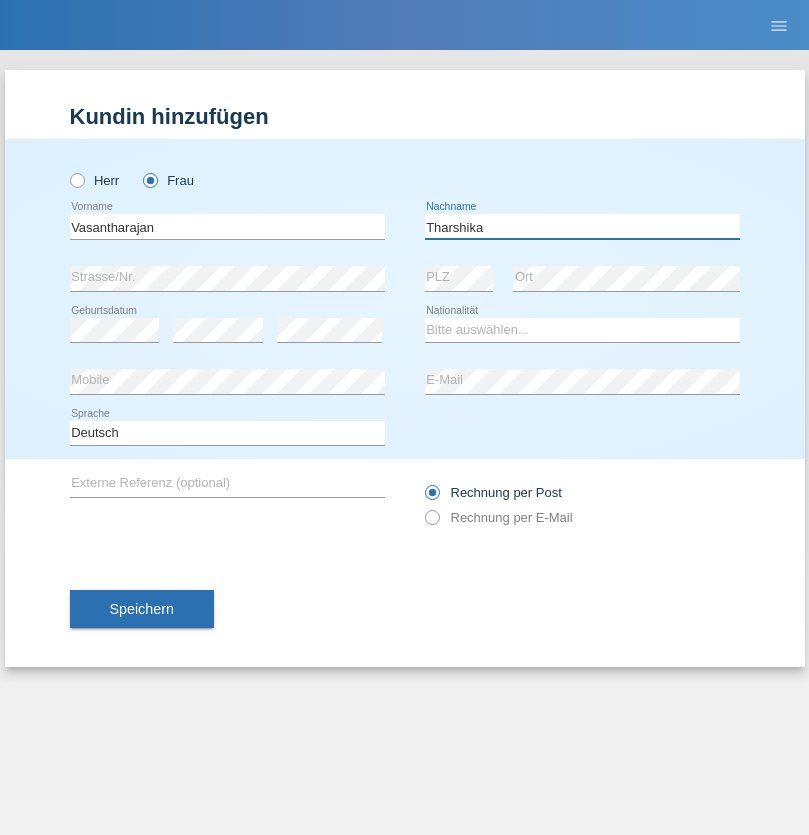 type on "Tharshika" 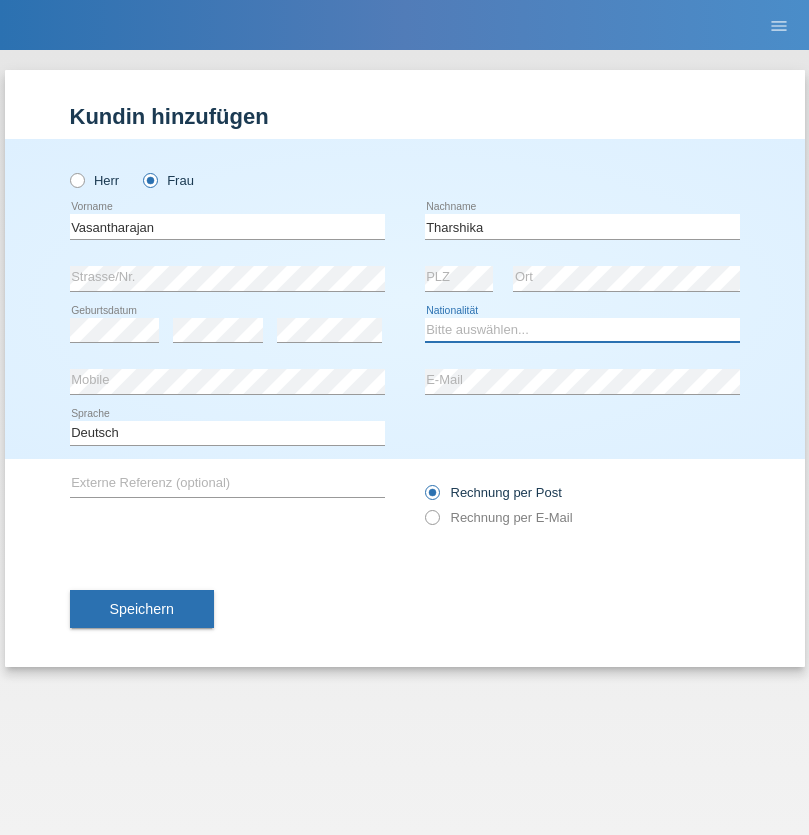 select on "LK" 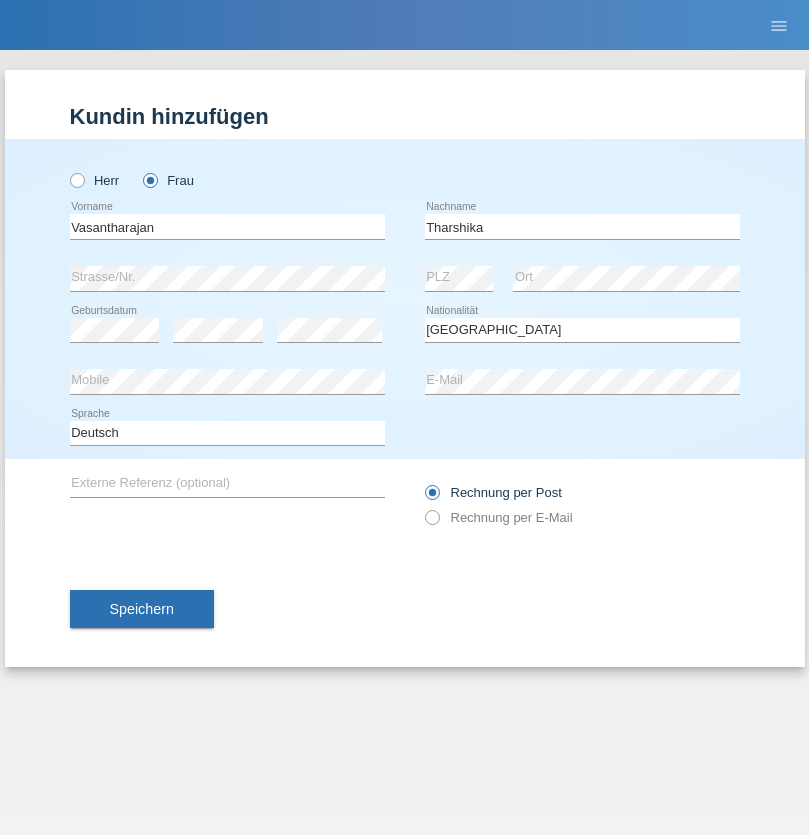 select on "C" 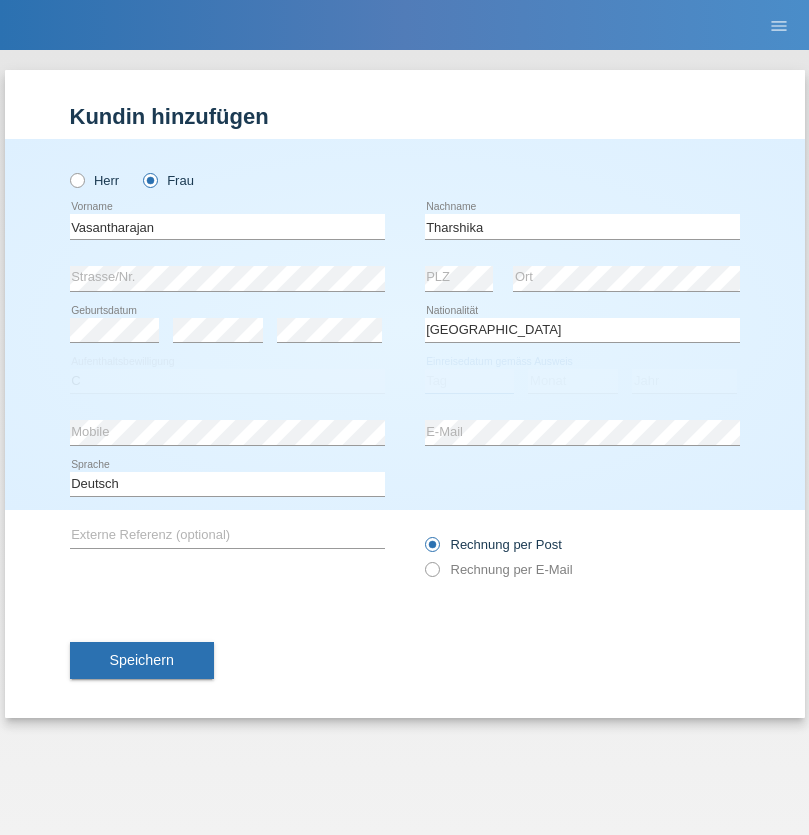 select on "17" 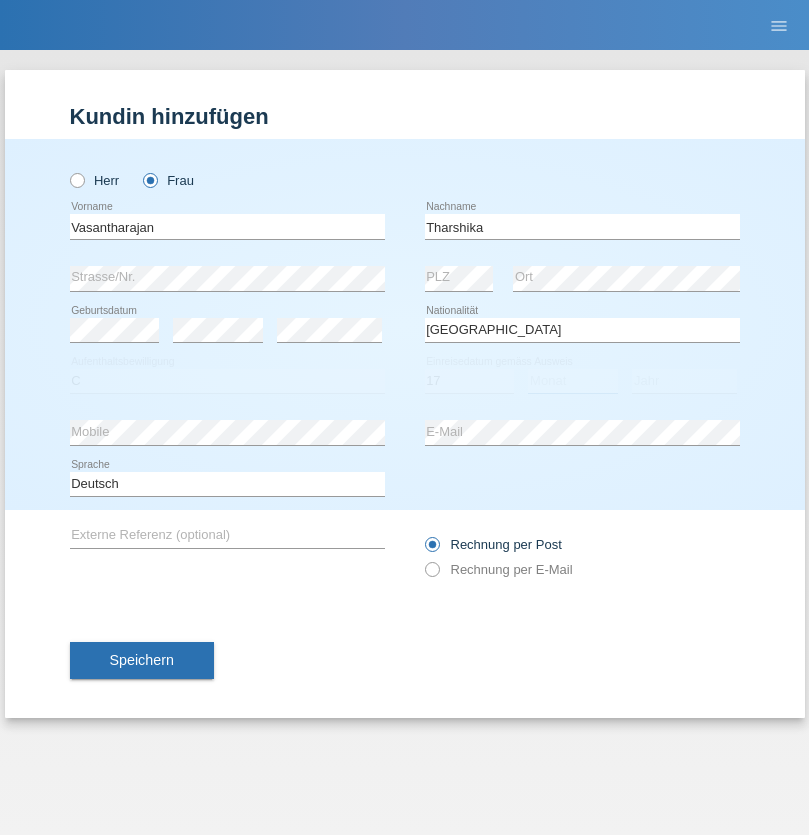 select on "06" 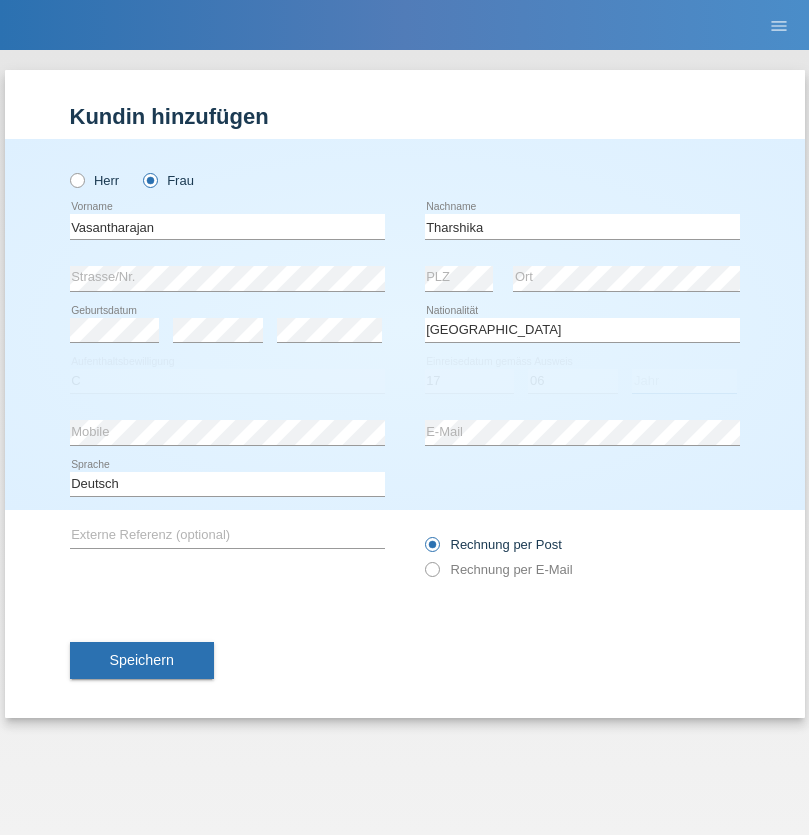 select on "2020" 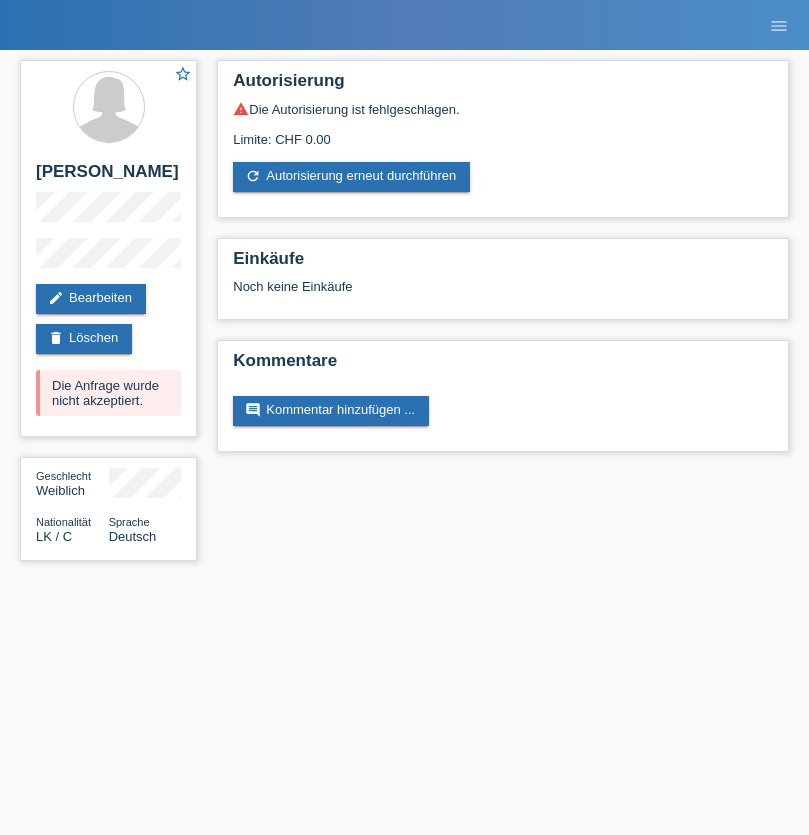 scroll, scrollTop: 0, scrollLeft: 0, axis: both 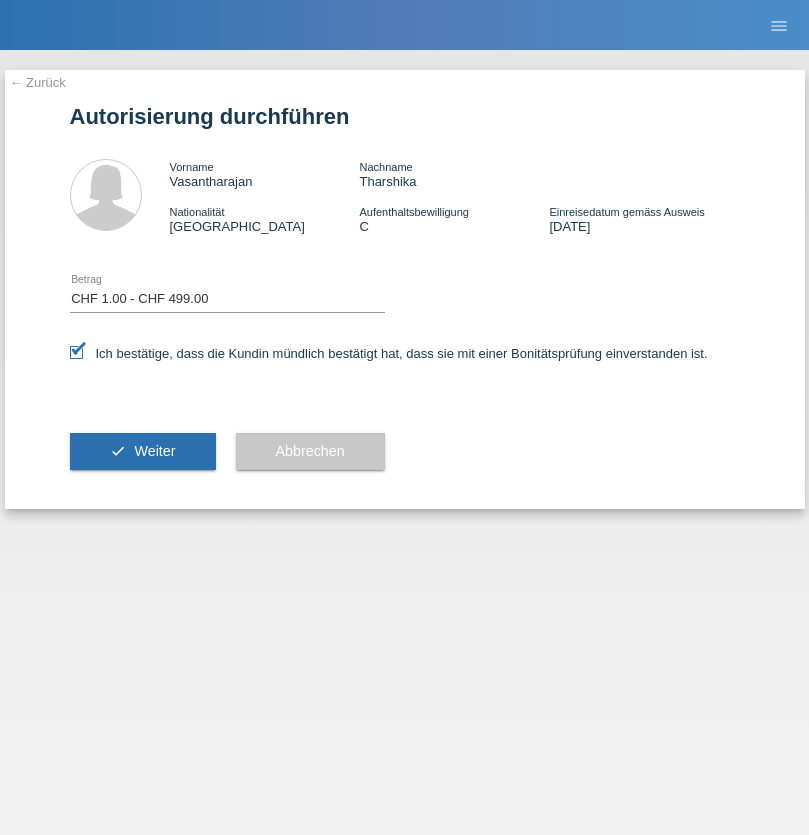 select on "1" 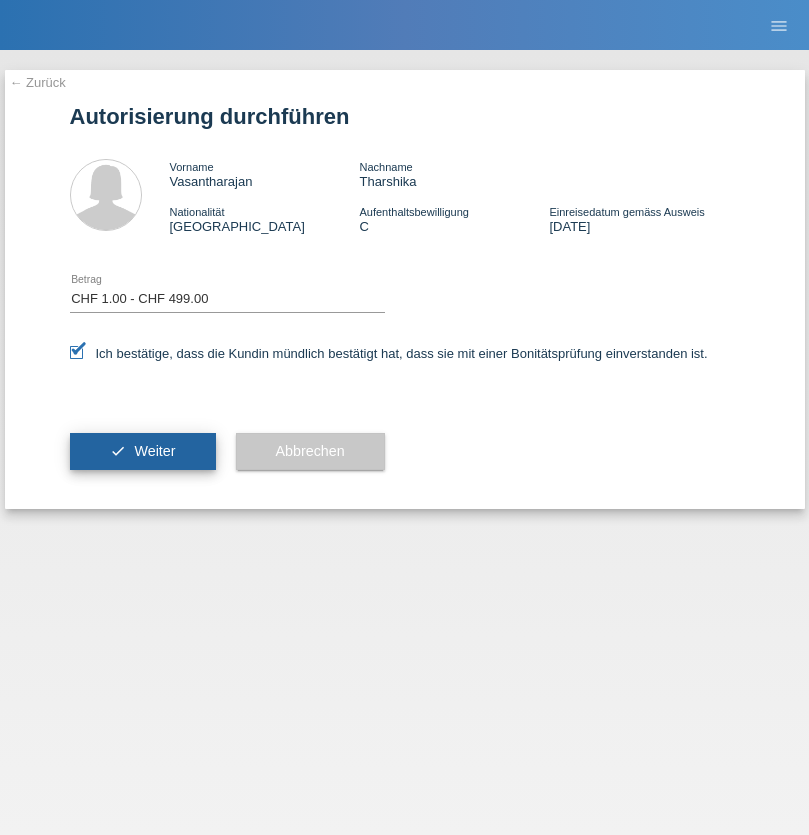 click on "Weiter" at bounding box center (154, 451) 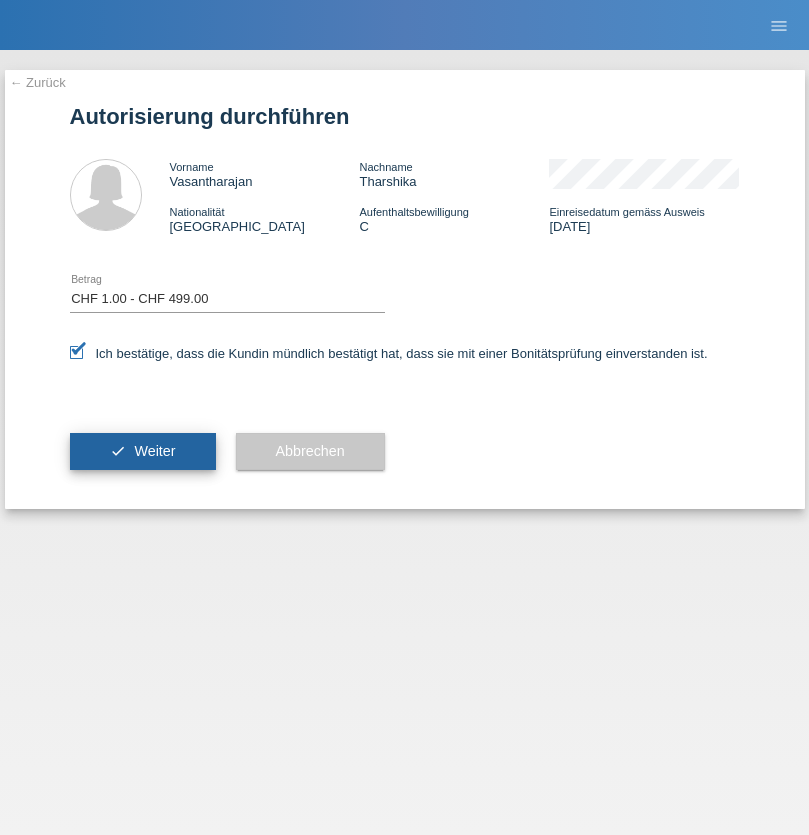 scroll, scrollTop: 0, scrollLeft: 0, axis: both 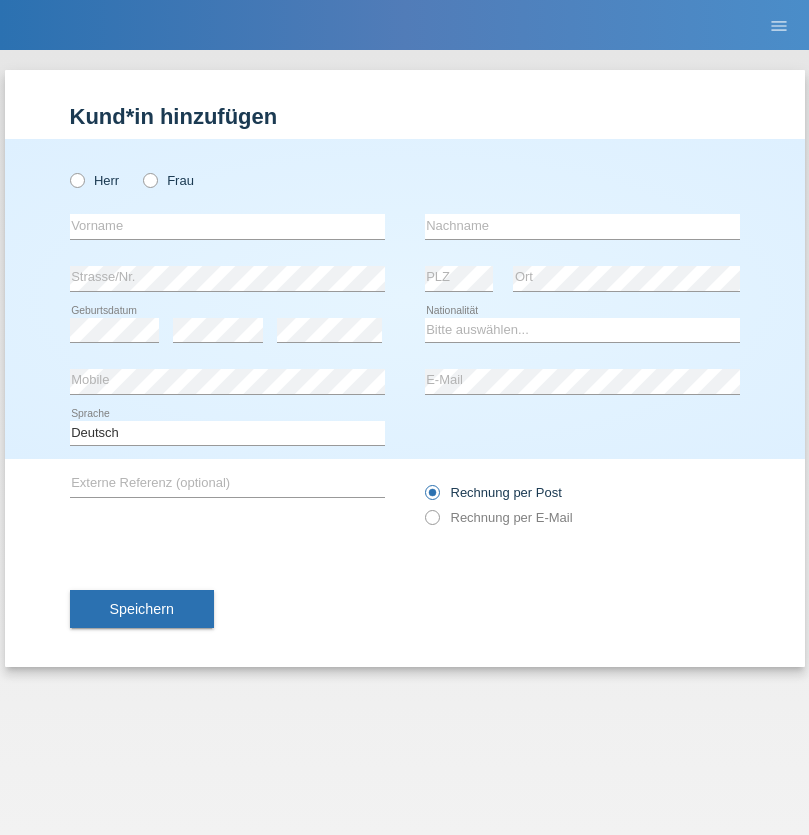 radio on "true" 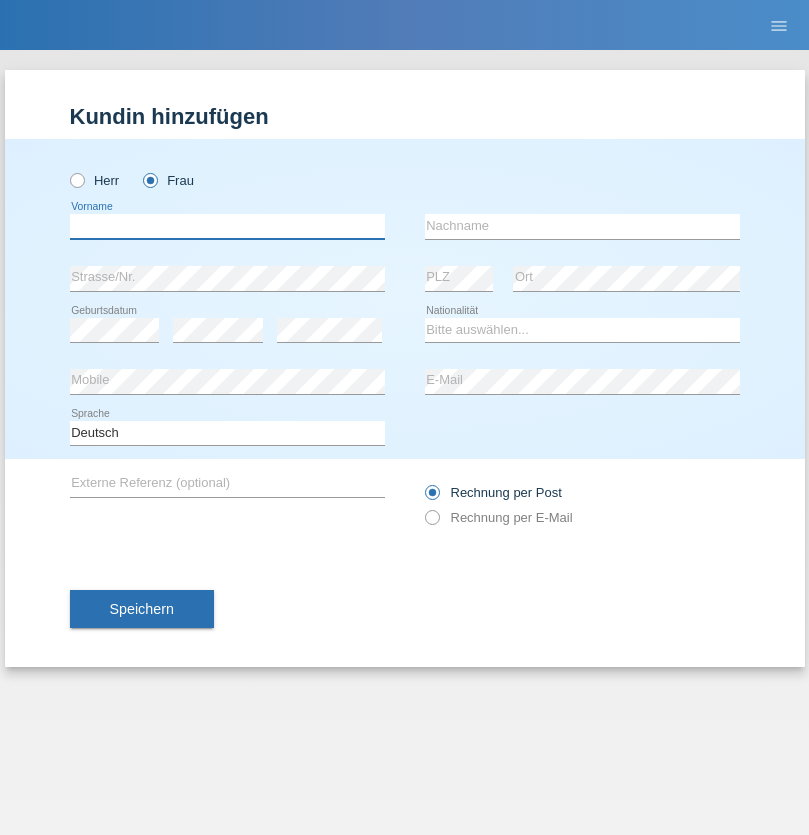 click at bounding box center [227, 226] 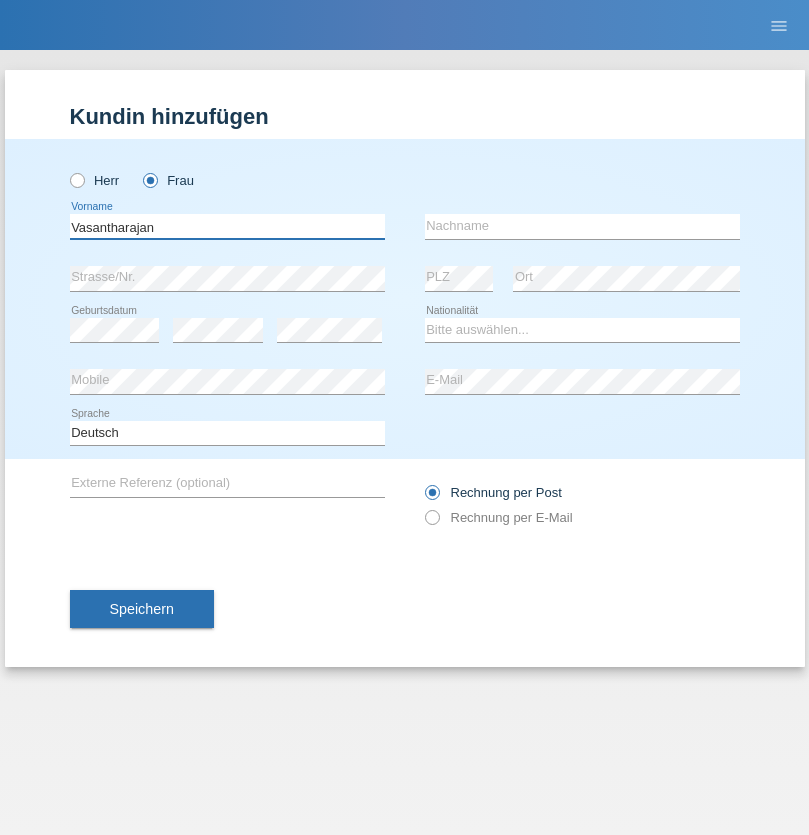type on "Vasantharajan" 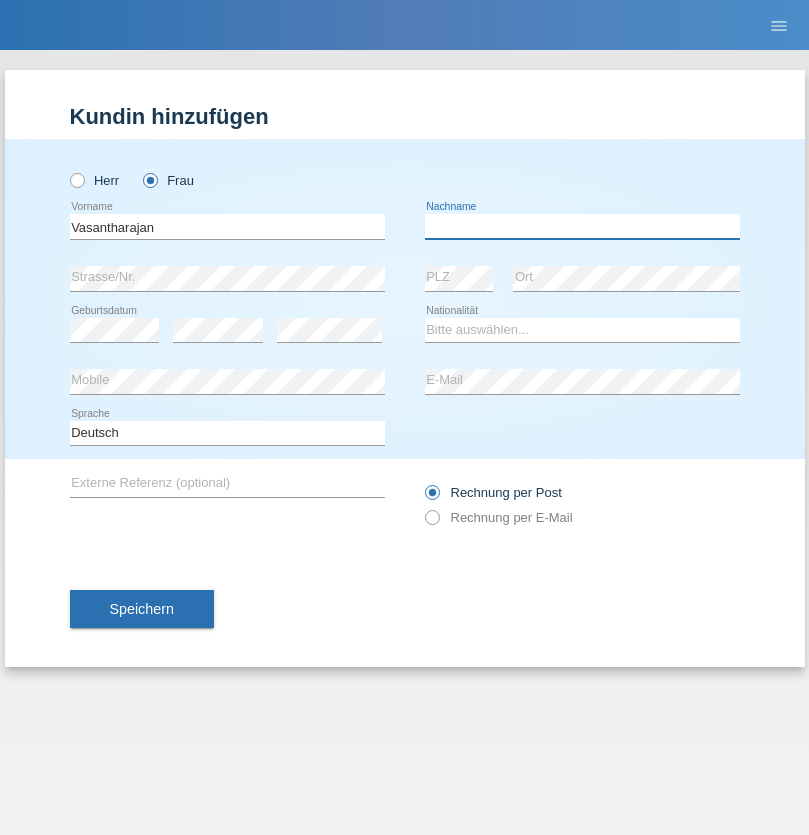 click at bounding box center (582, 226) 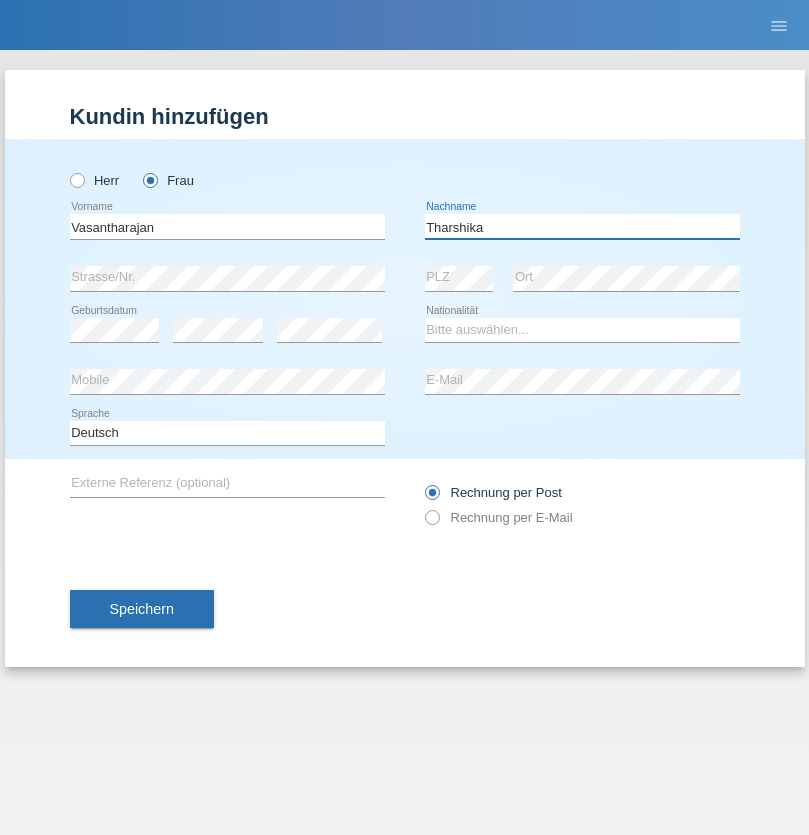 type on "Tharshika" 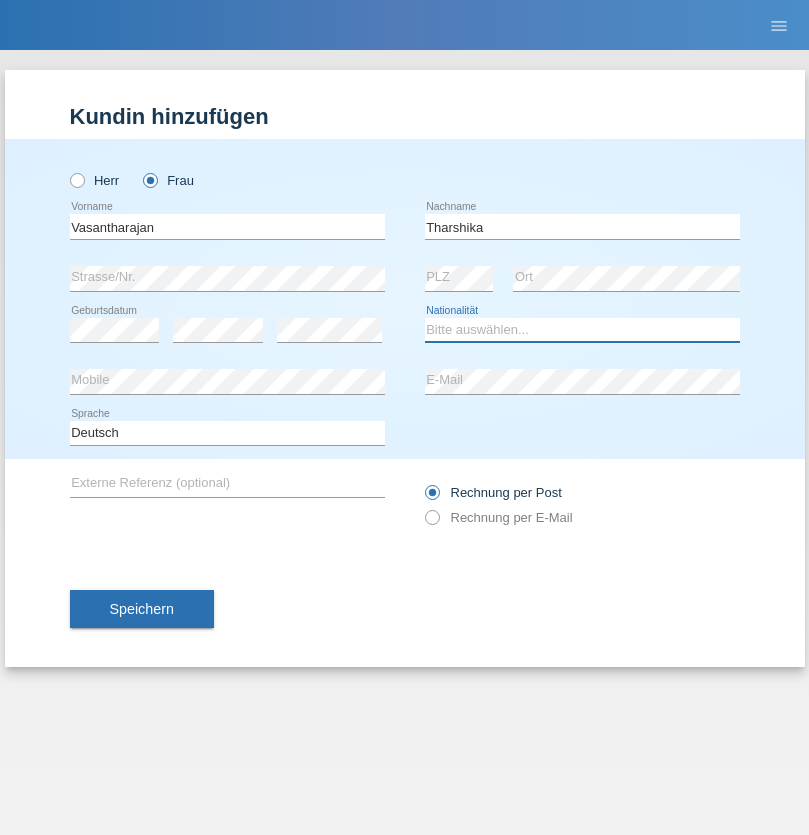 select on "LK" 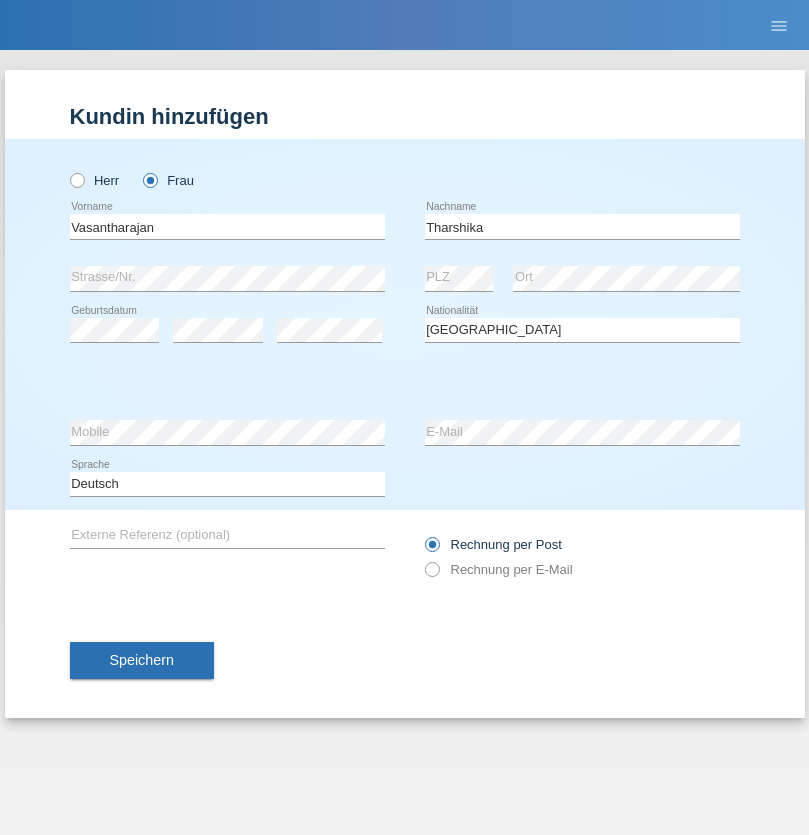 select on "C" 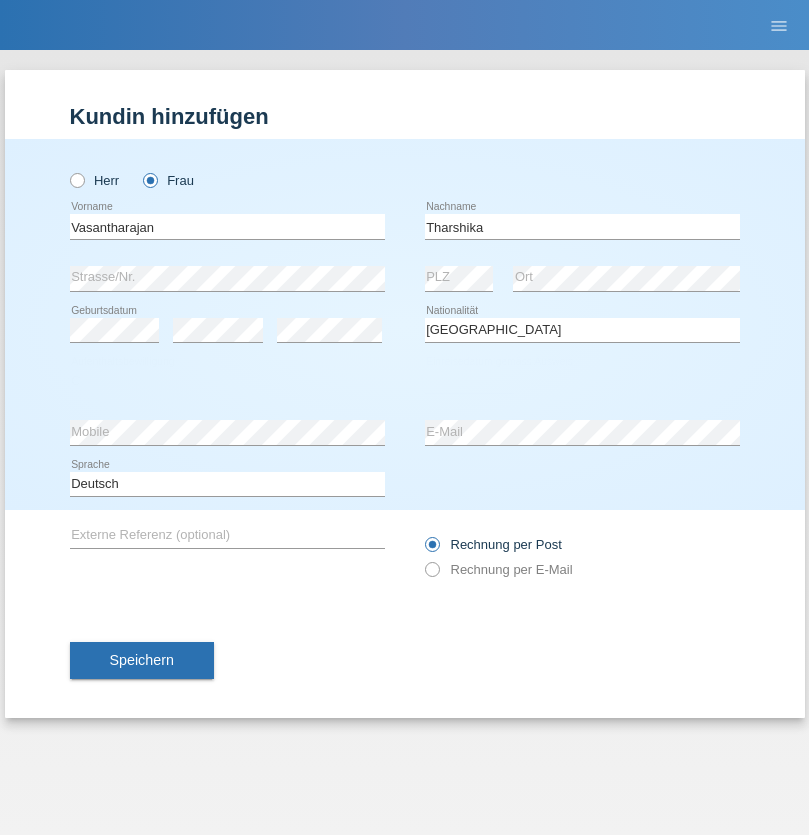select on "17" 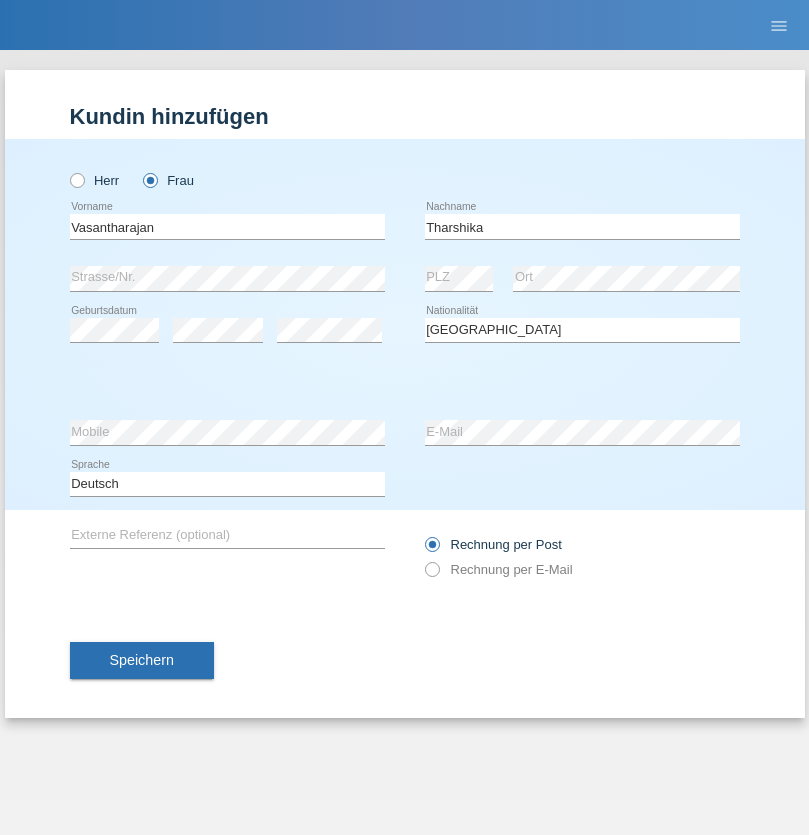 select on "06" 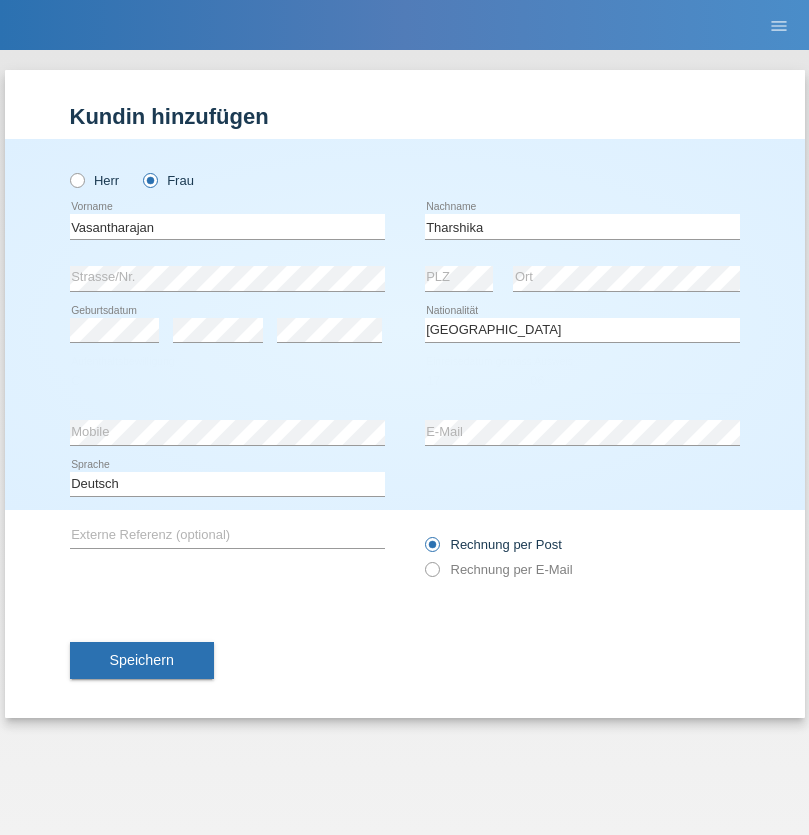 select on "2020" 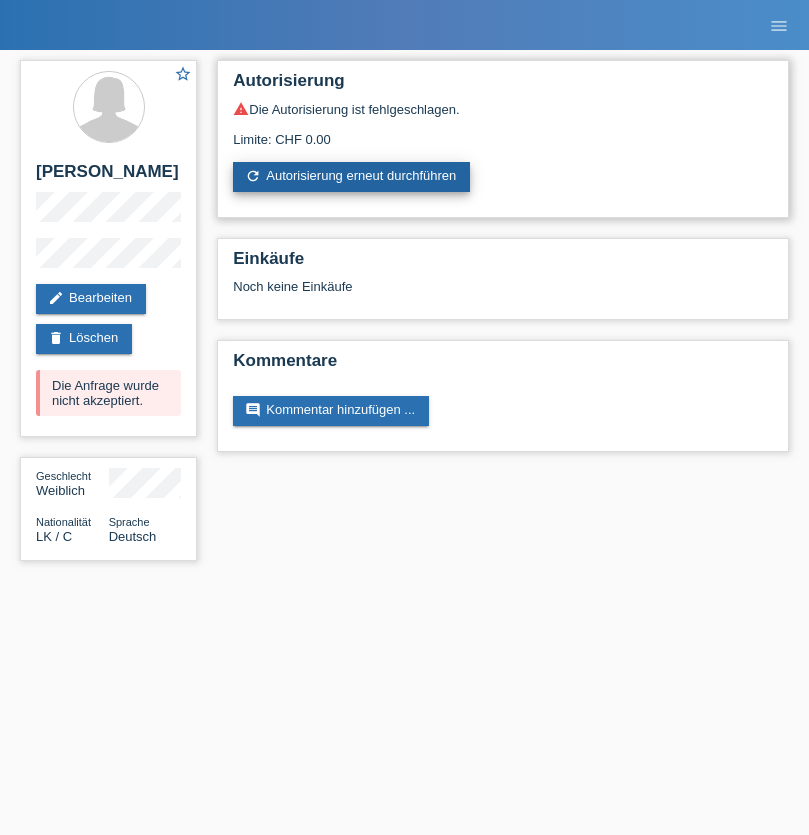 click on "refresh  Autorisierung erneut durchführen" at bounding box center (351, 177) 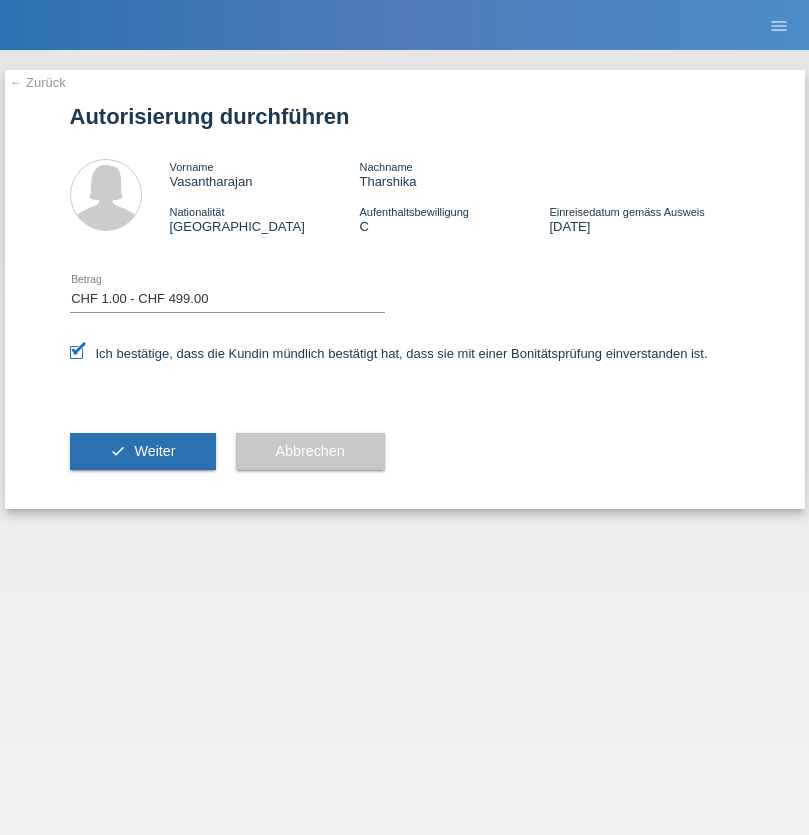 select on "1" 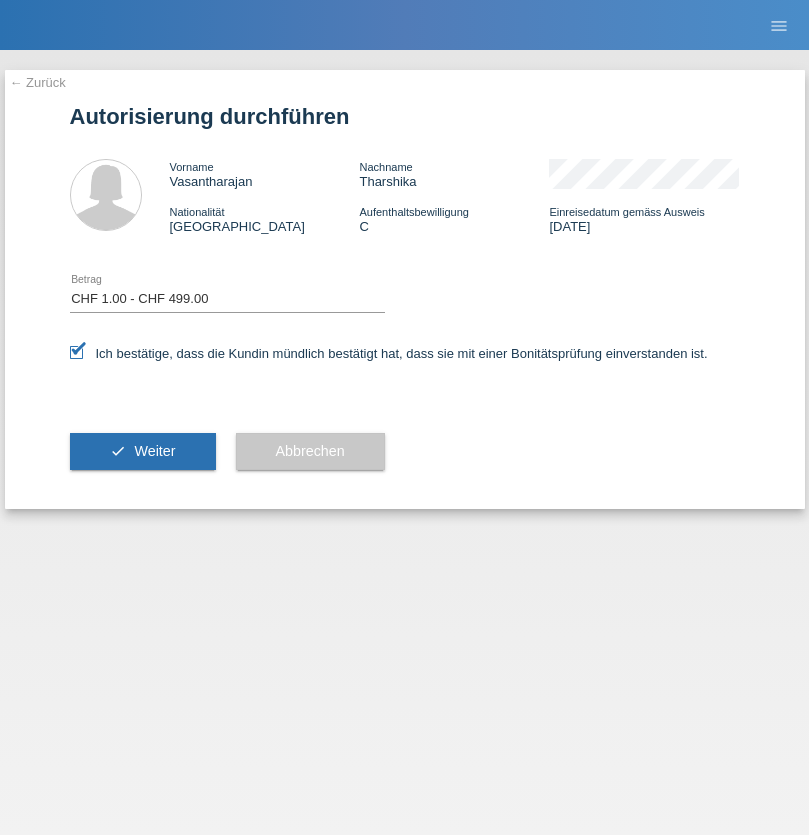 scroll, scrollTop: 0, scrollLeft: 0, axis: both 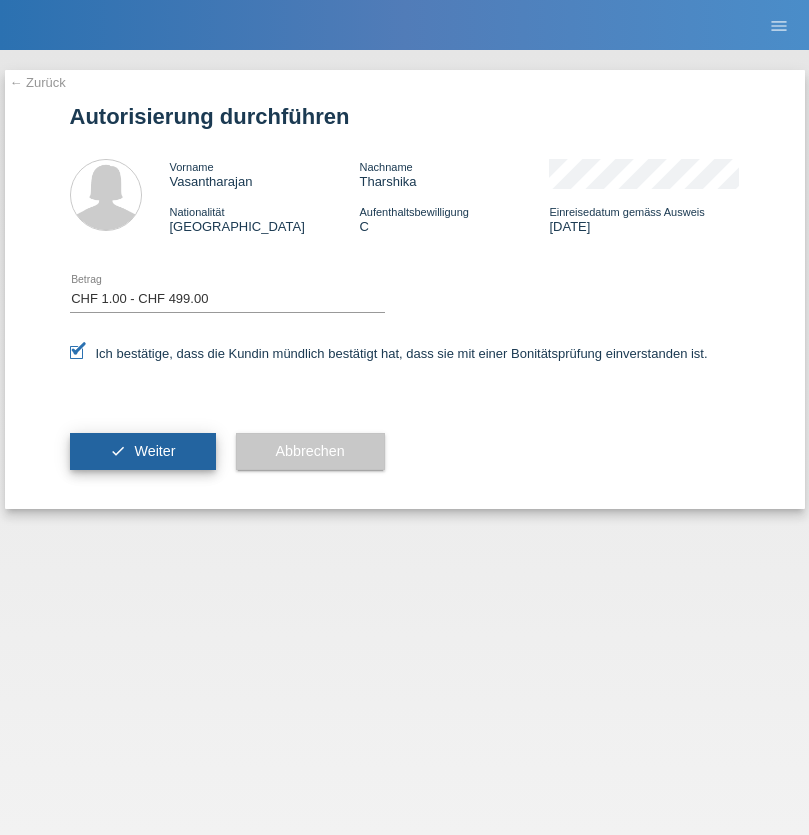 click on "Weiter" at bounding box center [154, 451] 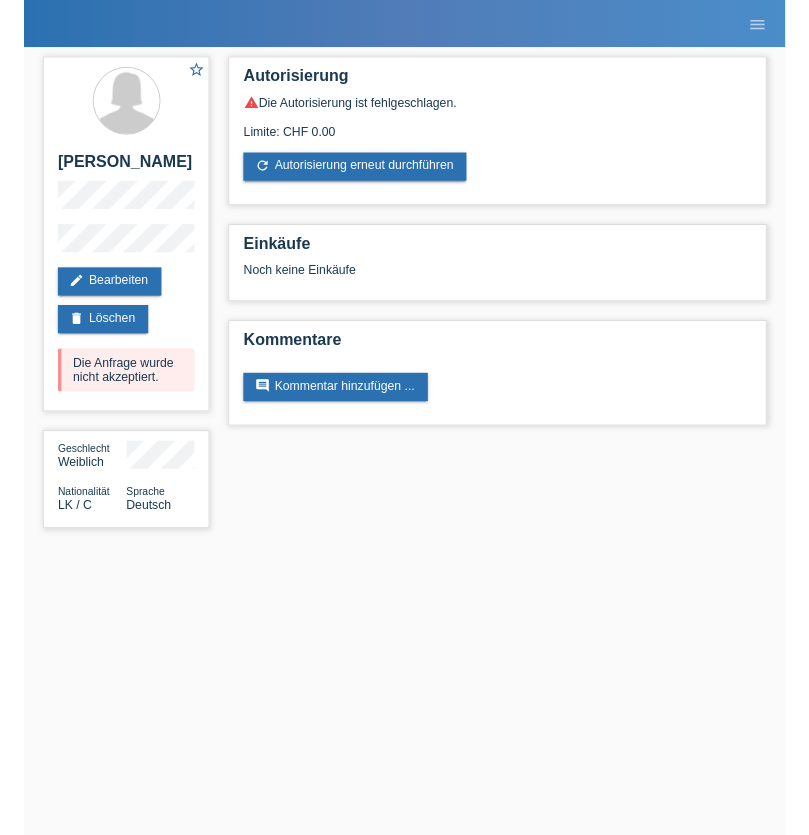scroll, scrollTop: 0, scrollLeft: 0, axis: both 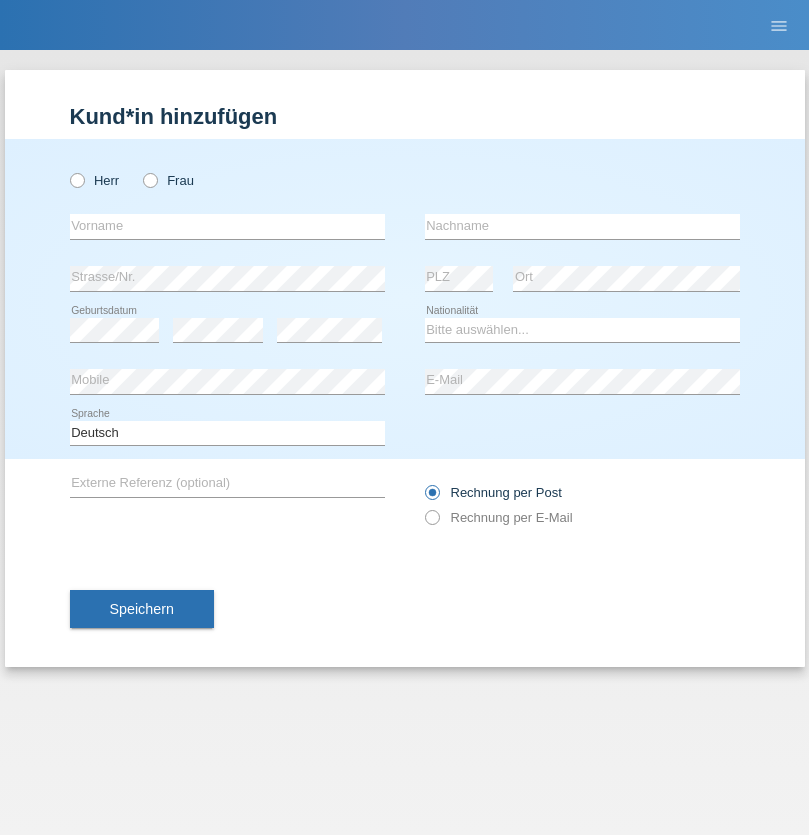 radio on "true" 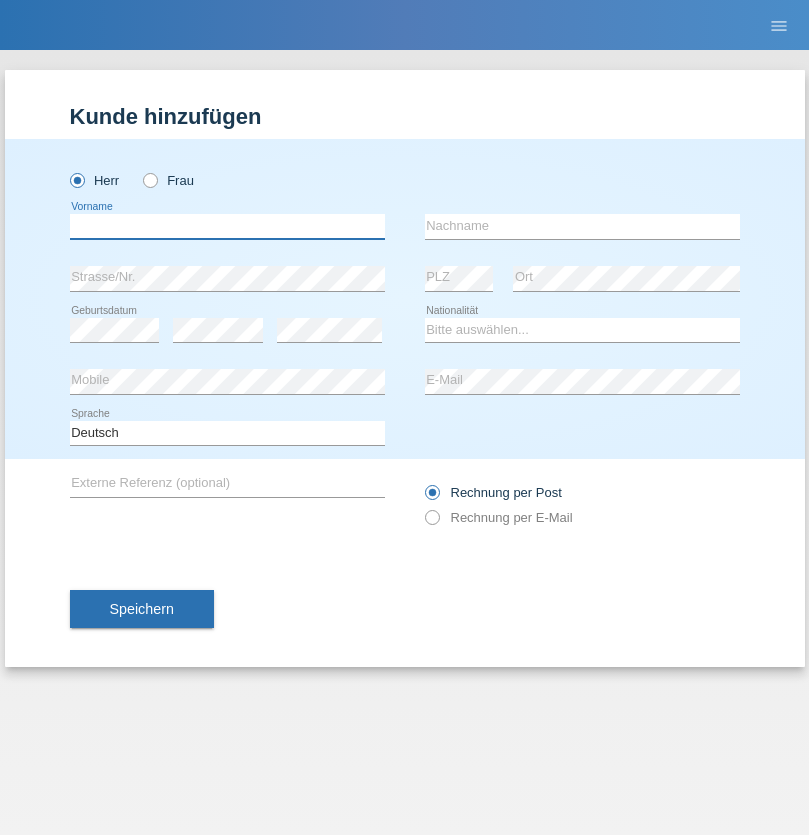 click at bounding box center [227, 226] 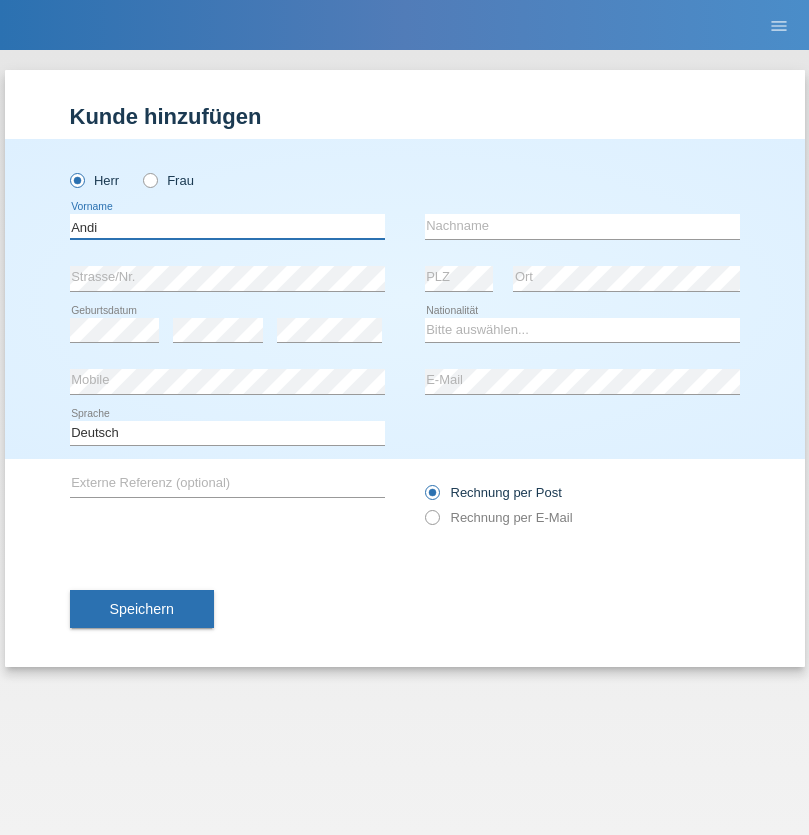 type on "Andi" 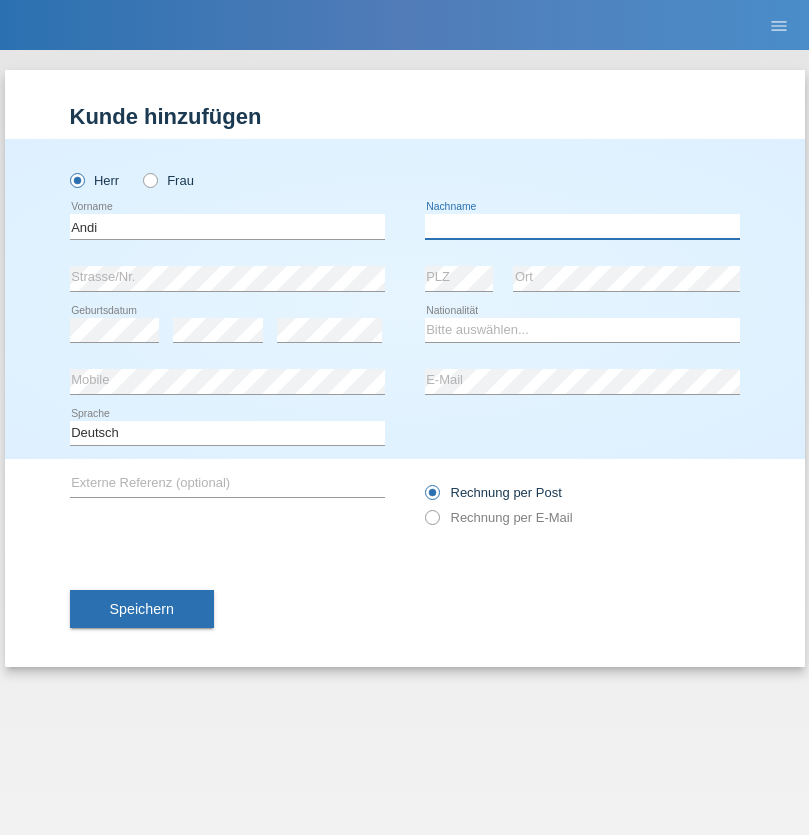 click at bounding box center [582, 226] 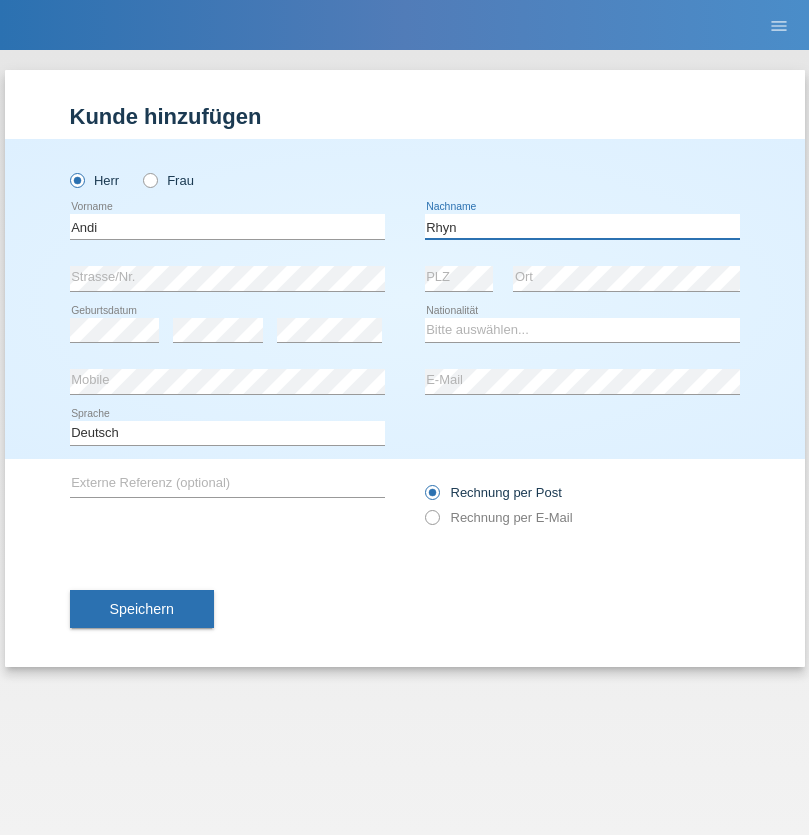 type on "Rhyn" 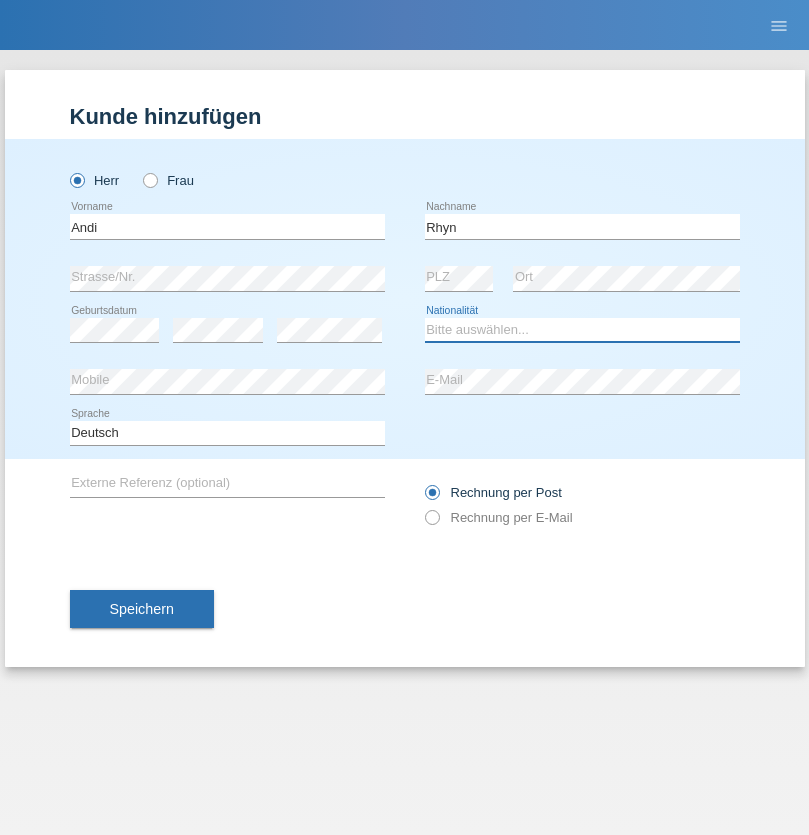 select on "CH" 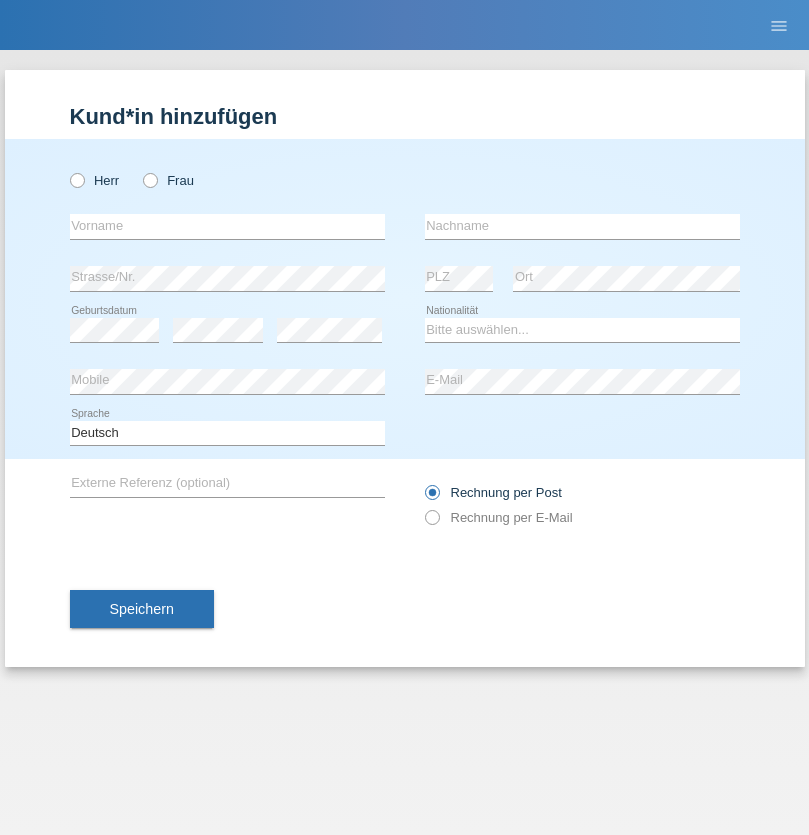 scroll, scrollTop: 0, scrollLeft: 0, axis: both 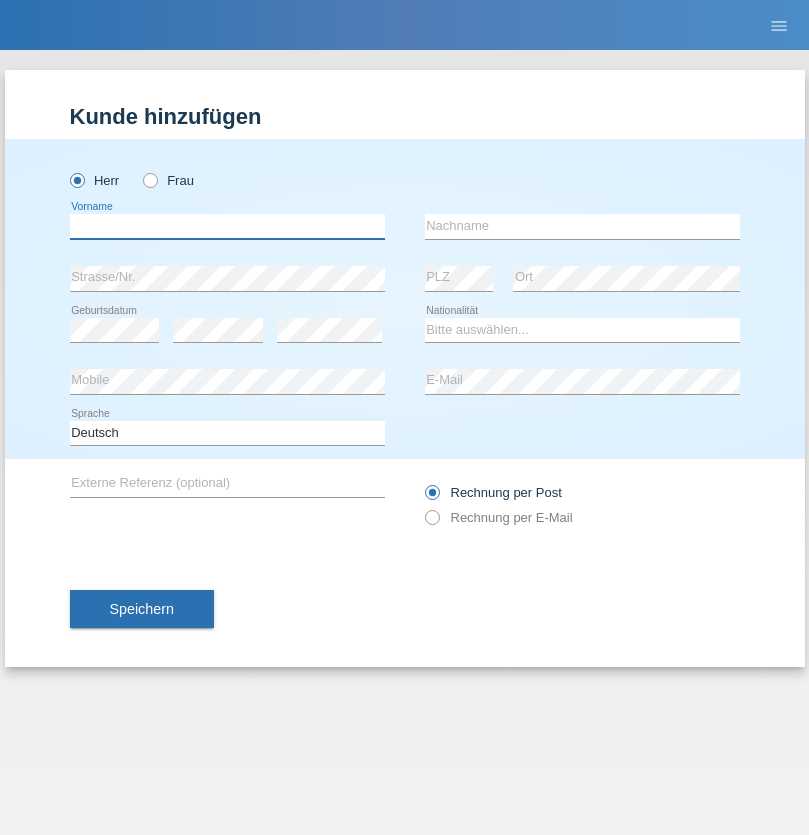 click at bounding box center [227, 226] 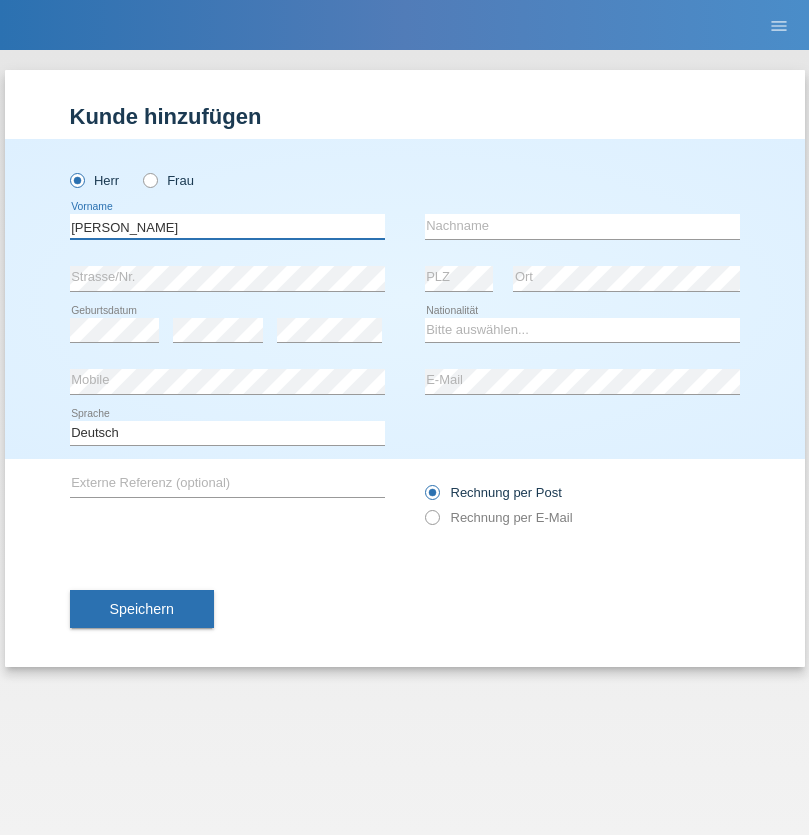 type on "Miroslav" 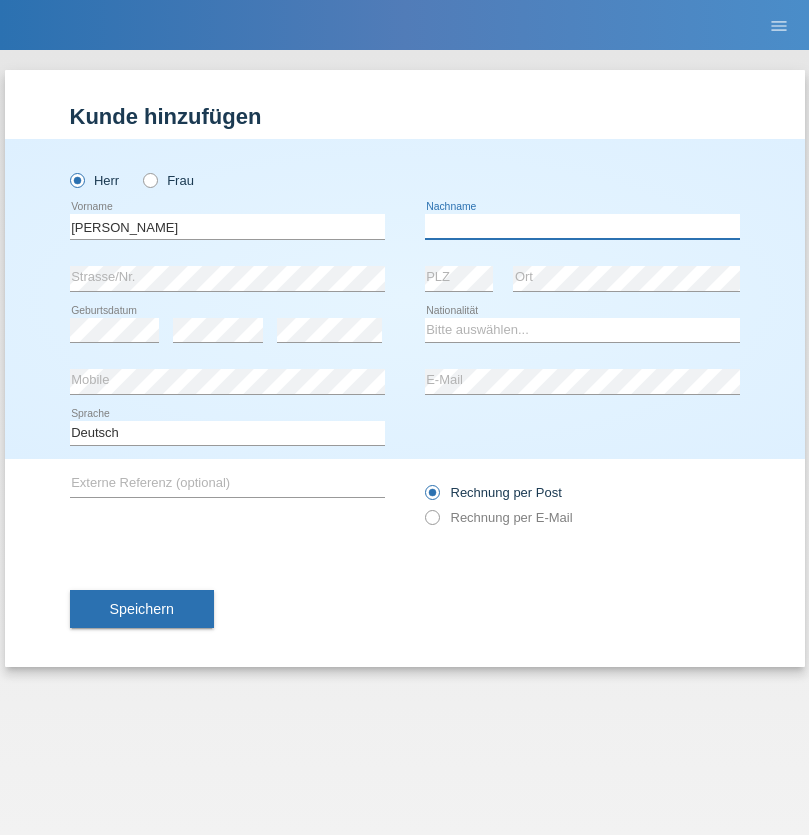 click at bounding box center (582, 226) 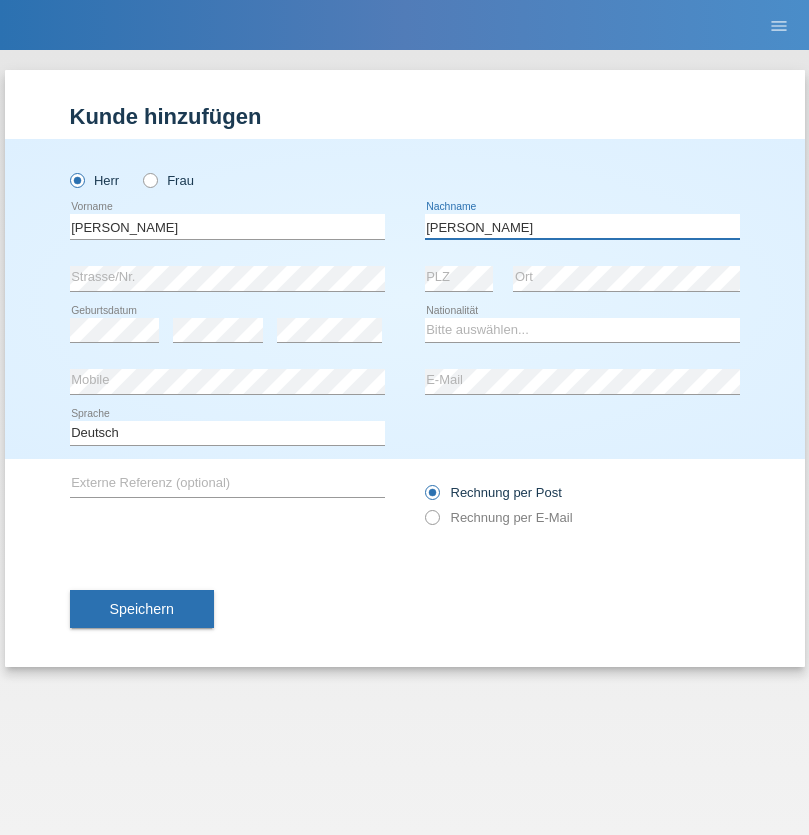 type on "Yordanov" 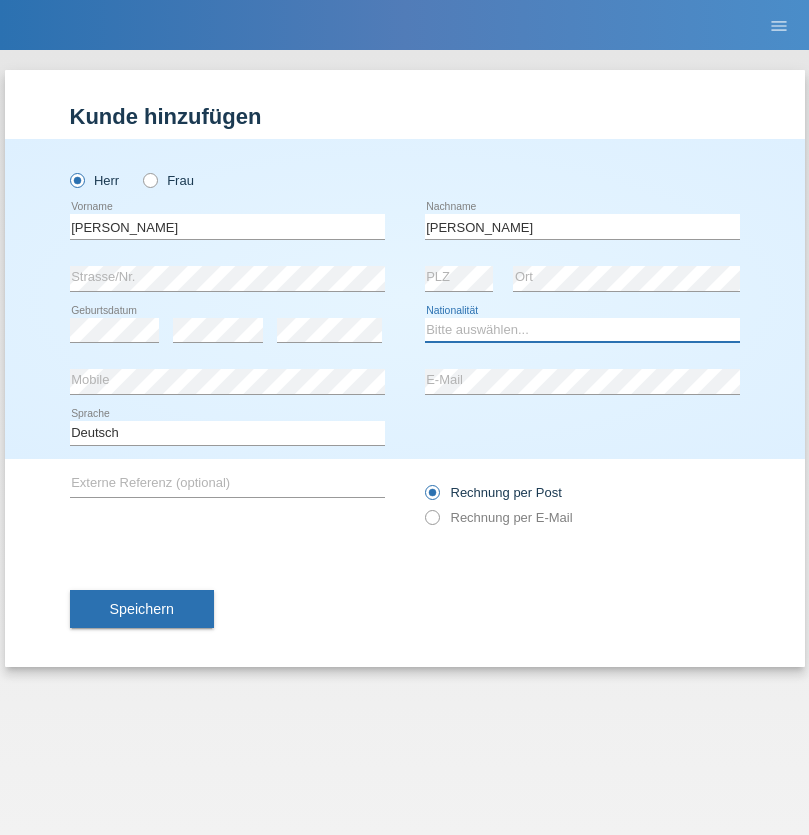 select on "BG" 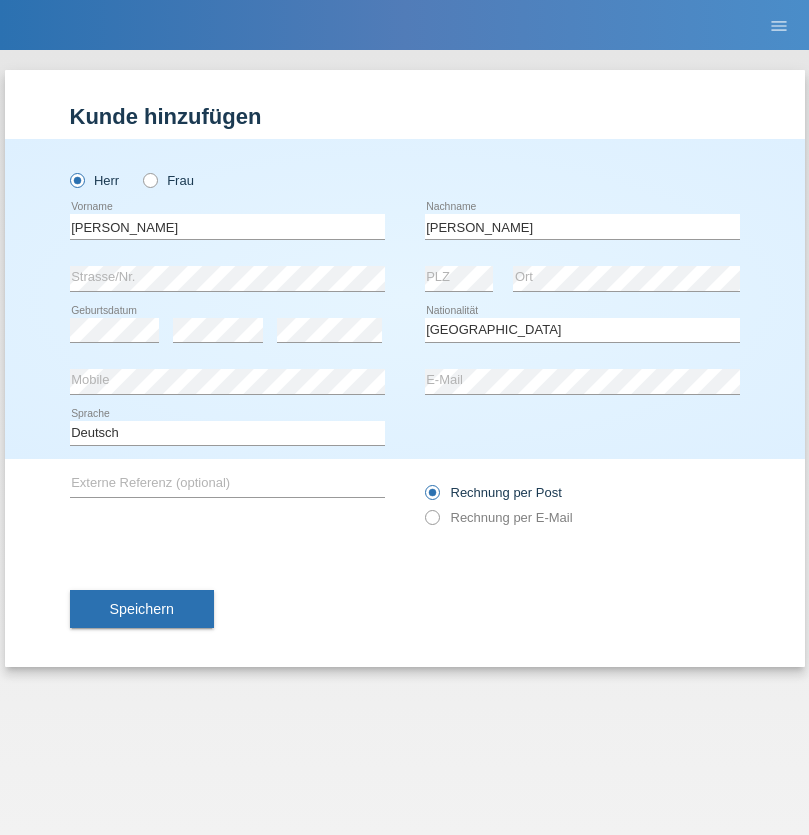 select on "C" 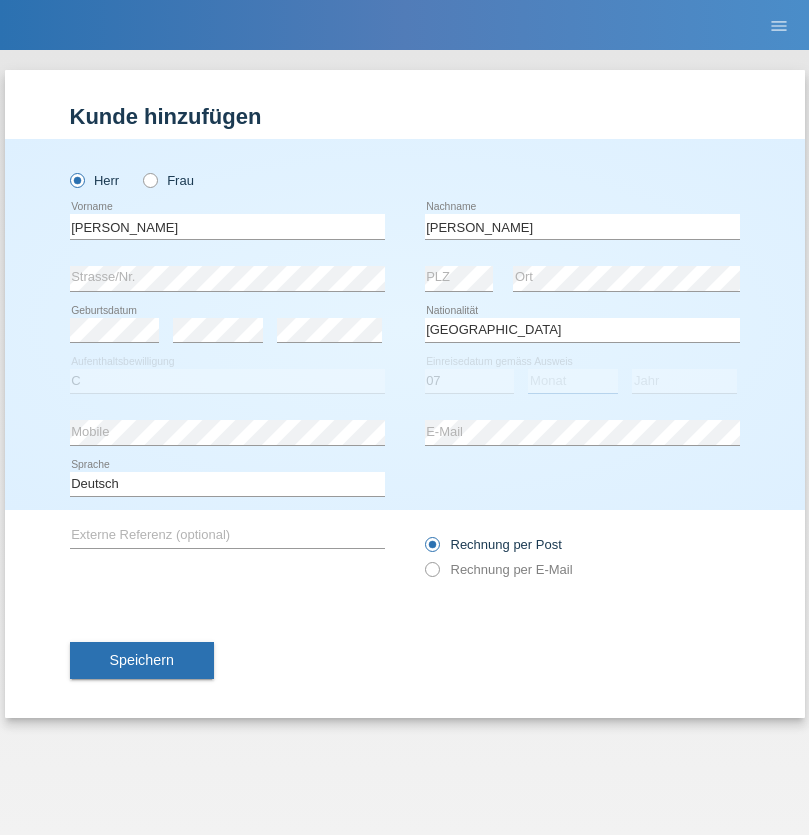 select on "07" 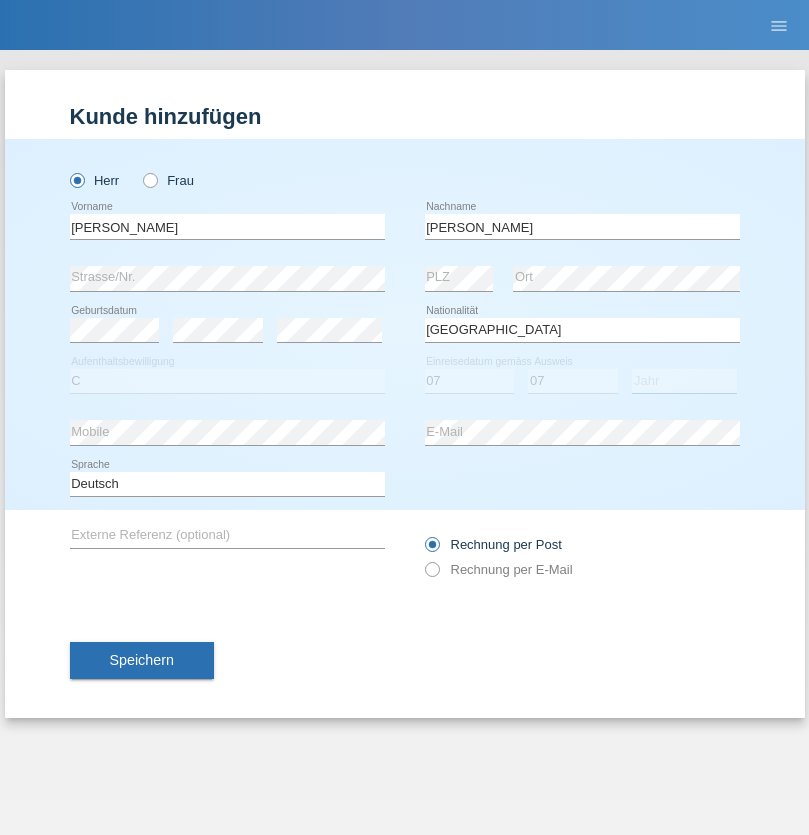 select on "2021" 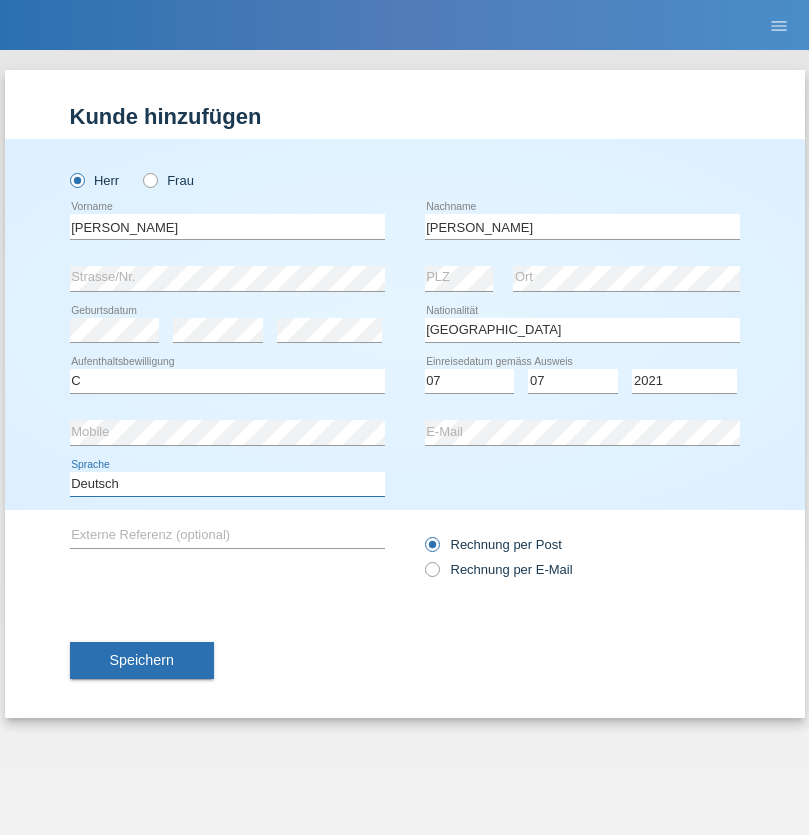 select on "en" 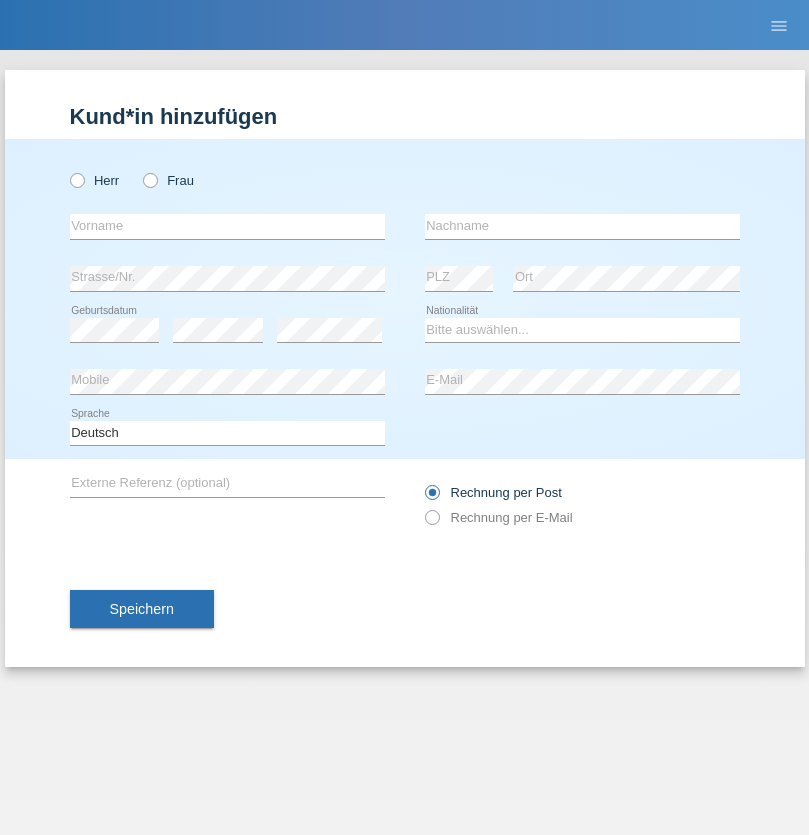 scroll, scrollTop: 0, scrollLeft: 0, axis: both 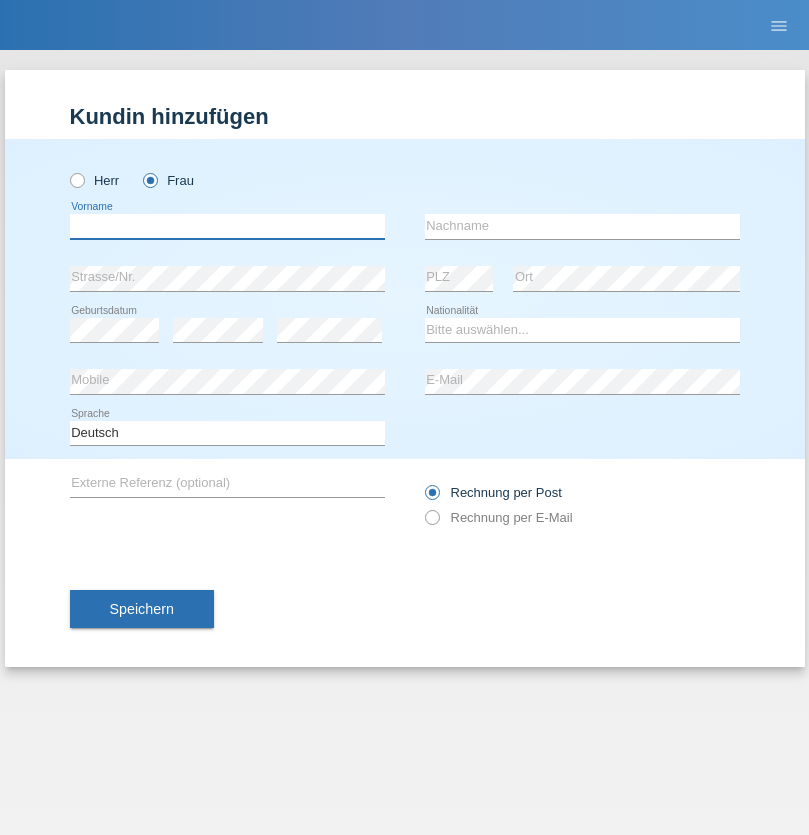 click at bounding box center (227, 226) 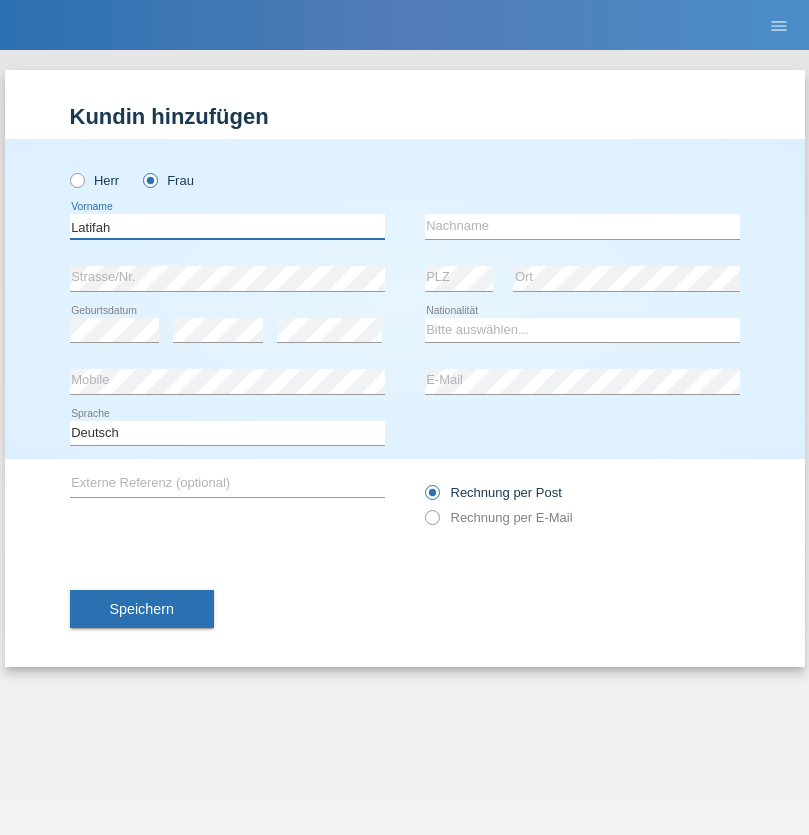 type on "Latifah" 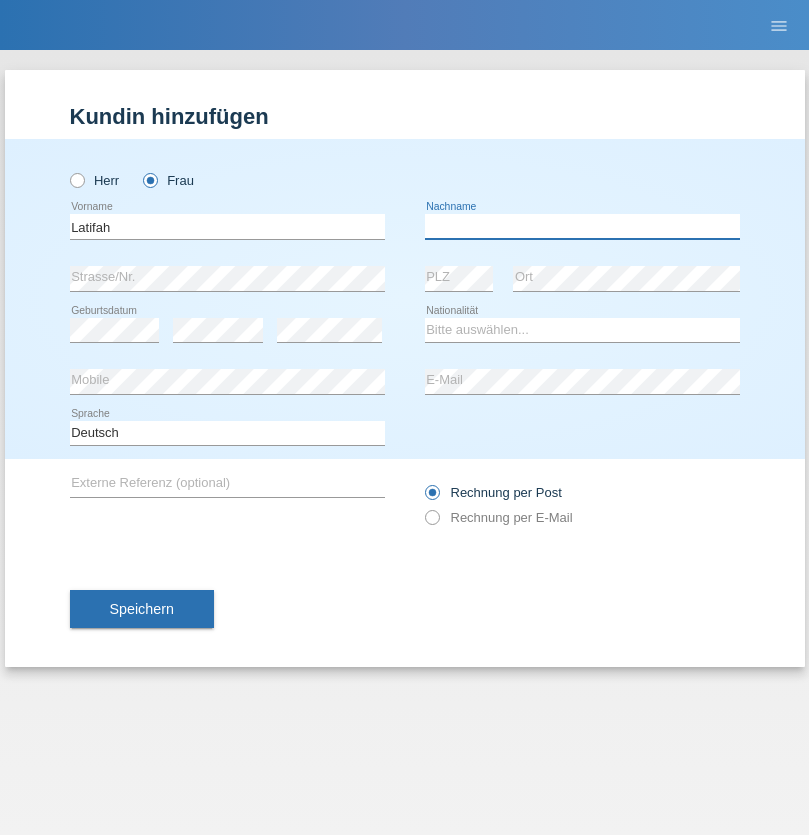 click at bounding box center [582, 226] 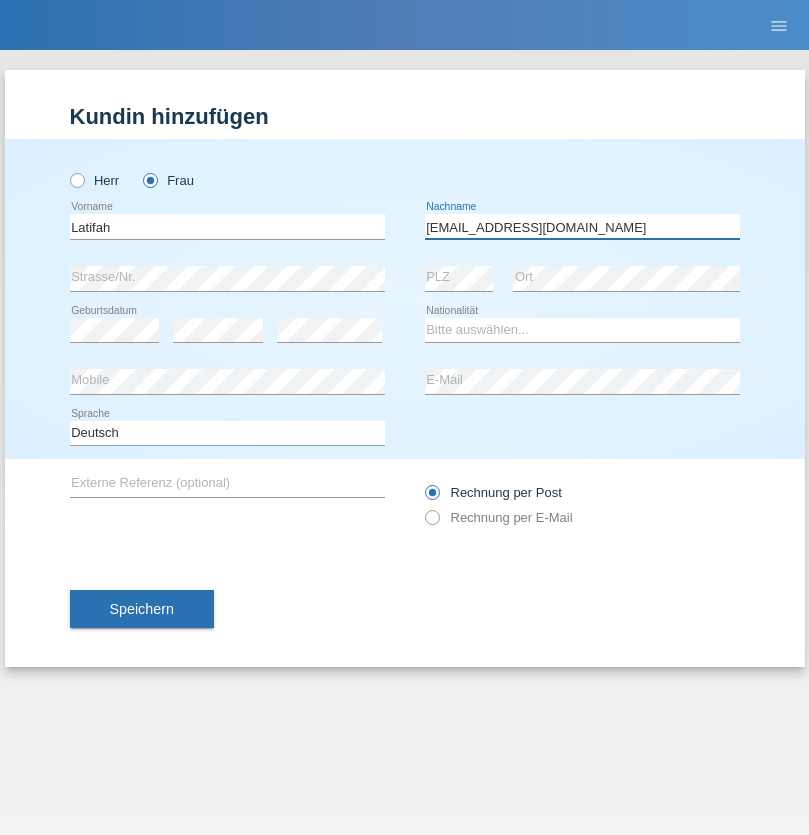type on "meryemy@hotmail.com" 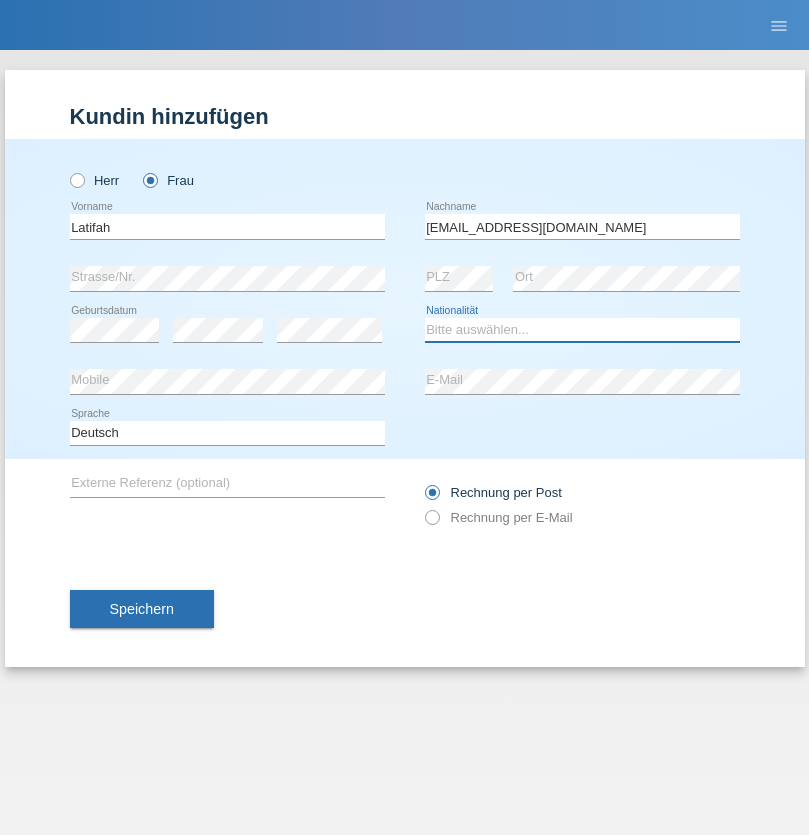 select on "TR" 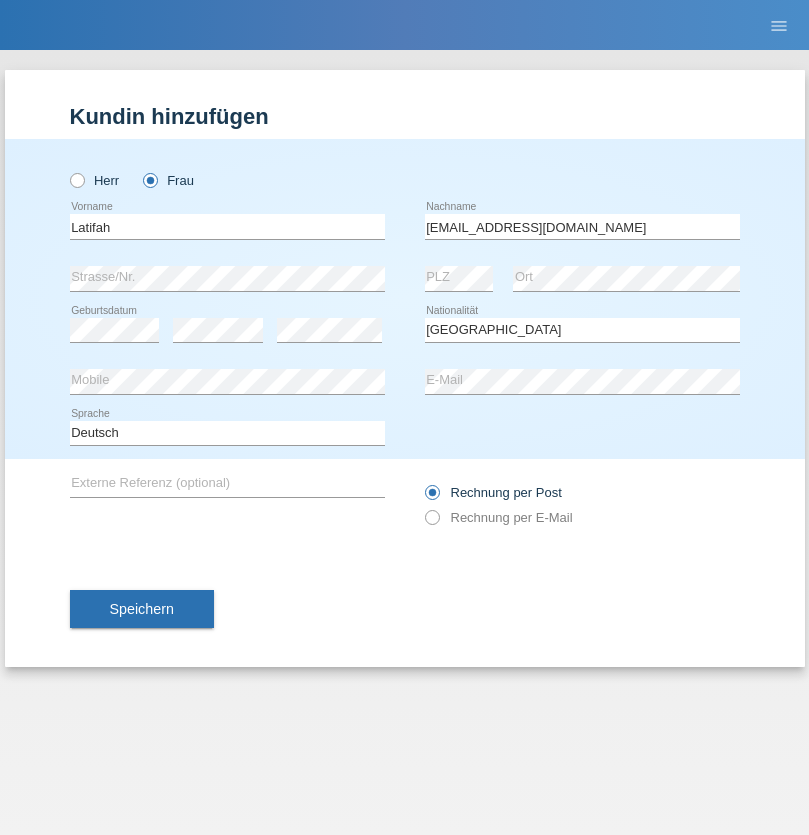 select on "C" 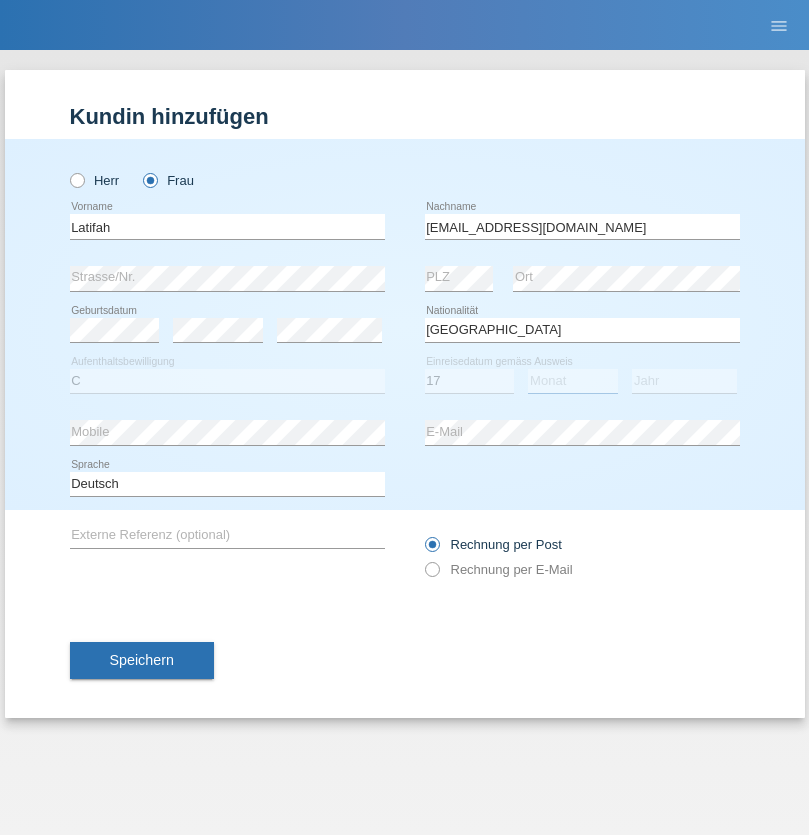 select on "04" 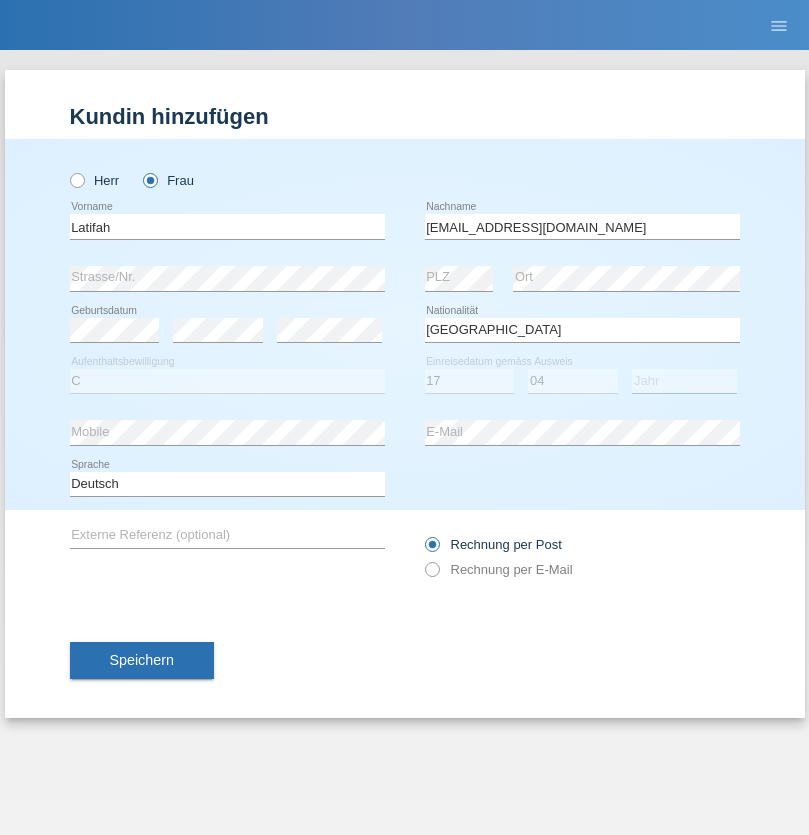 select on "2008" 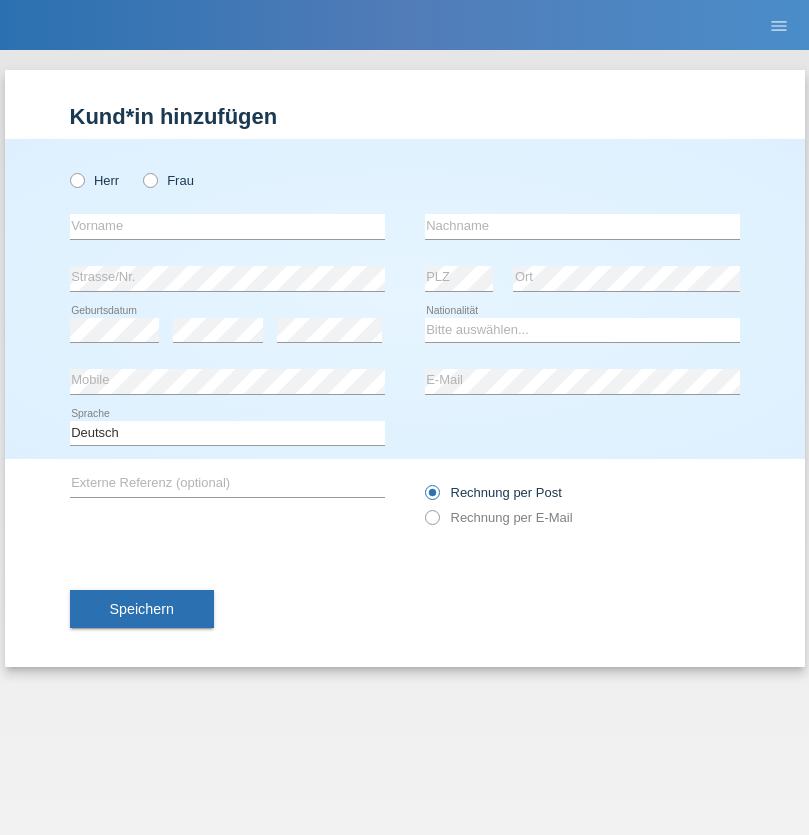 scroll, scrollTop: 0, scrollLeft: 0, axis: both 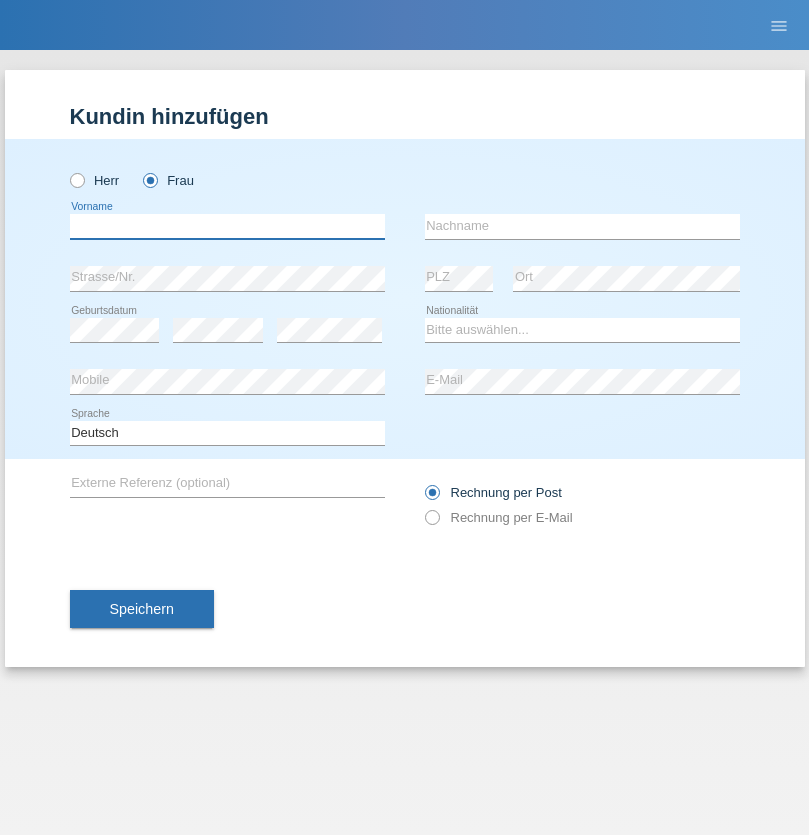 click at bounding box center [227, 226] 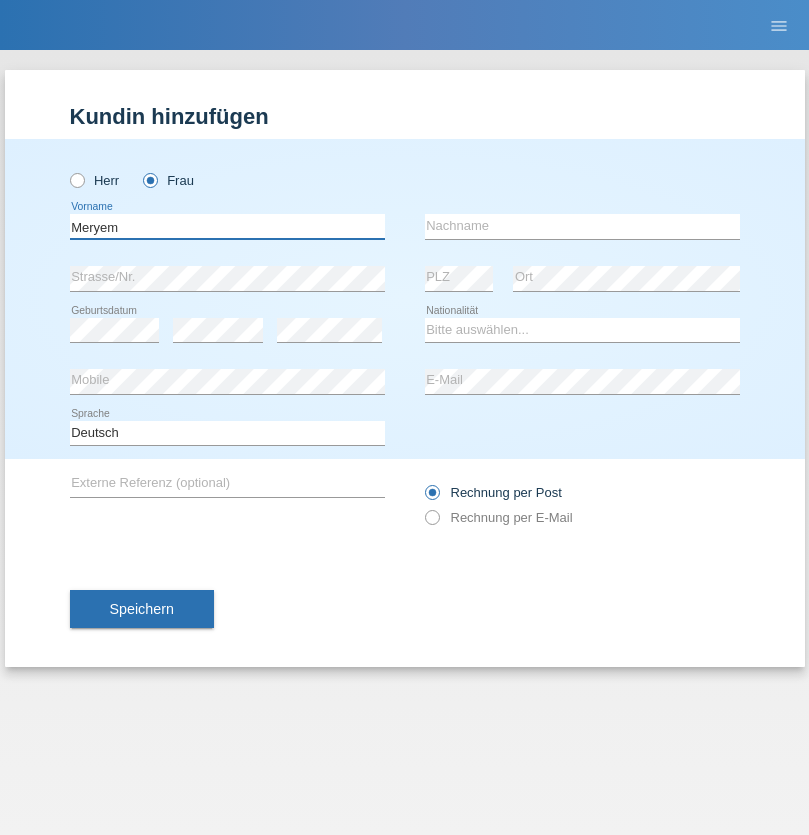 type on "Meryem" 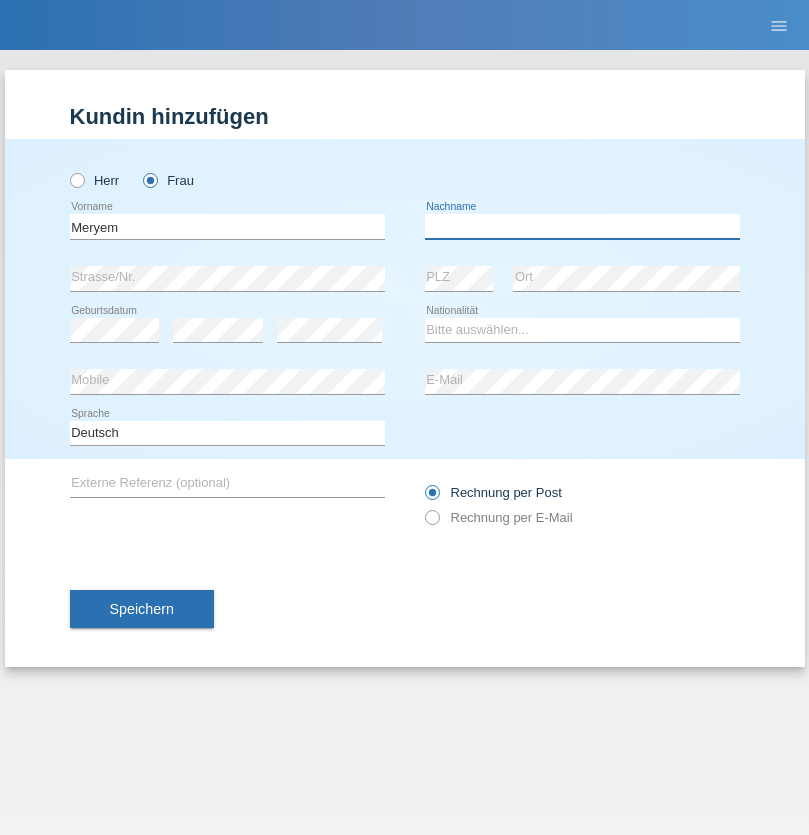 click at bounding box center (582, 226) 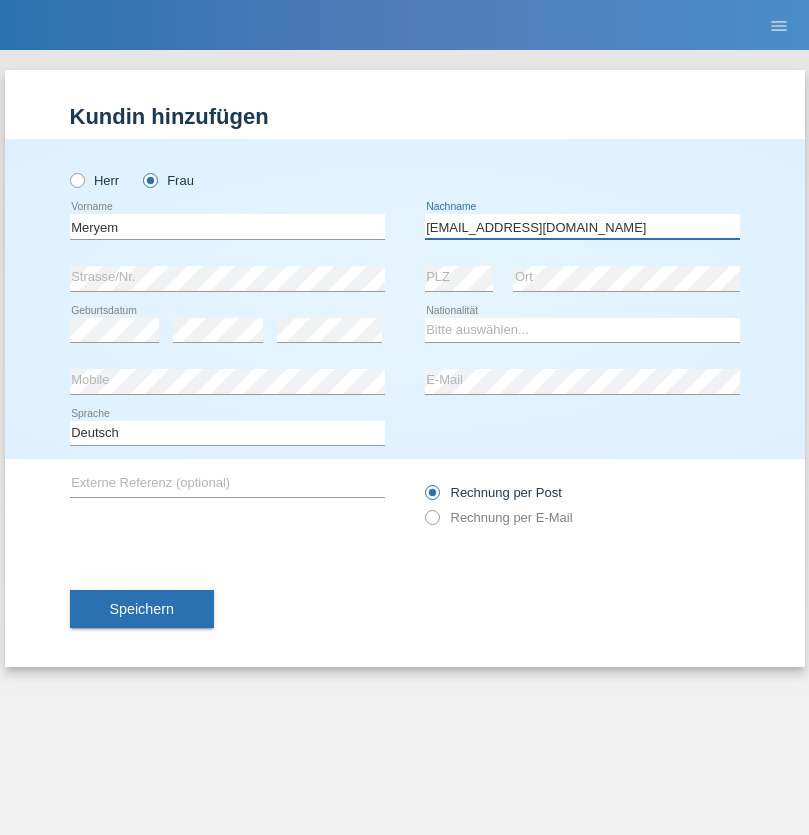 type on "[EMAIL_ADDRESS][DOMAIN_NAME]" 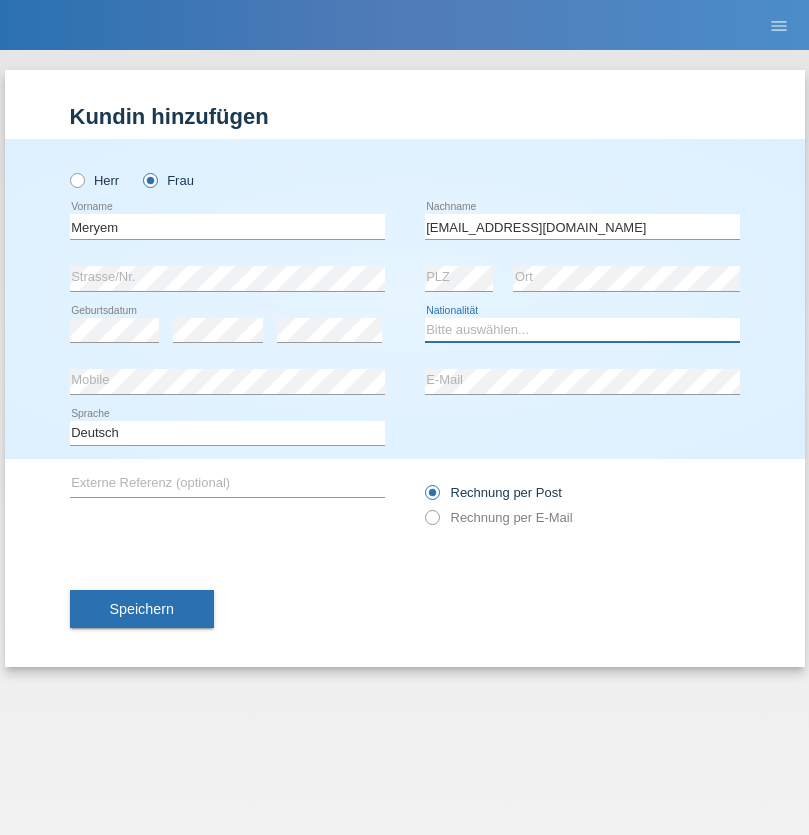 select on "TR" 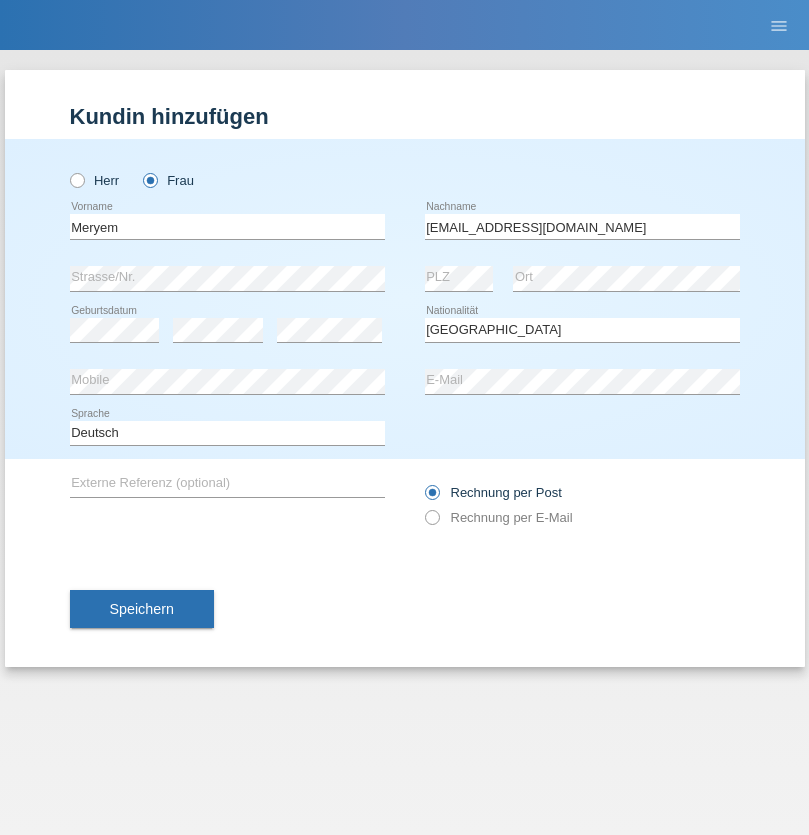 select on "C" 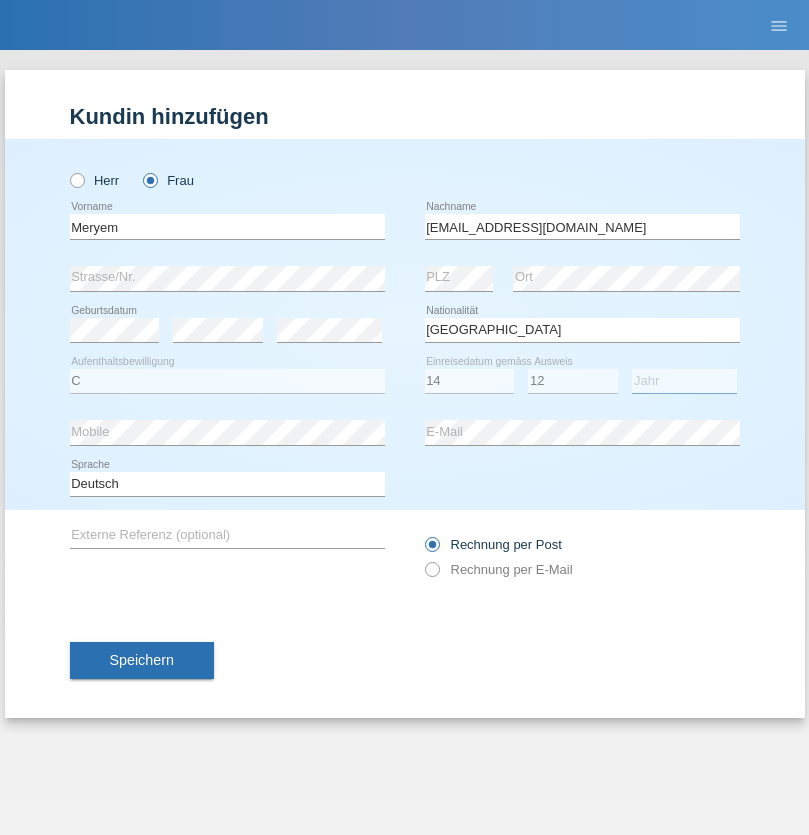 select on "1985" 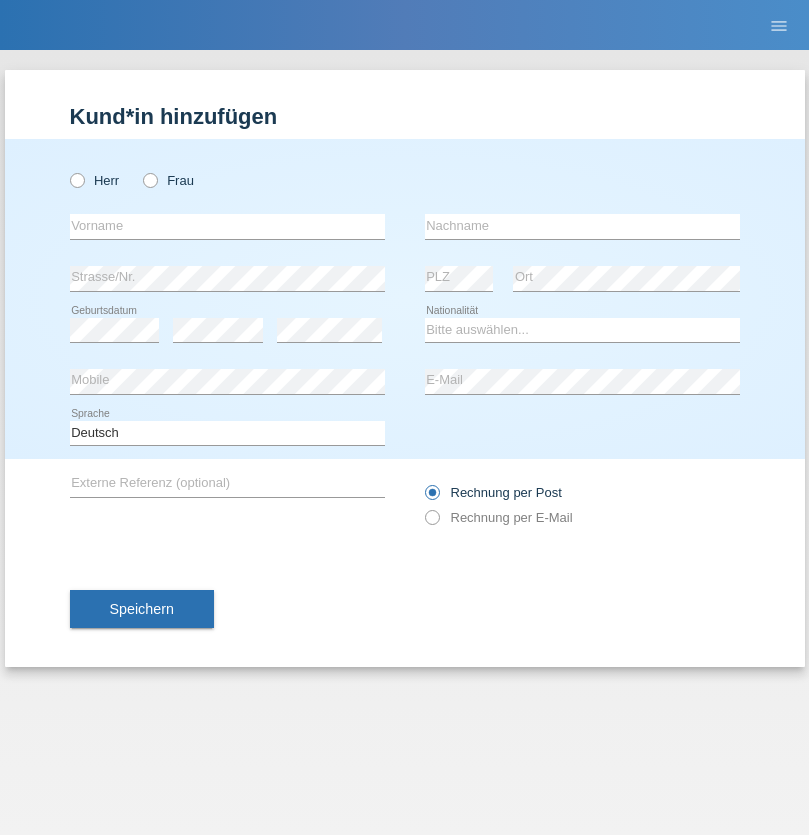 scroll, scrollTop: 0, scrollLeft: 0, axis: both 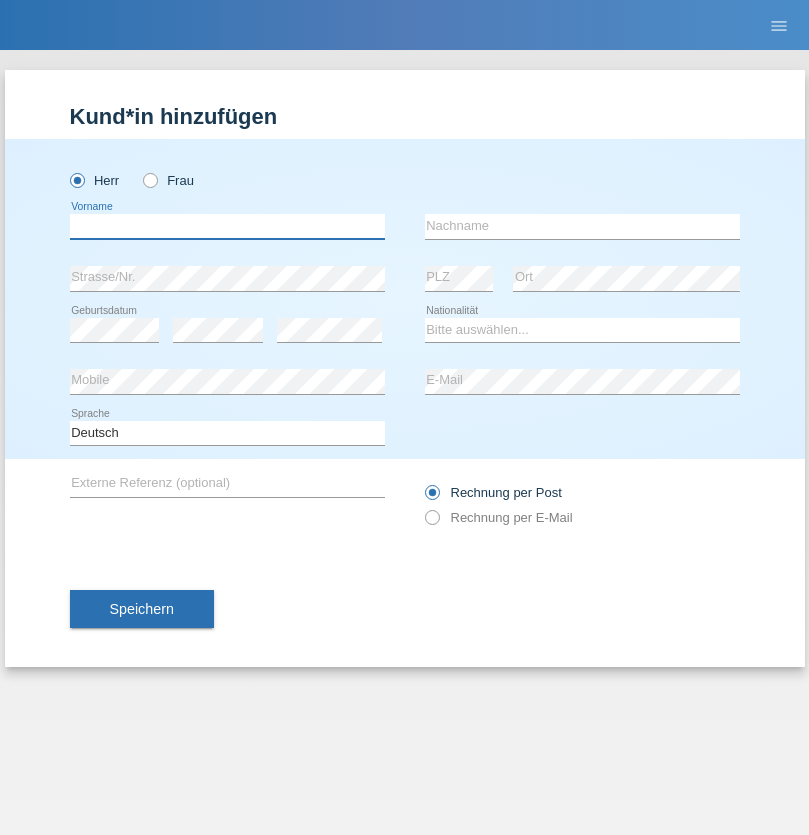 click at bounding box center (227, 226) 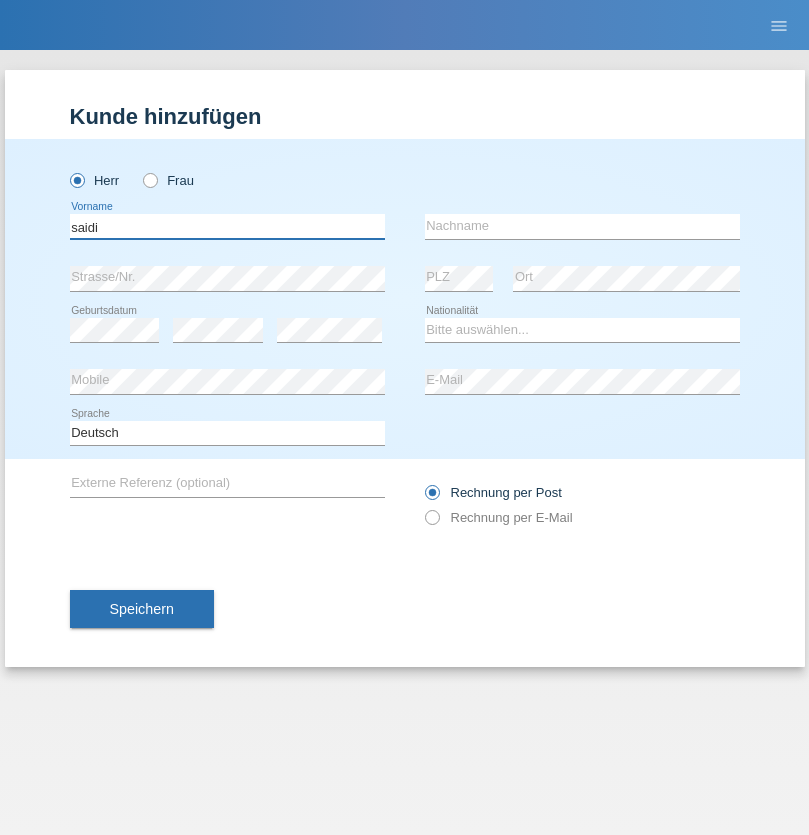 type on "saidi" 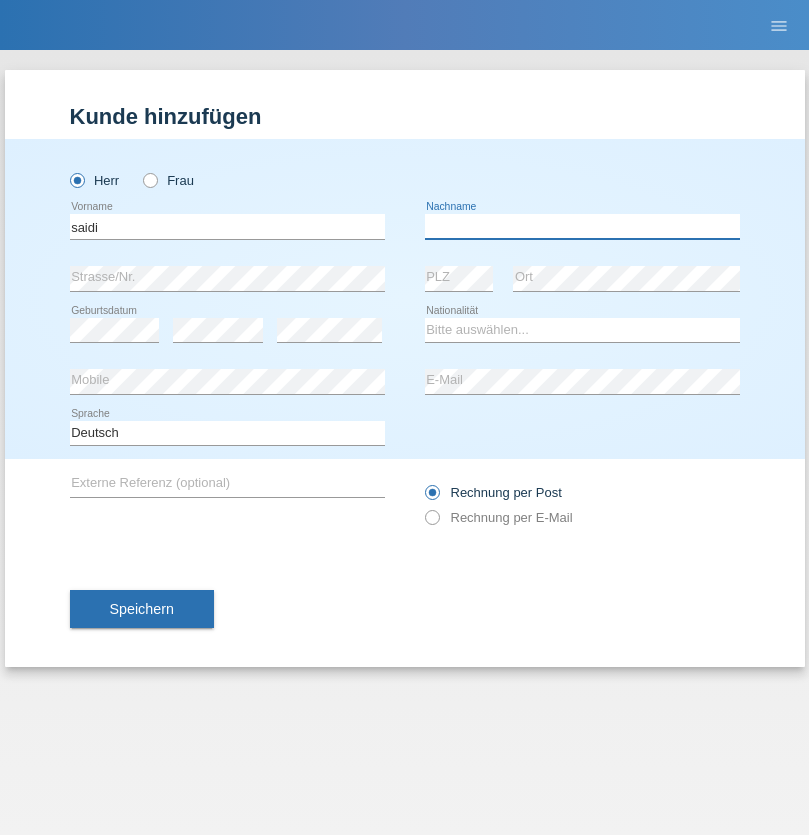 click at bounding box center [582, 226] 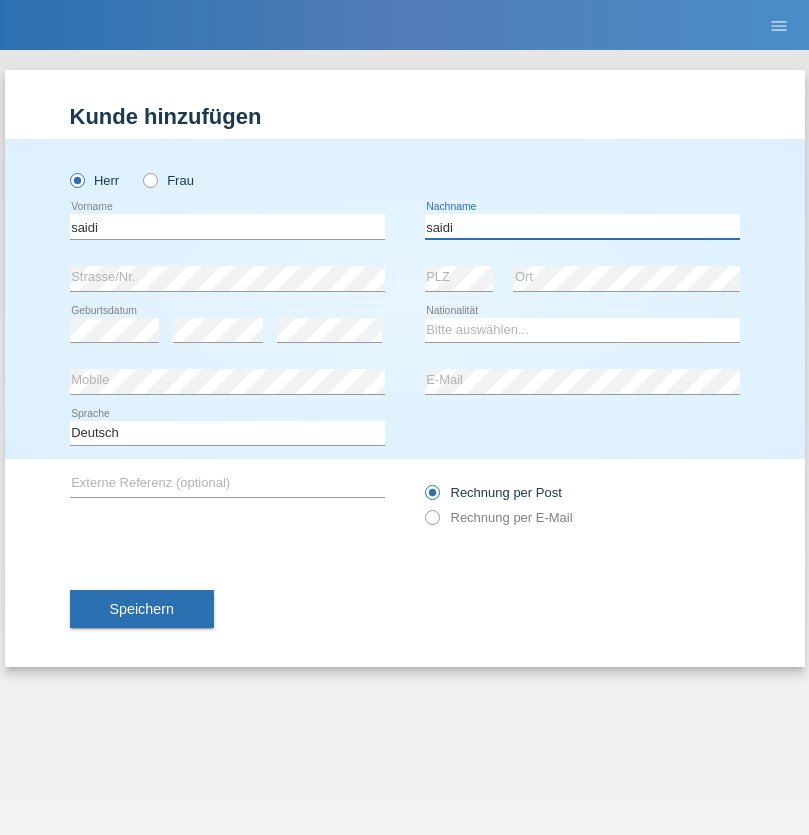 type on "saidi" 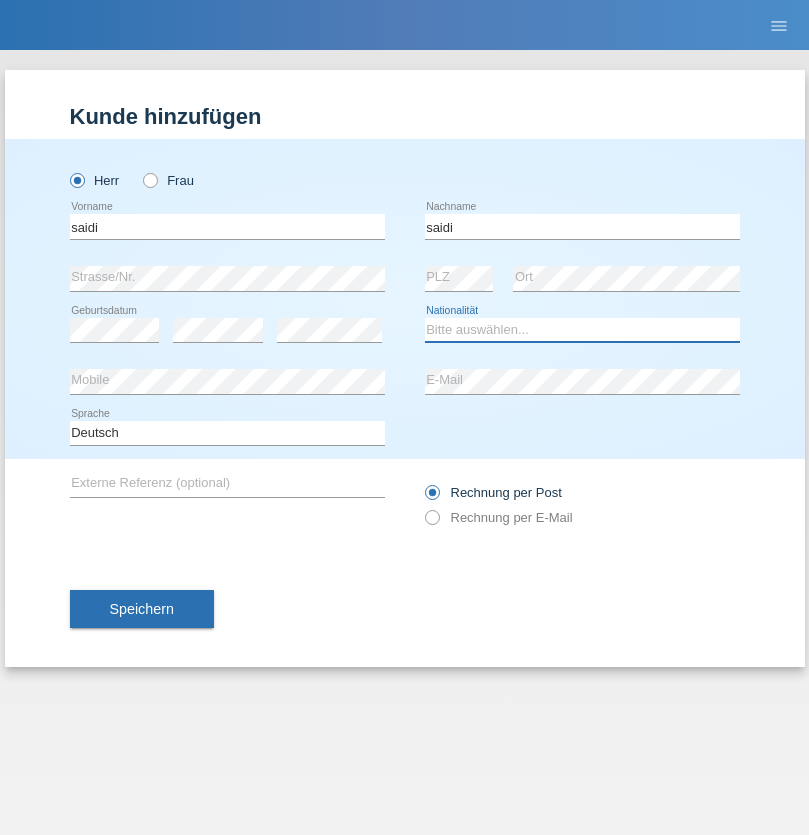 select on "MA" 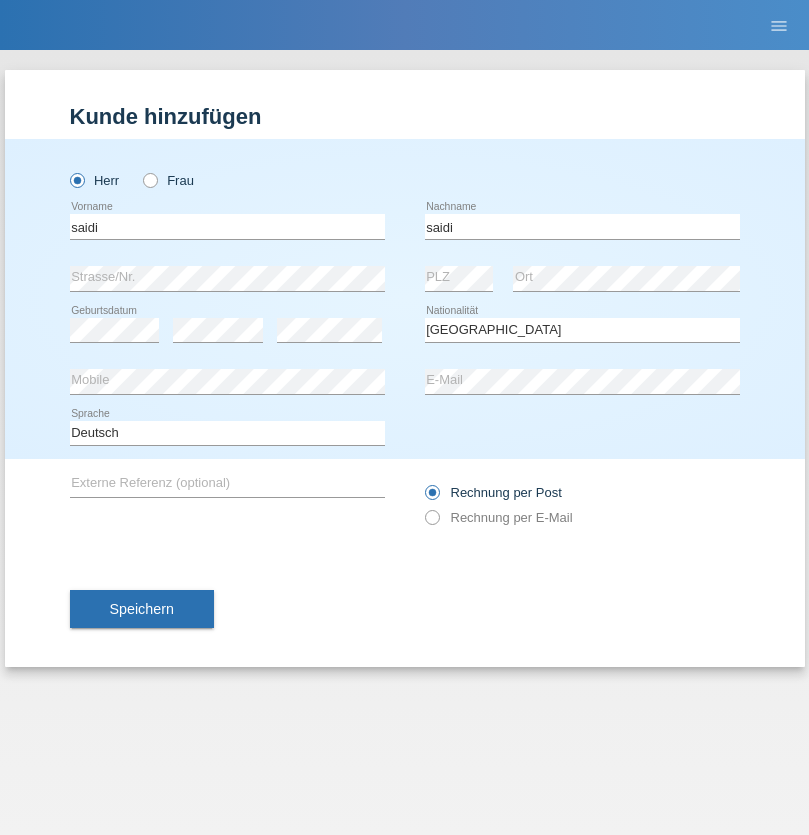 select on "C" 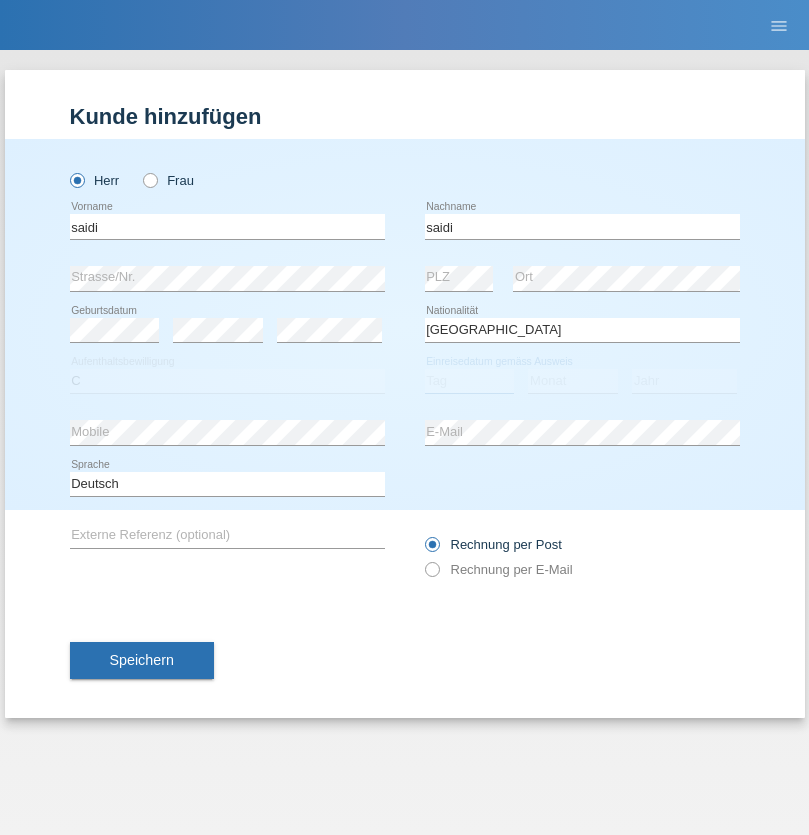 select on "23" 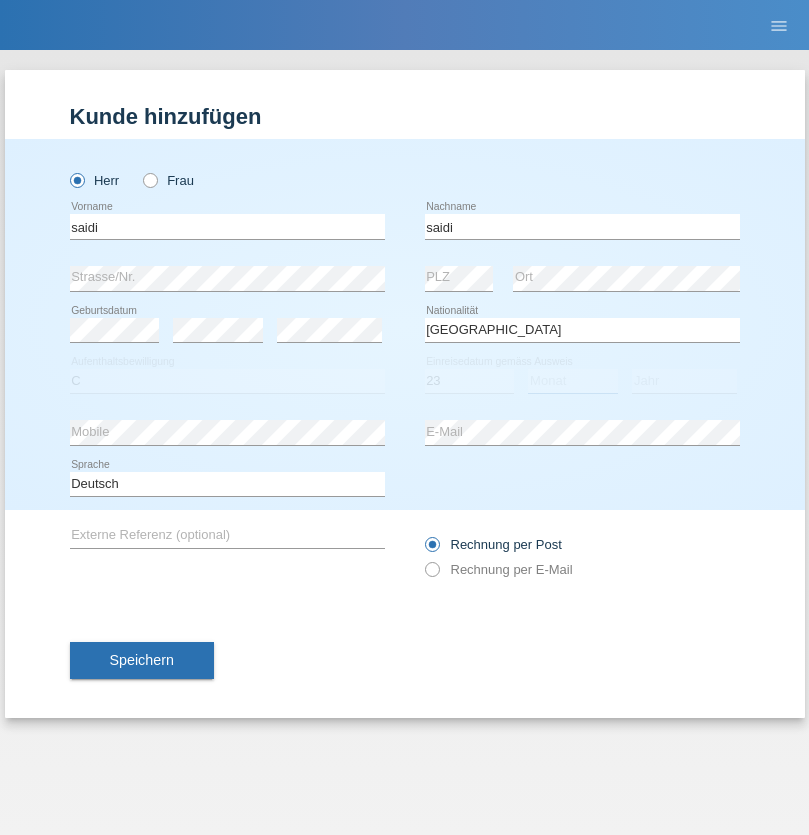 select on "06" 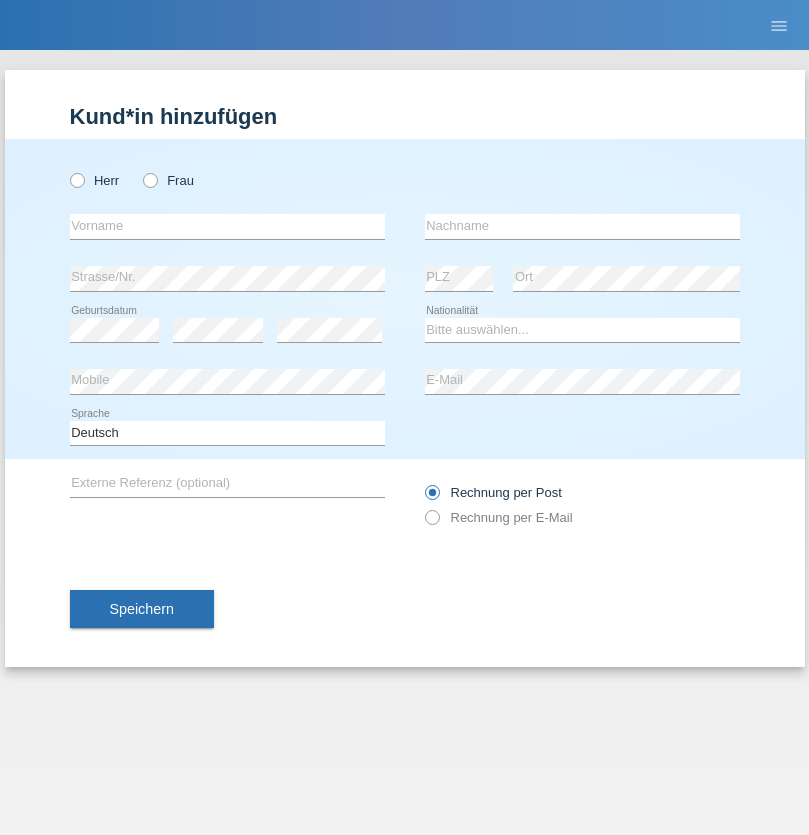 scroll, scrollTop: 0, scrollLeft: 0, axis: both 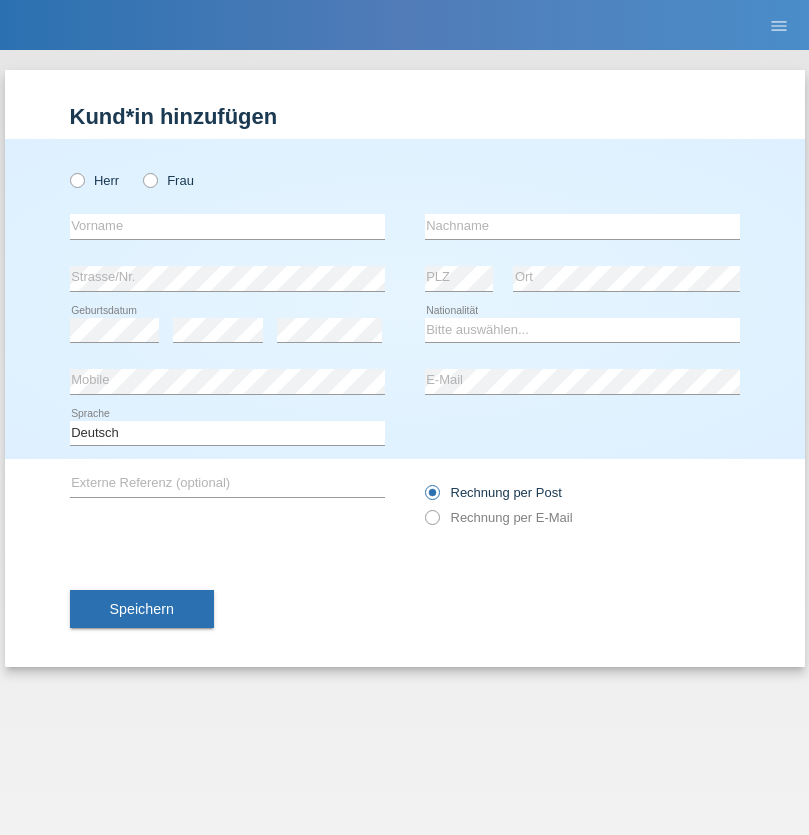 radio on "true" 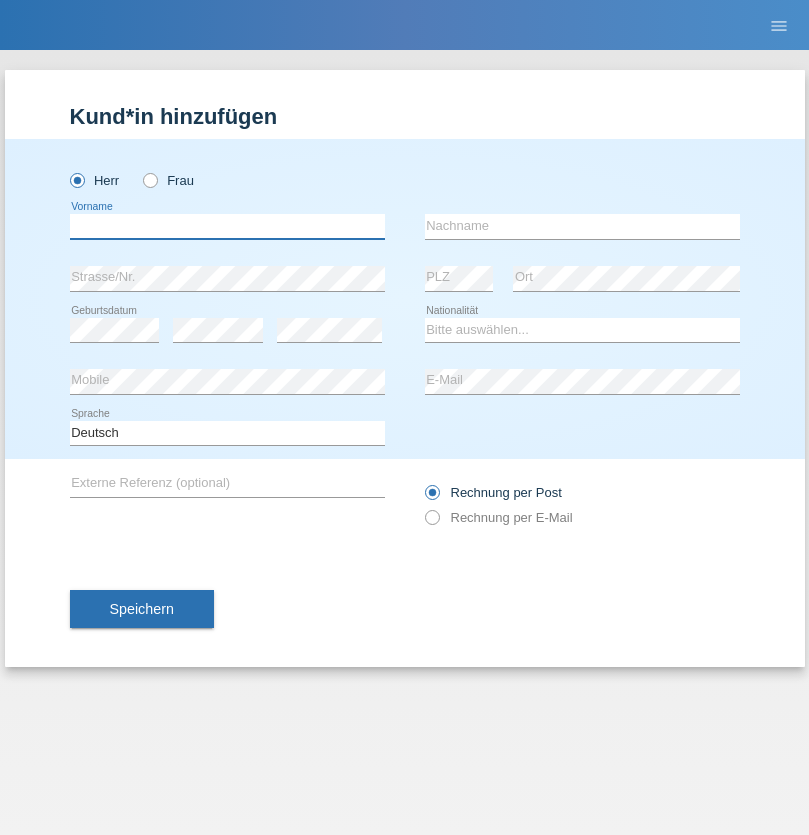 click at bounding box center [227, 226] 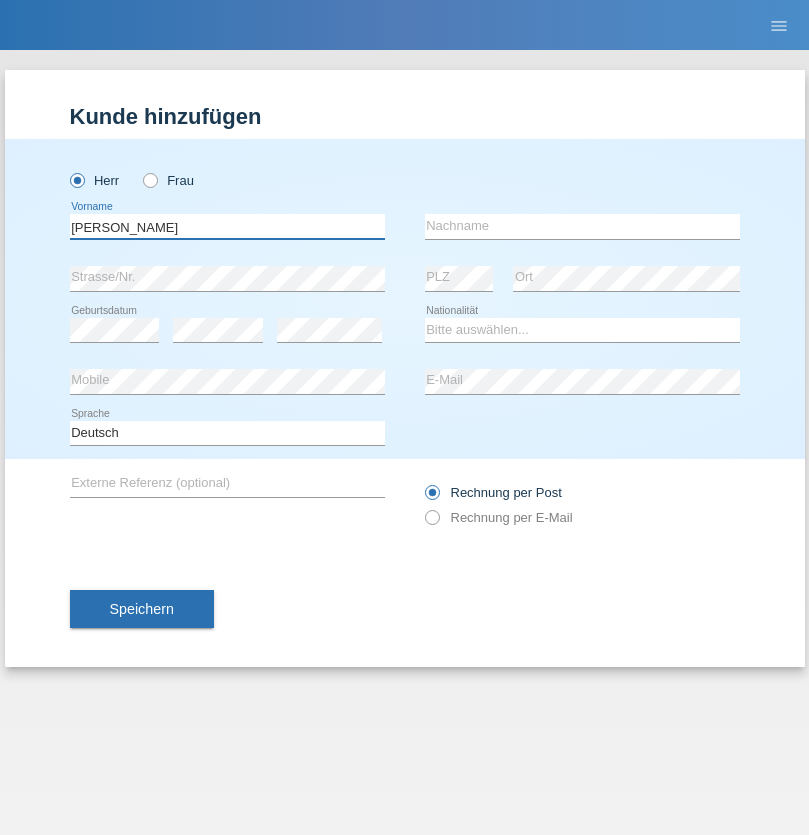type on "Paolo" 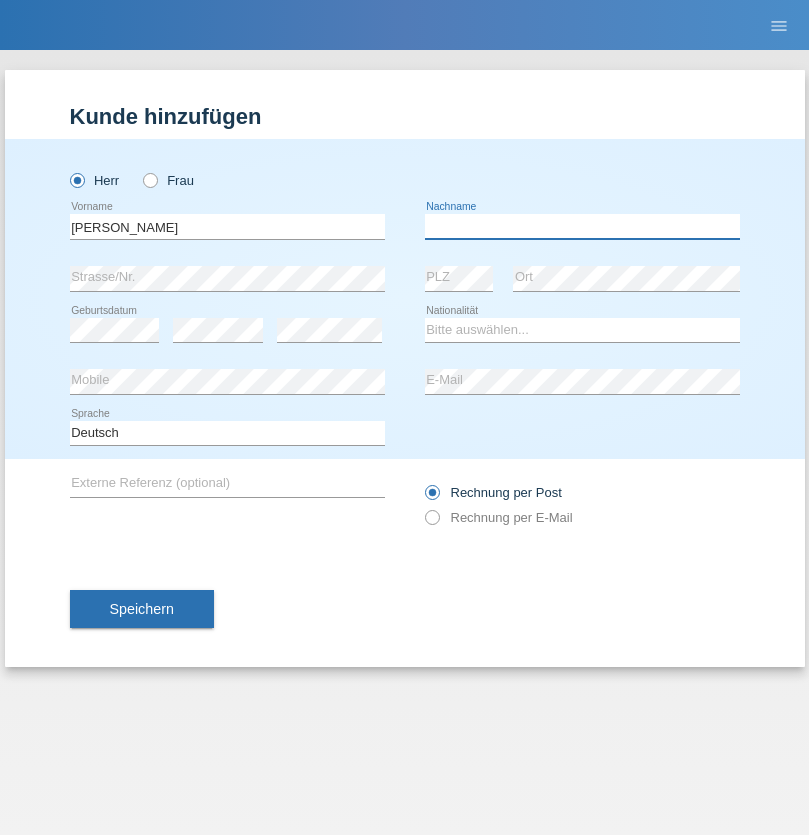 click at bounding box center [582, 226] 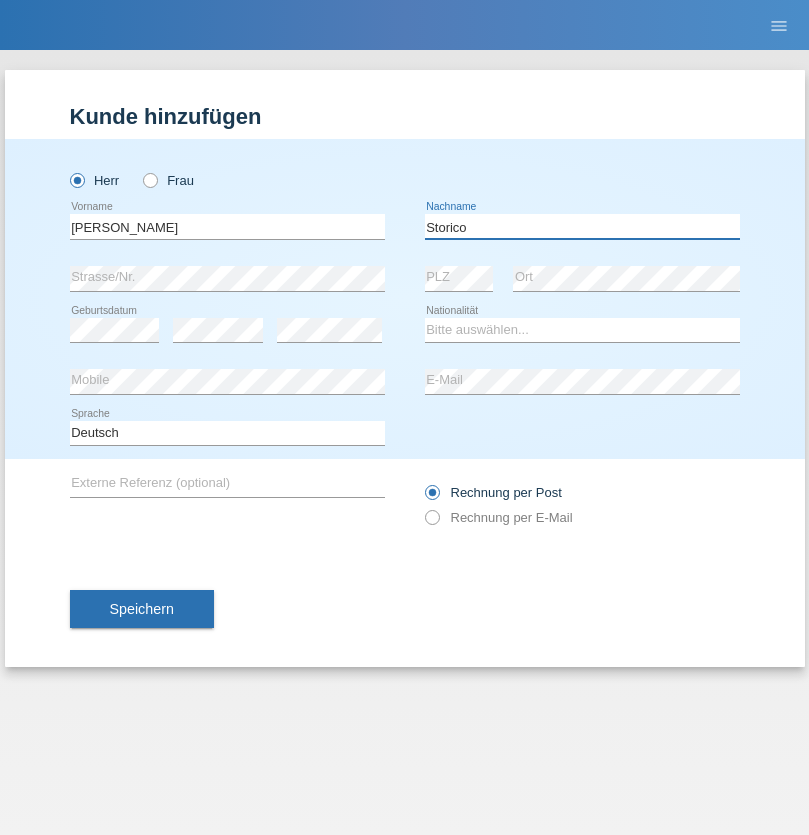 type on "Storico" 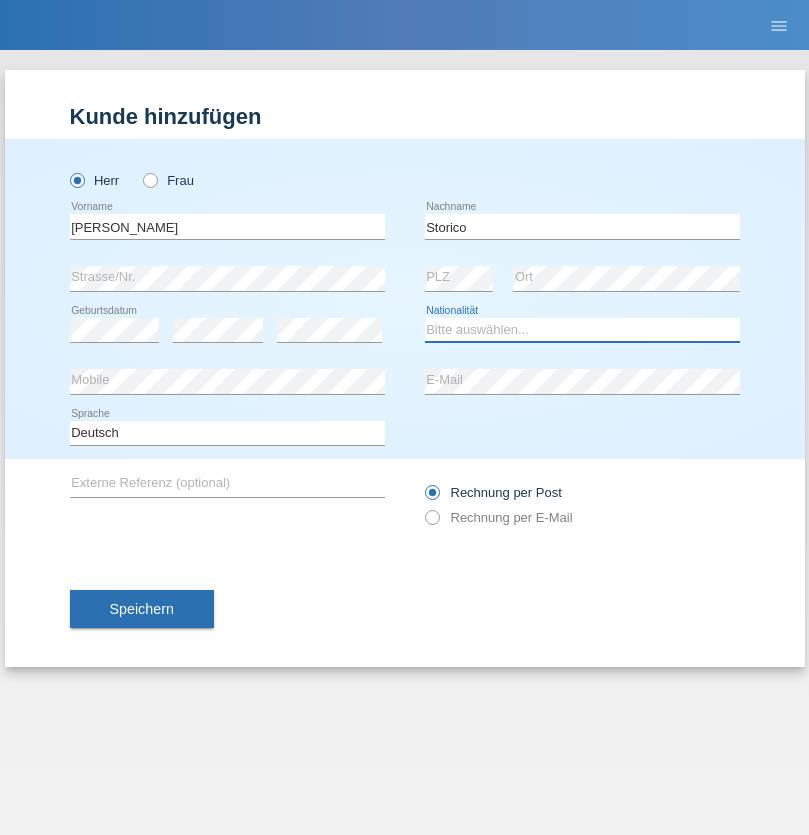 select on "IT" 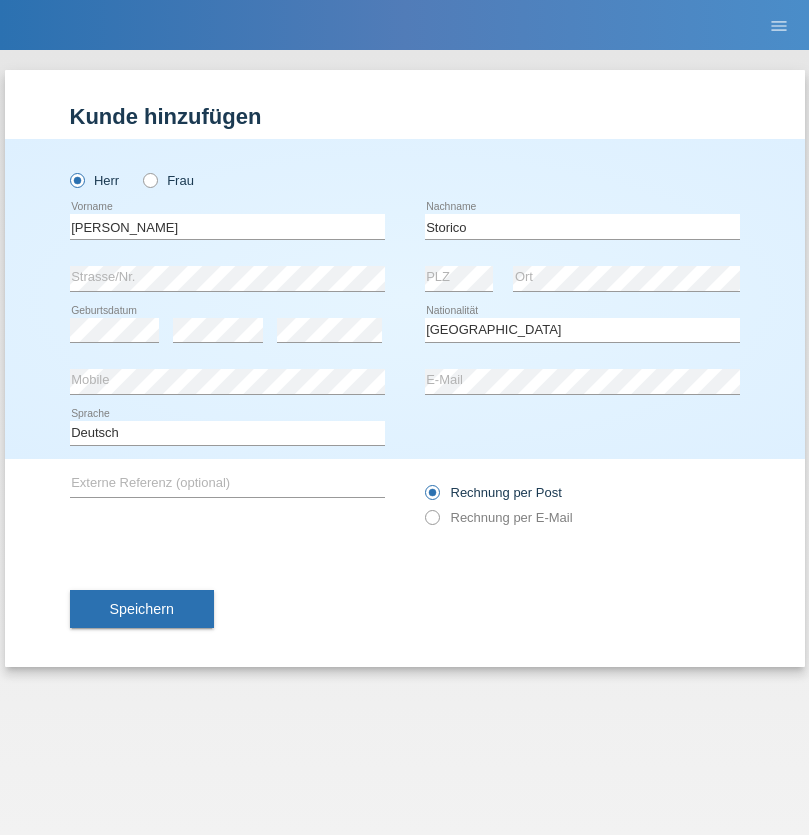 select on "C" 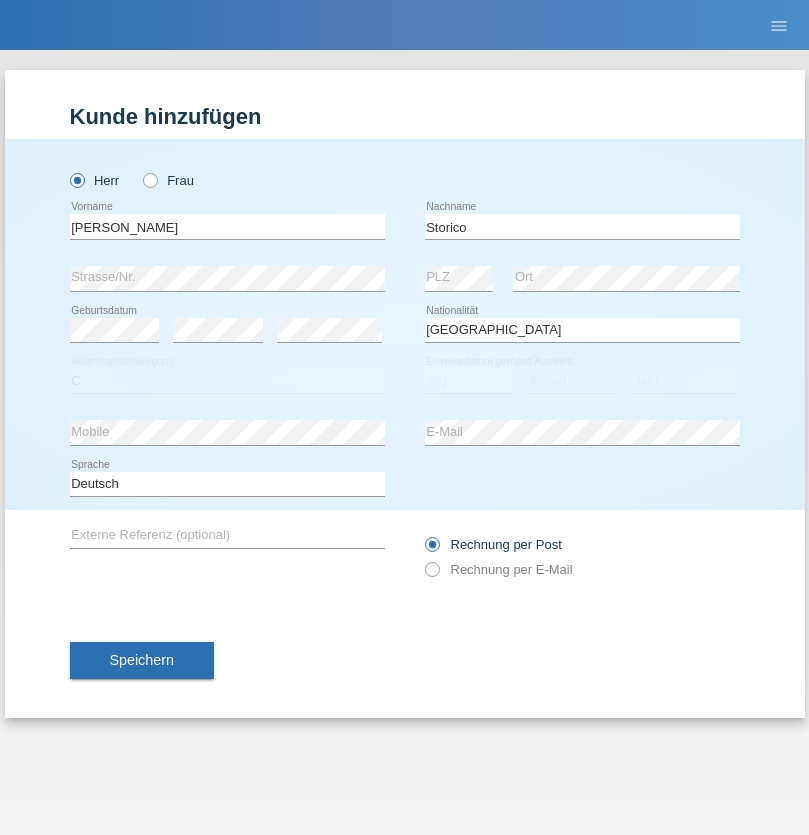 select on "07" 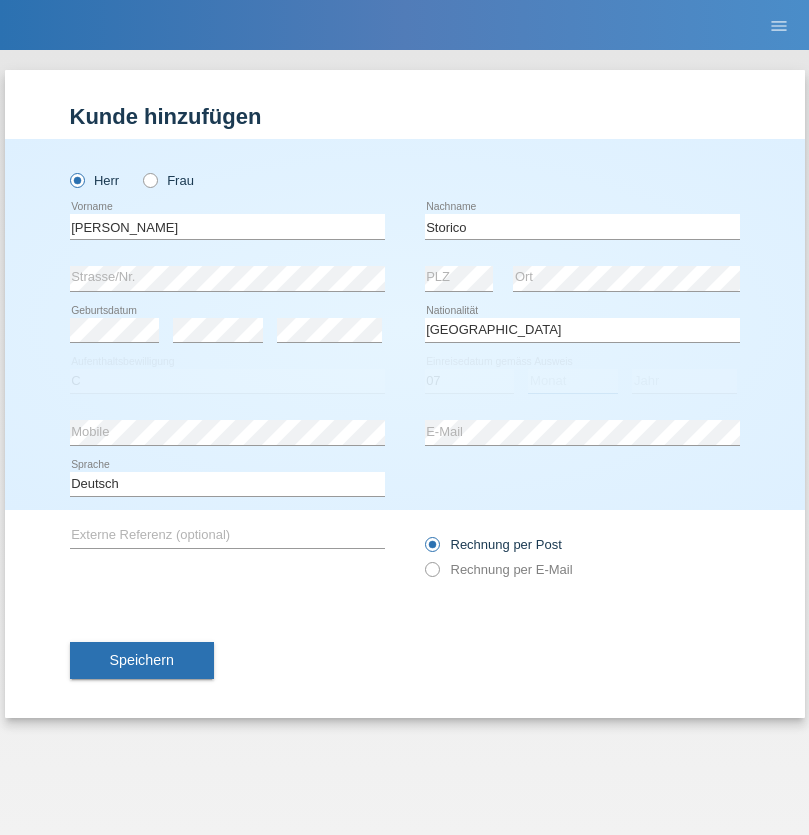select on "07" 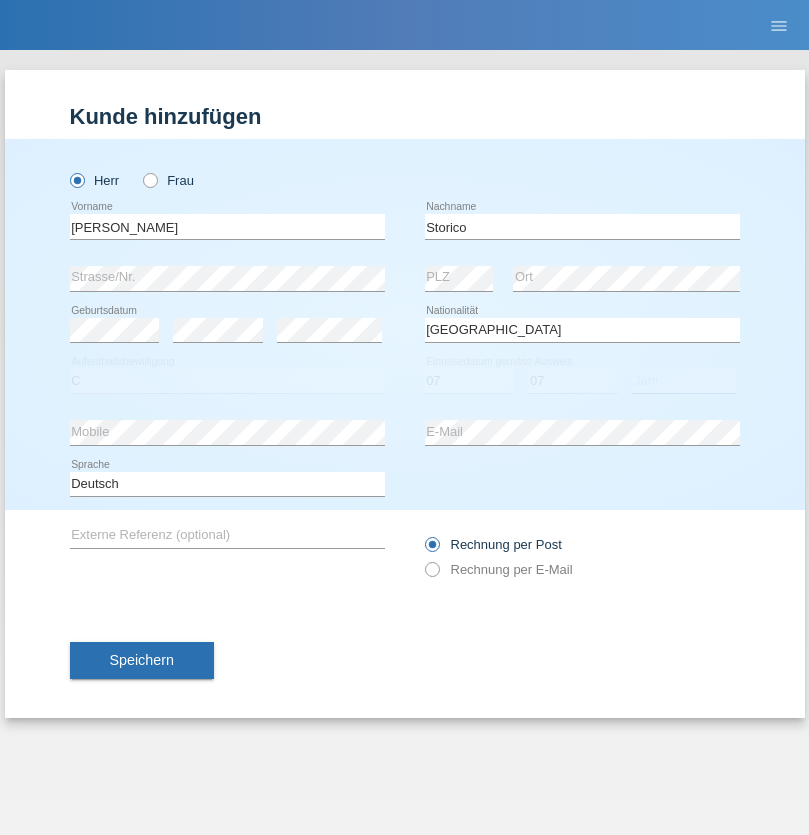 select on "2021" 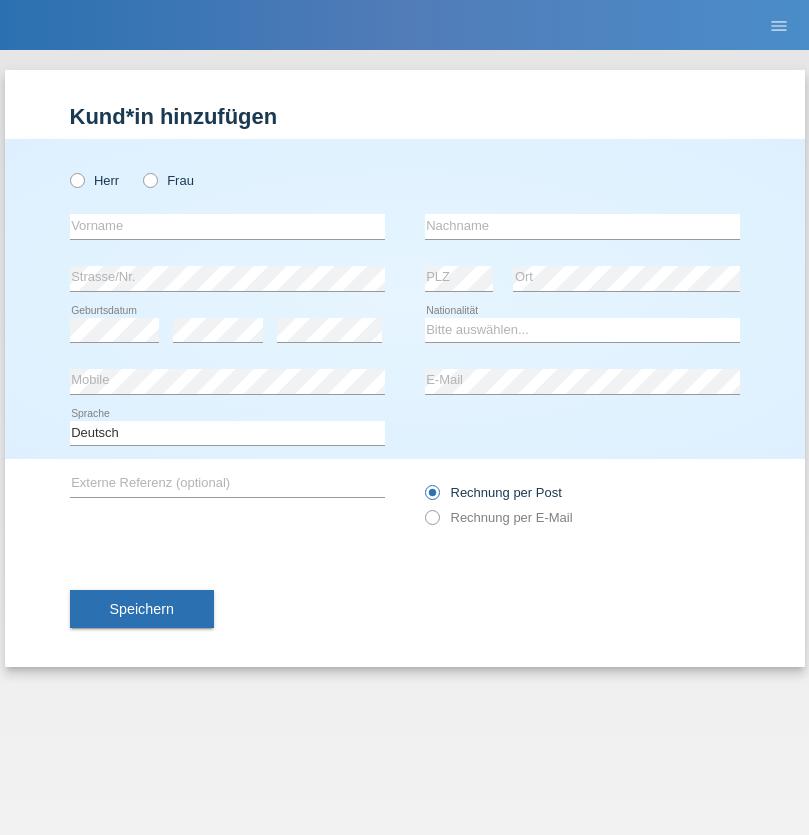 scroll, scrollTop: 0, scrollLeft: 0, axis: both 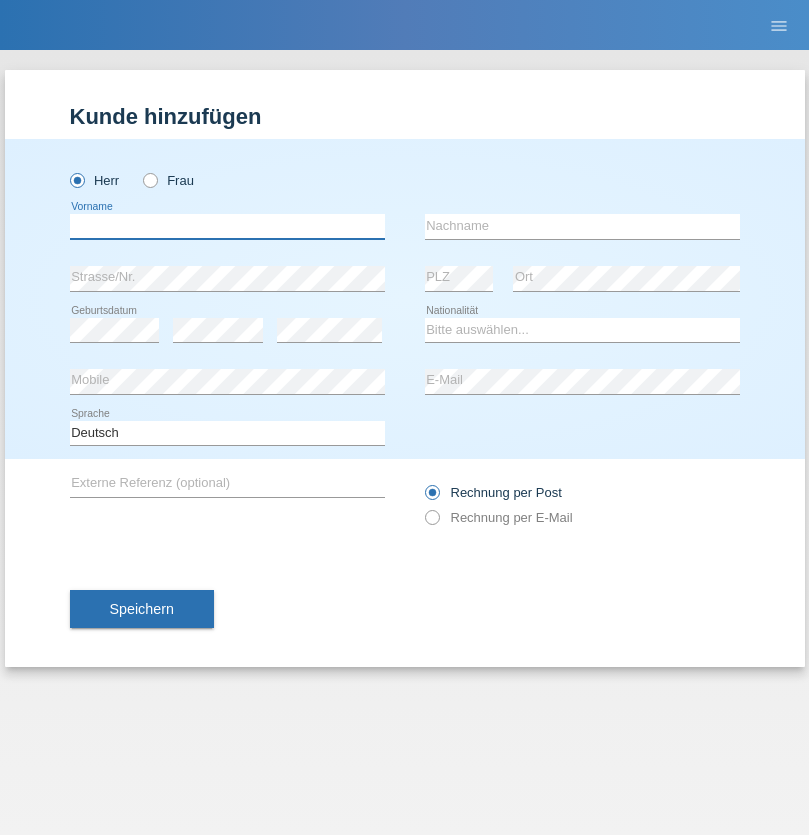 click at bounding box center [227, 226] 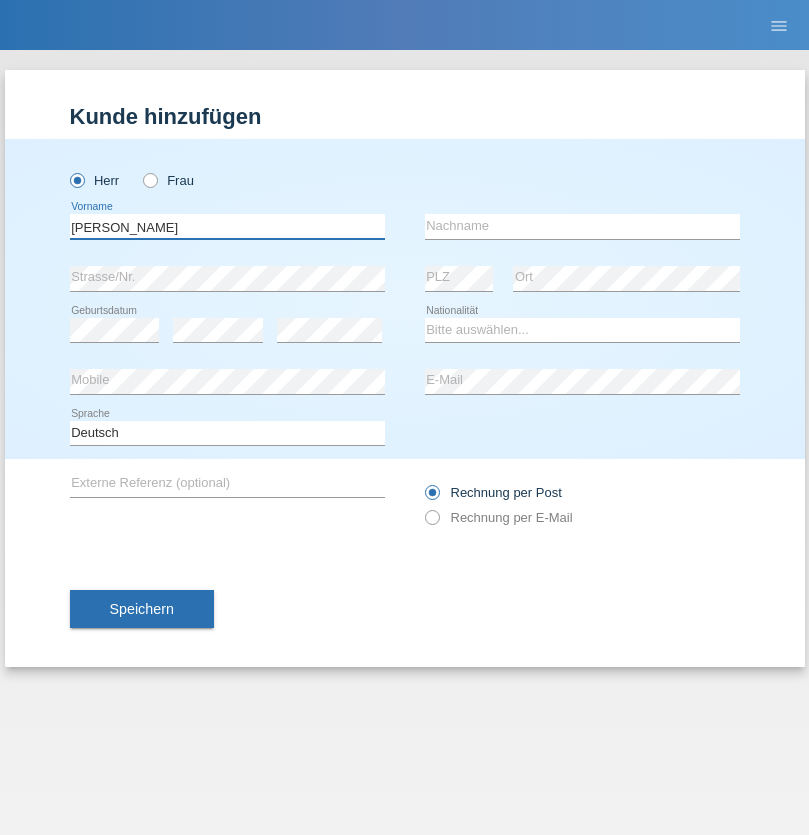 type on "[PERSON_NAME]" 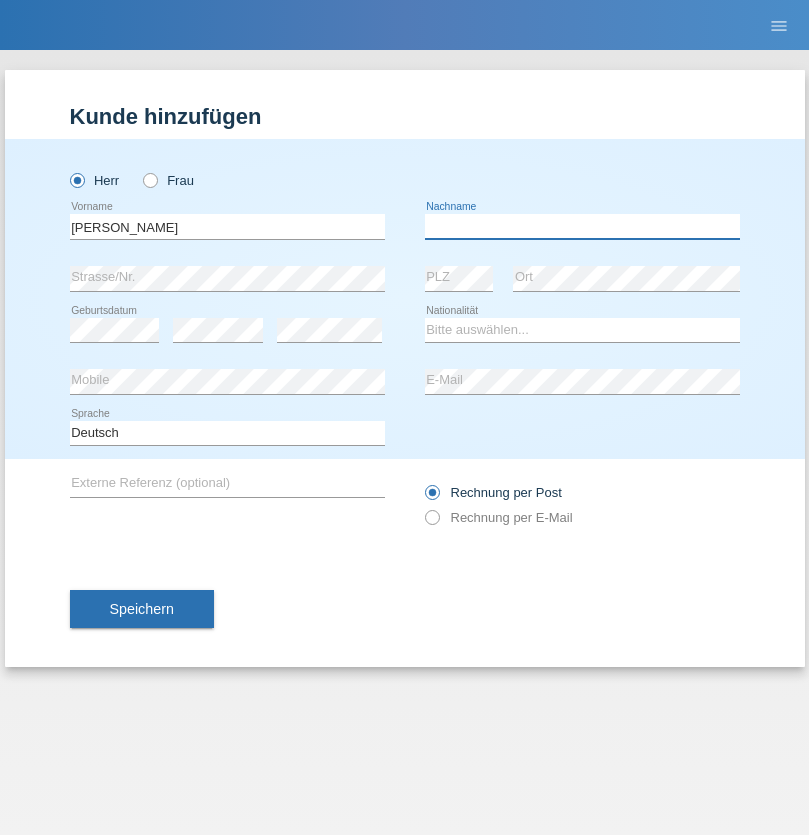 click at bounding box center [582, 226] 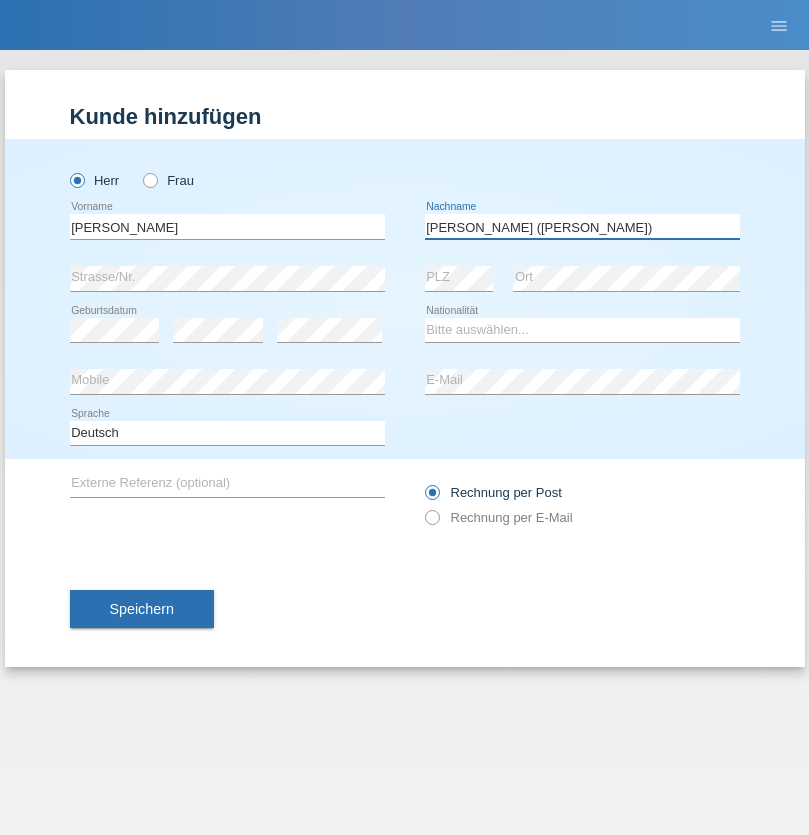type on "[PERSON_NAME] ([PERSON_NAME])" 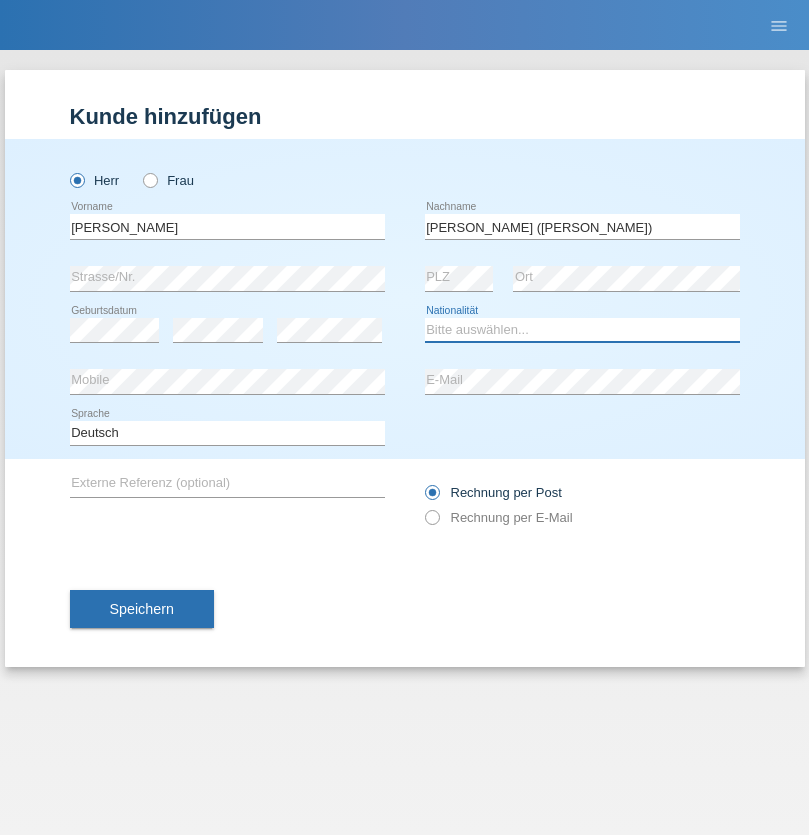 select on "BR" 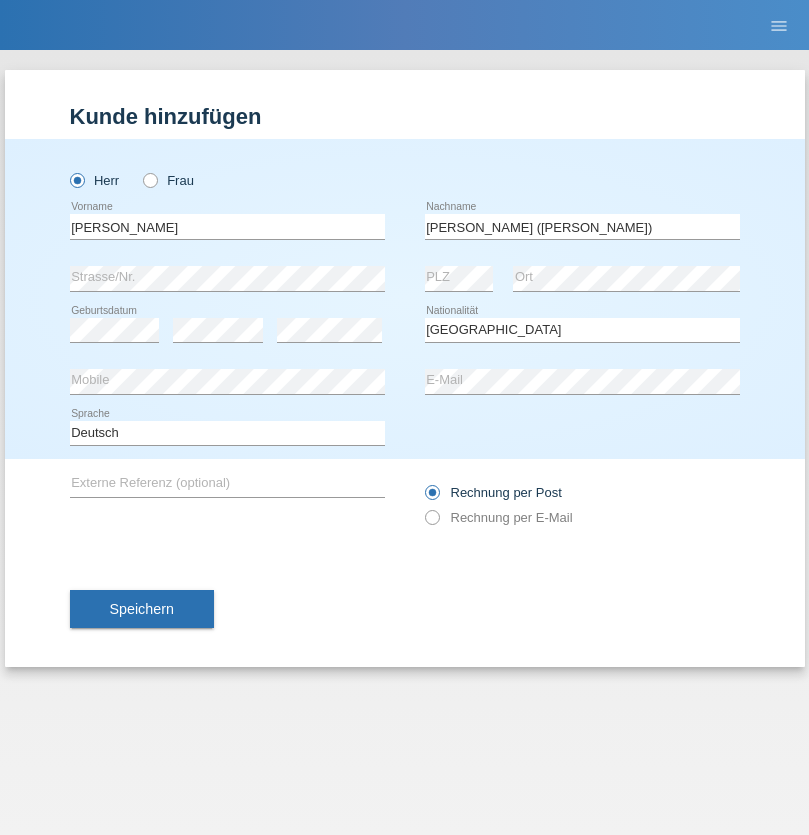 select on "C" 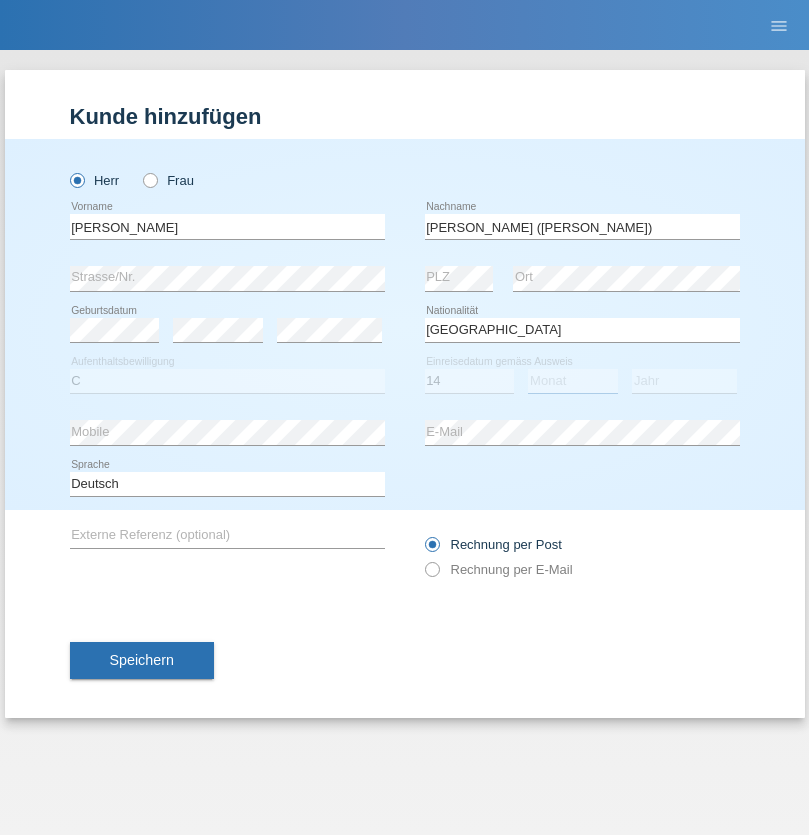 select on "12" 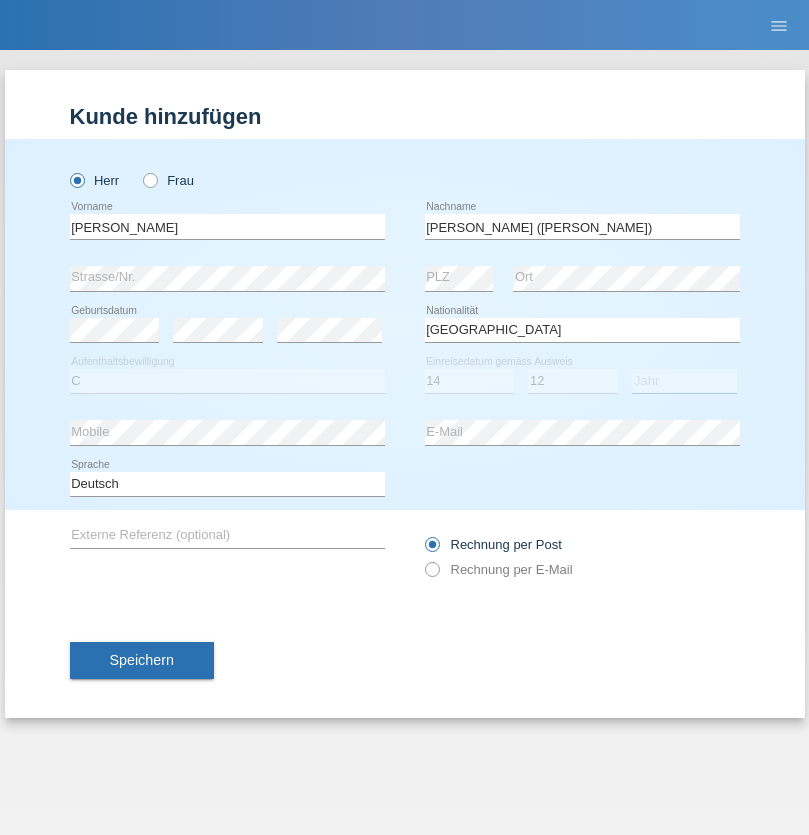 select on "2001" 